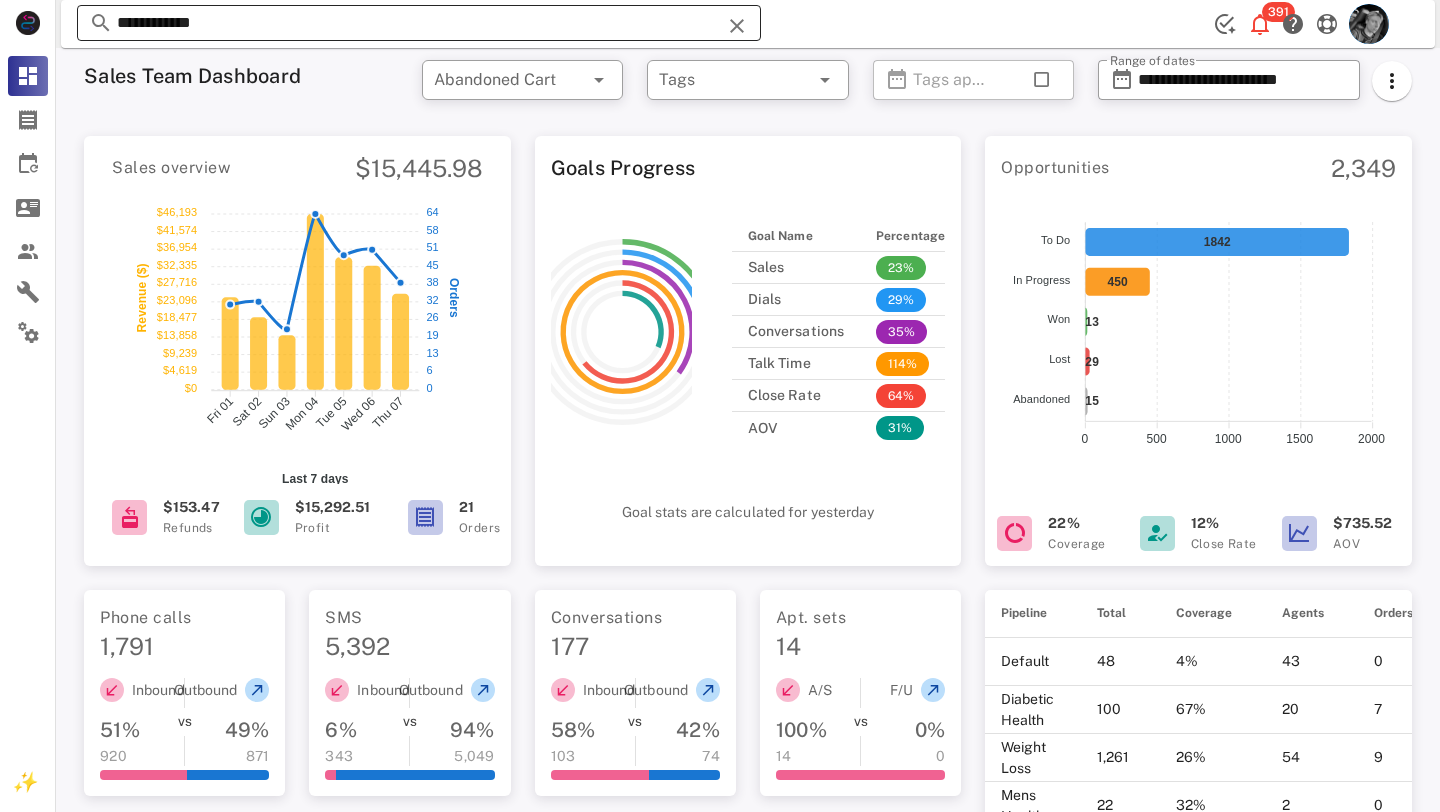 scroll, scrollTop: 0, scrollLeft: 0, axis: both 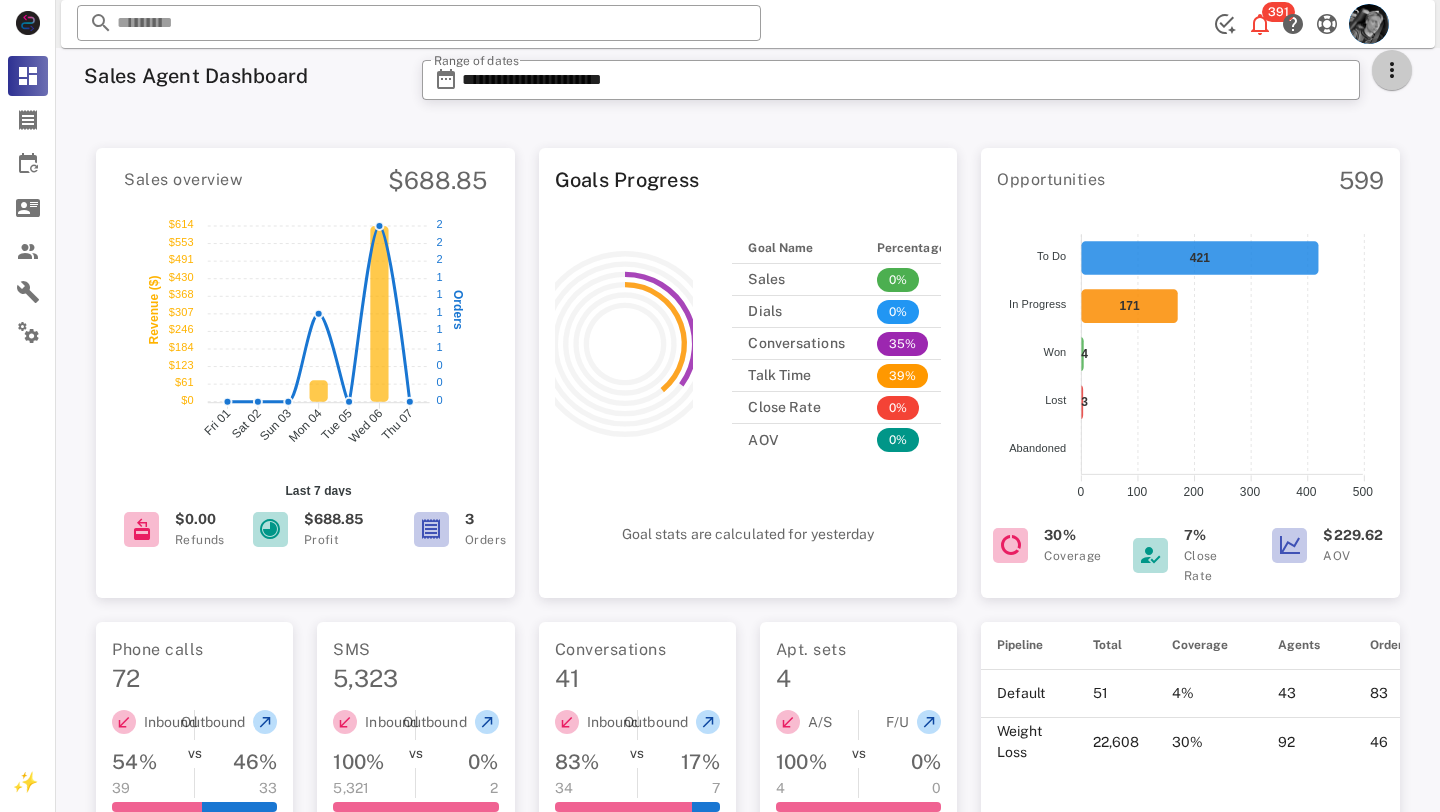 click at bounding box center (1392, 70) 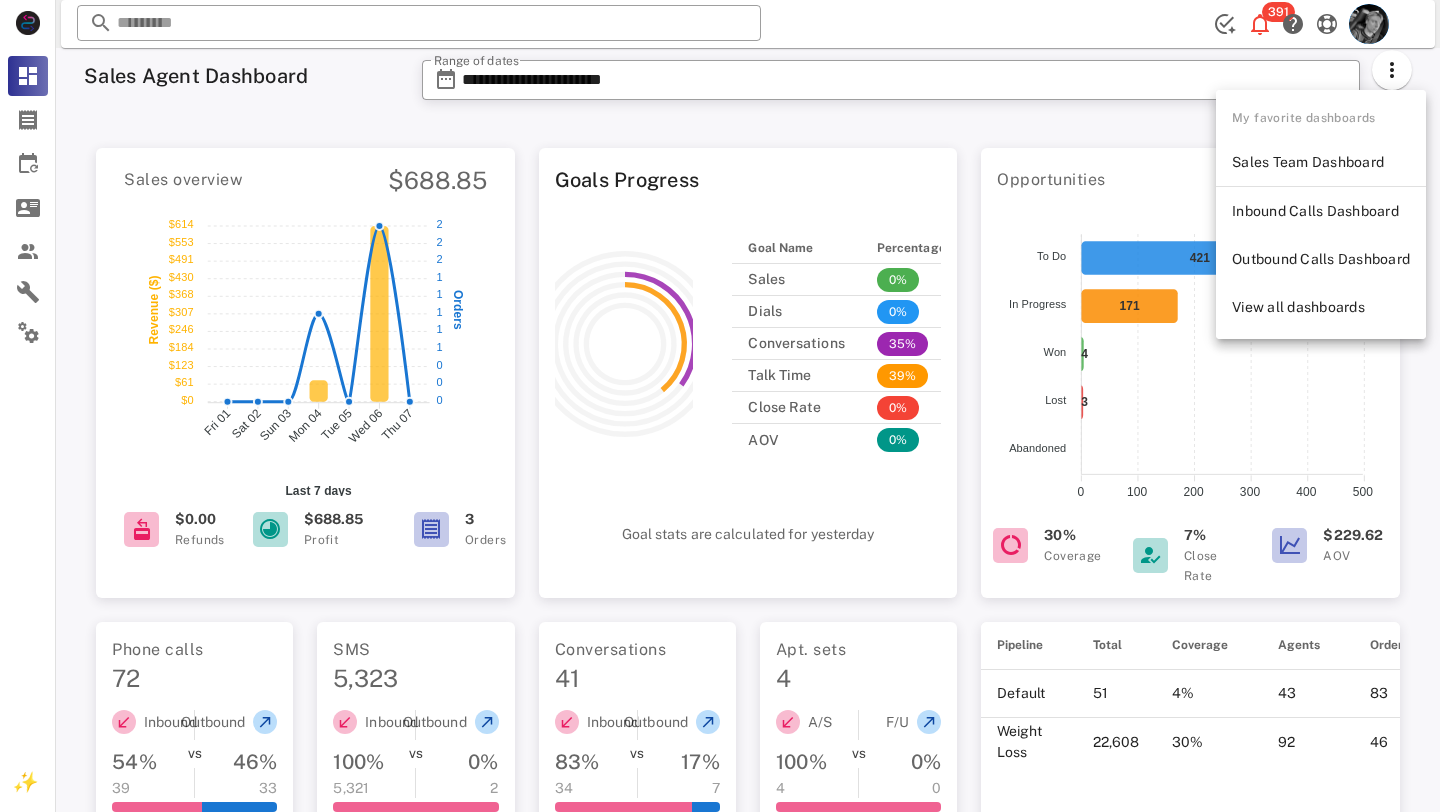 click on "My favorite dashboards" at bounding box center (1321, 118) 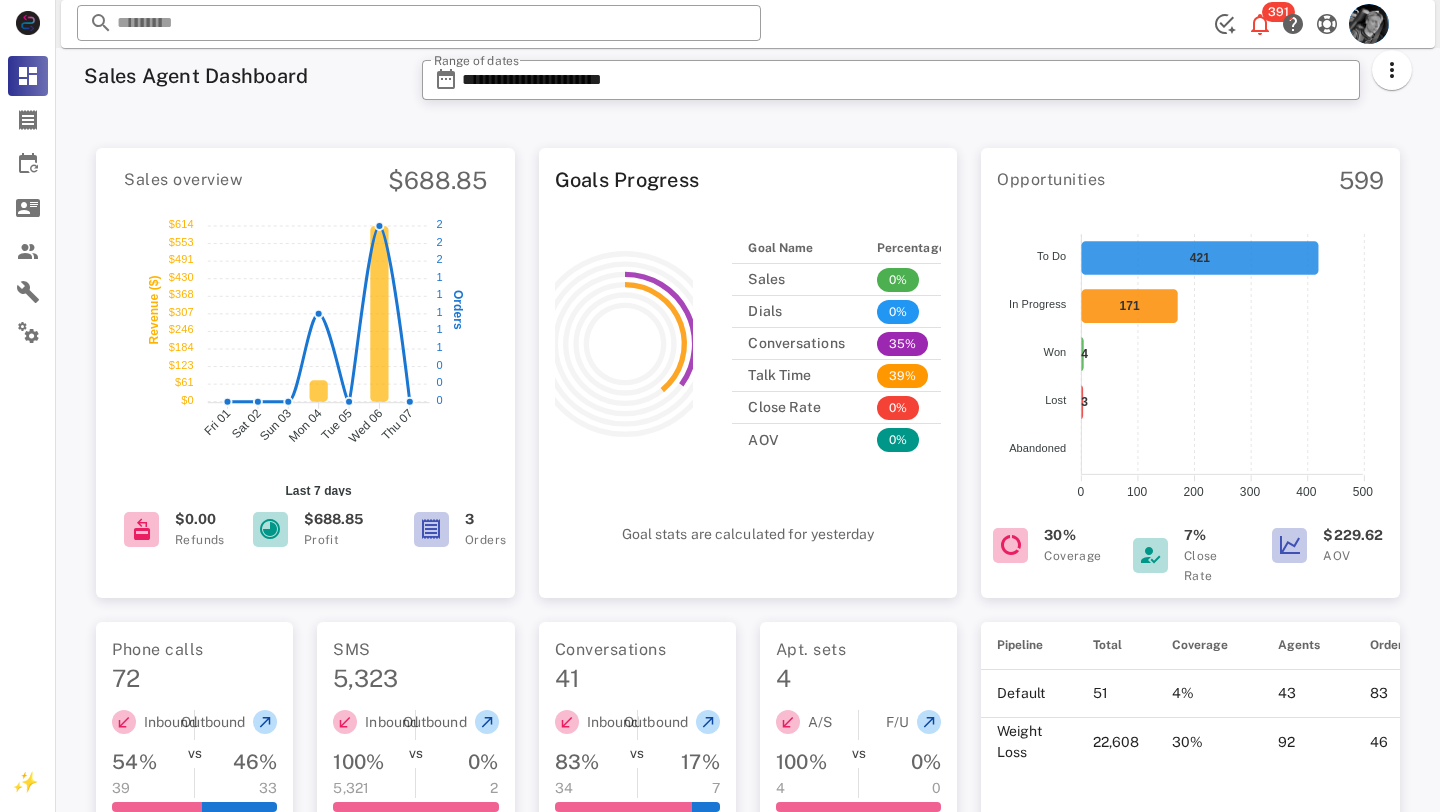 click at bounding box center (1392, 81) 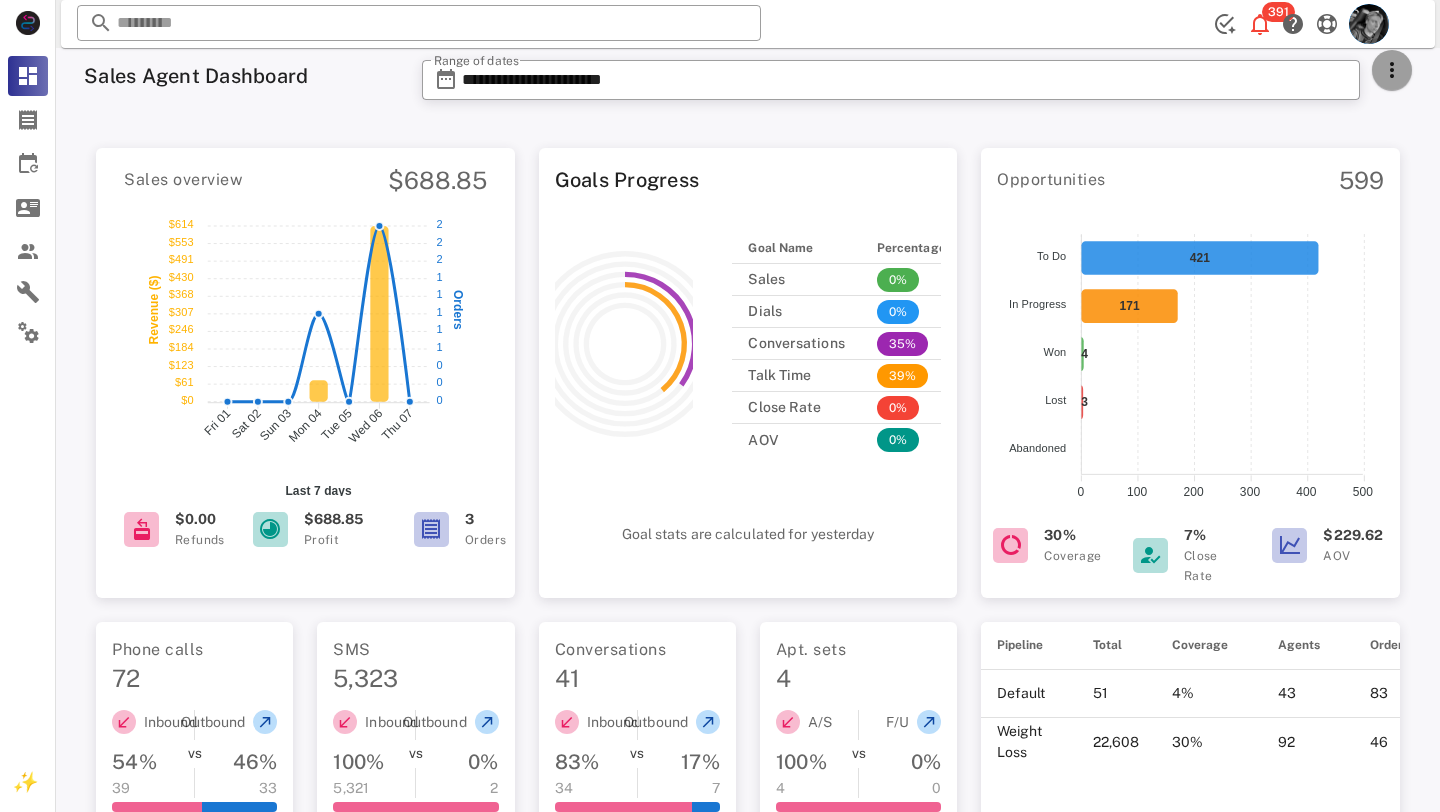 click at bounding box center (1392, 70) 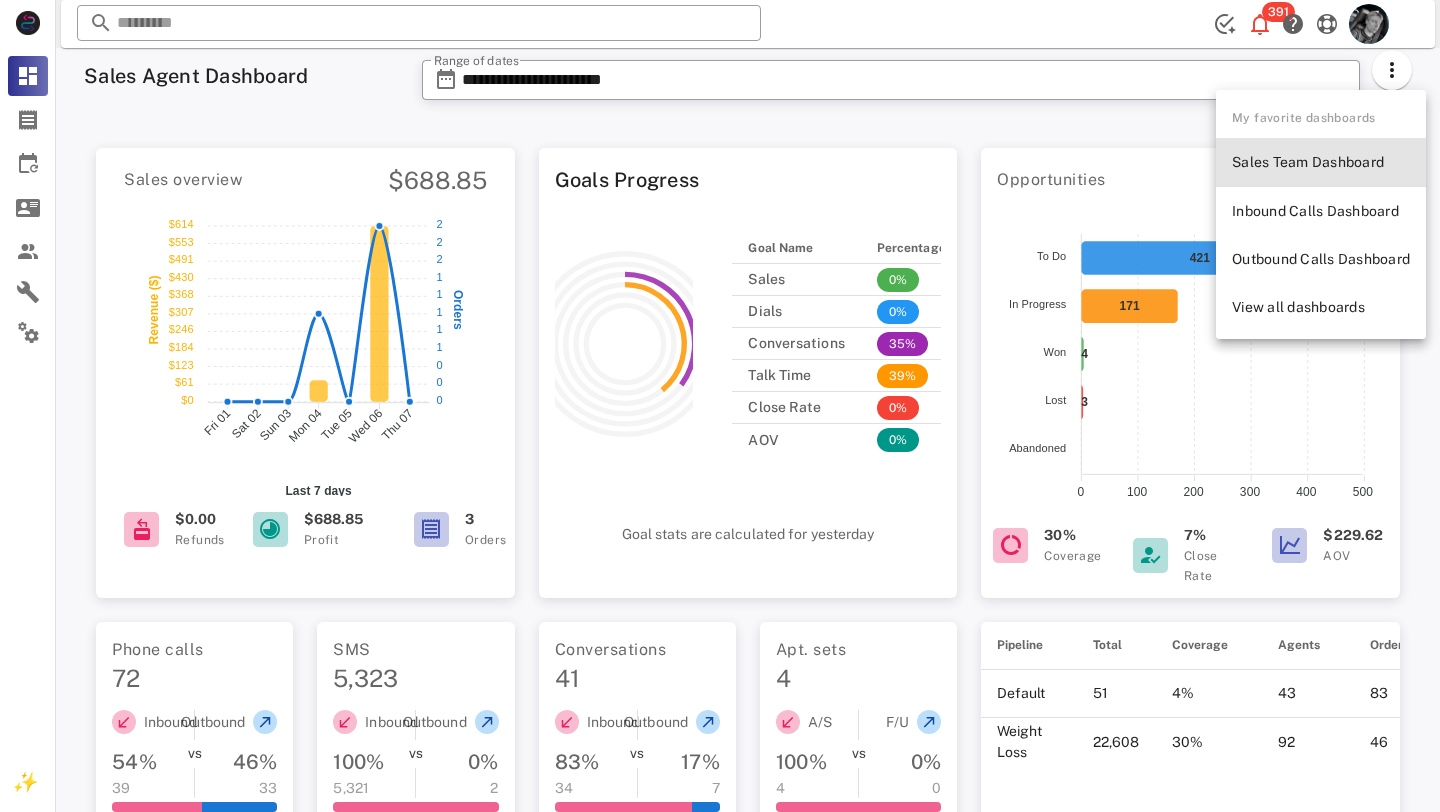 click on "Sales Team Dashboard" at bounding box center [1321, 162] 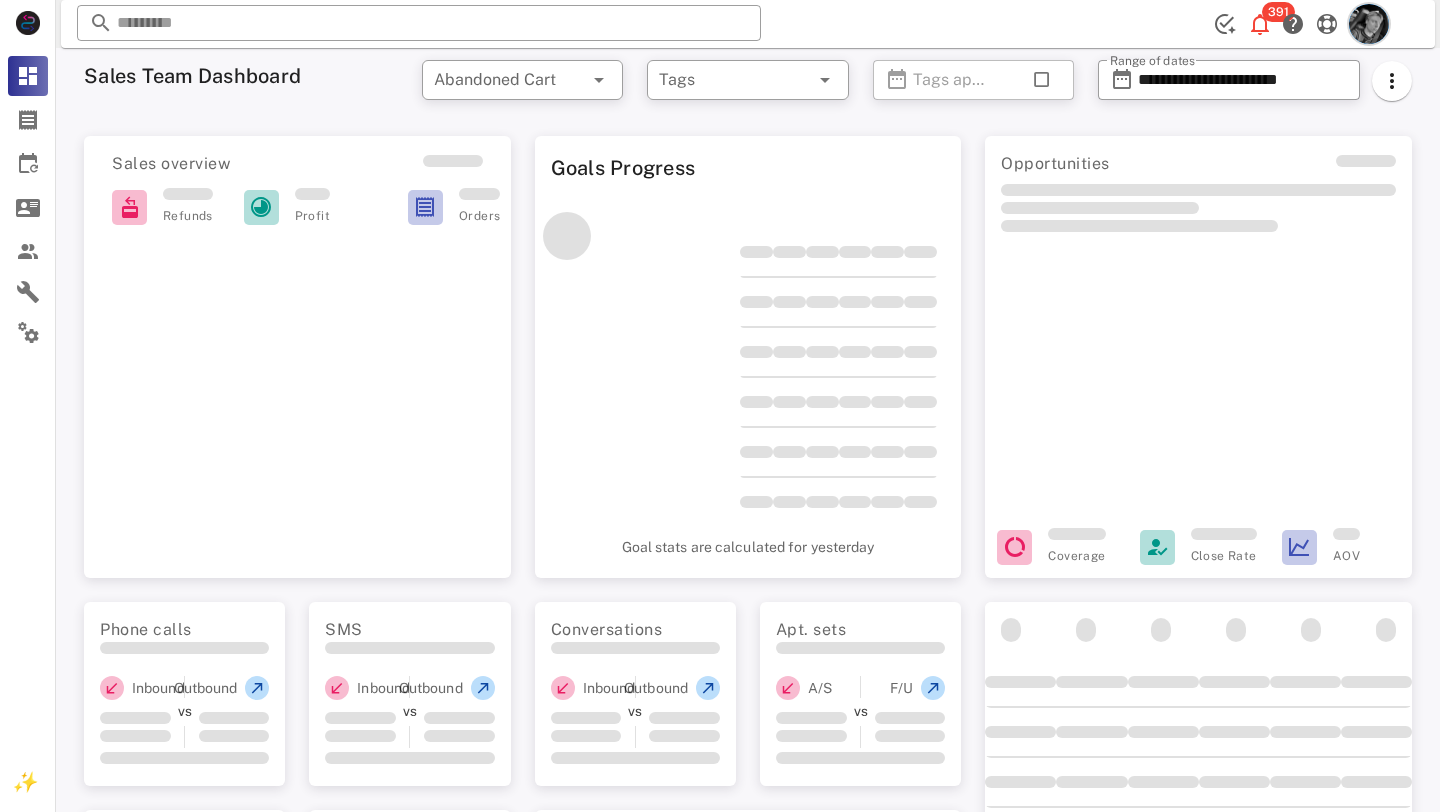 click at bounding box center (1369, 24) 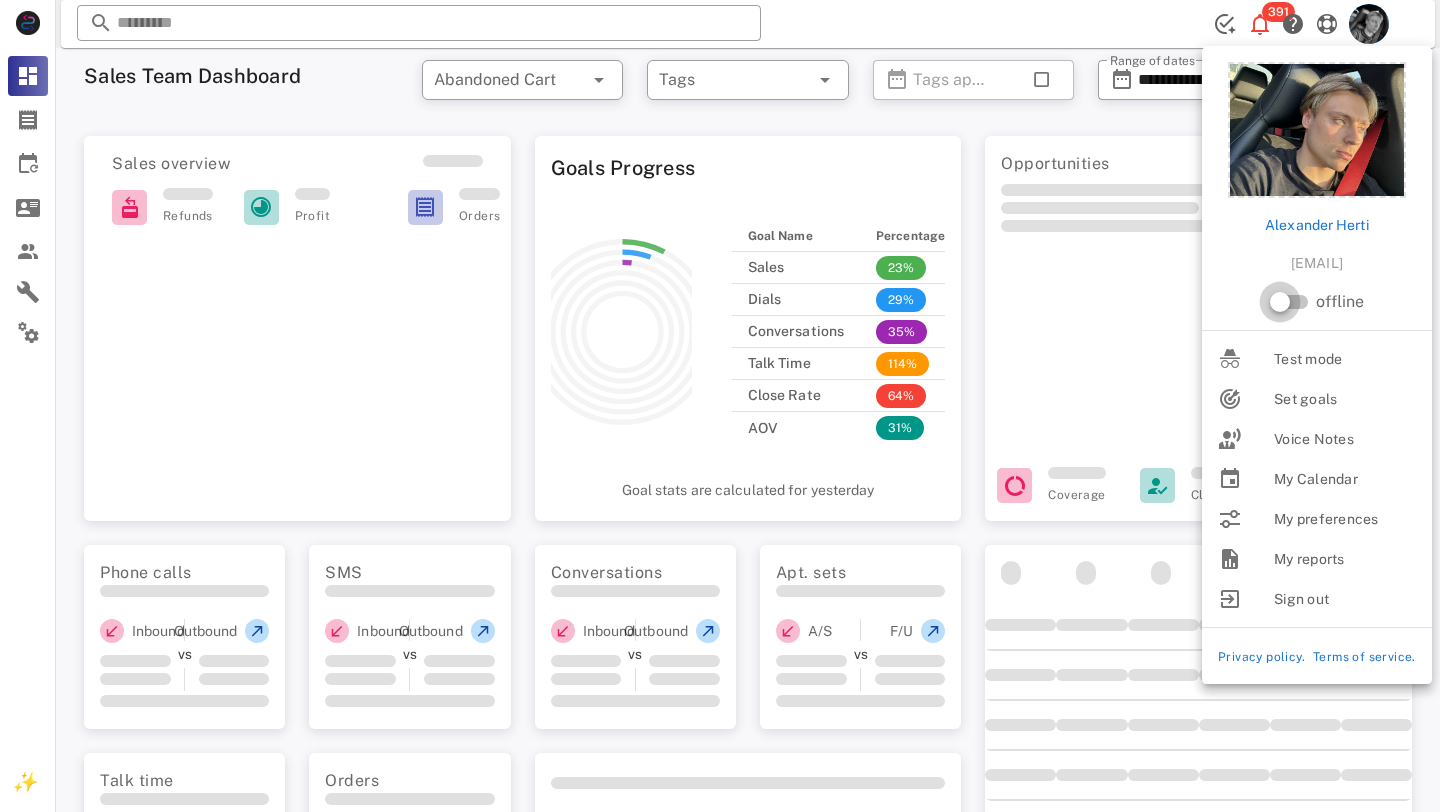 click at bounding box center (1280, 302) 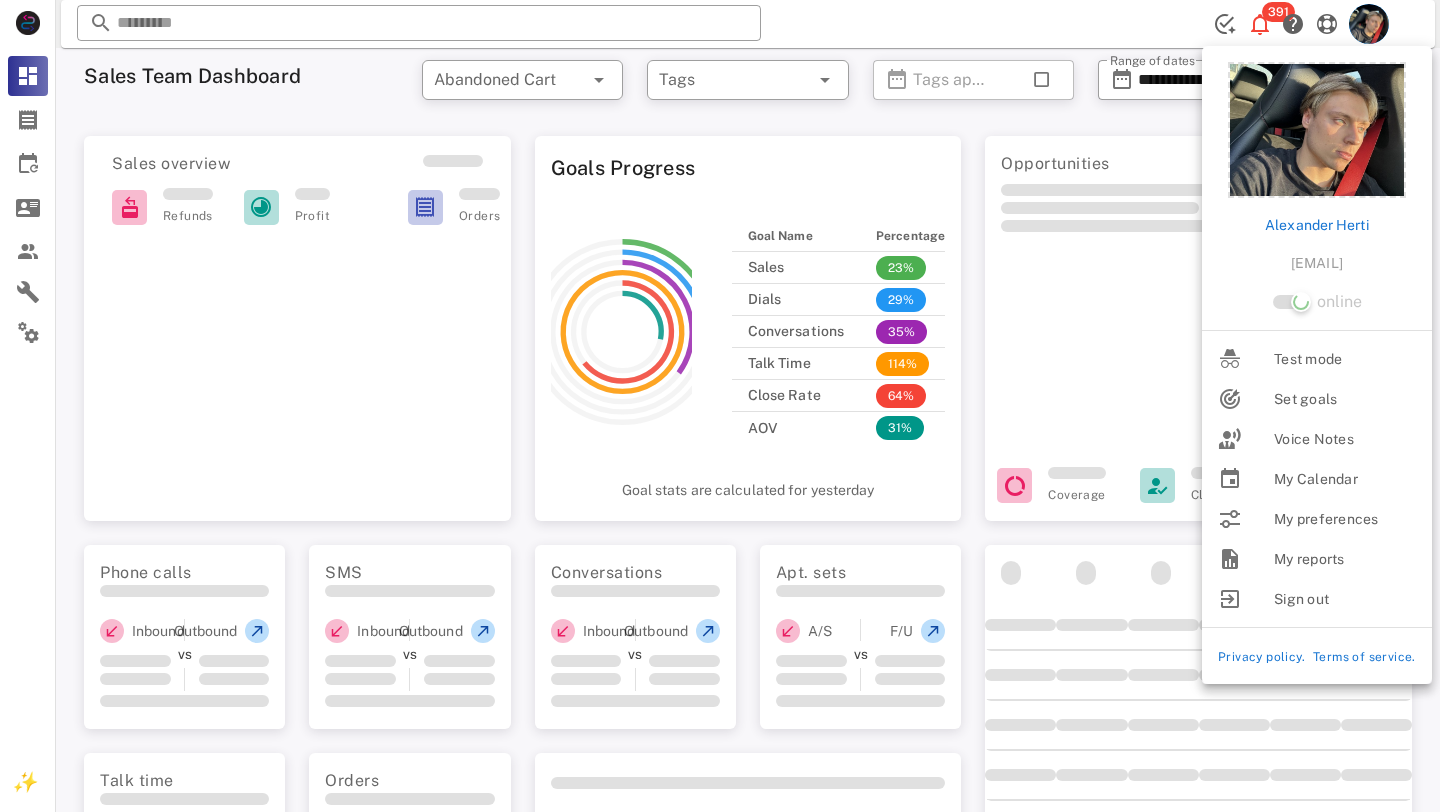 click on "Goal Name Percentage  Sales   23%   Dials   29%   Conversations   35%   Talk Time   114%   Close Rate   64%   AOV   31%  Goal stats are calculated for yesterday" at bounding box center (748, 356) 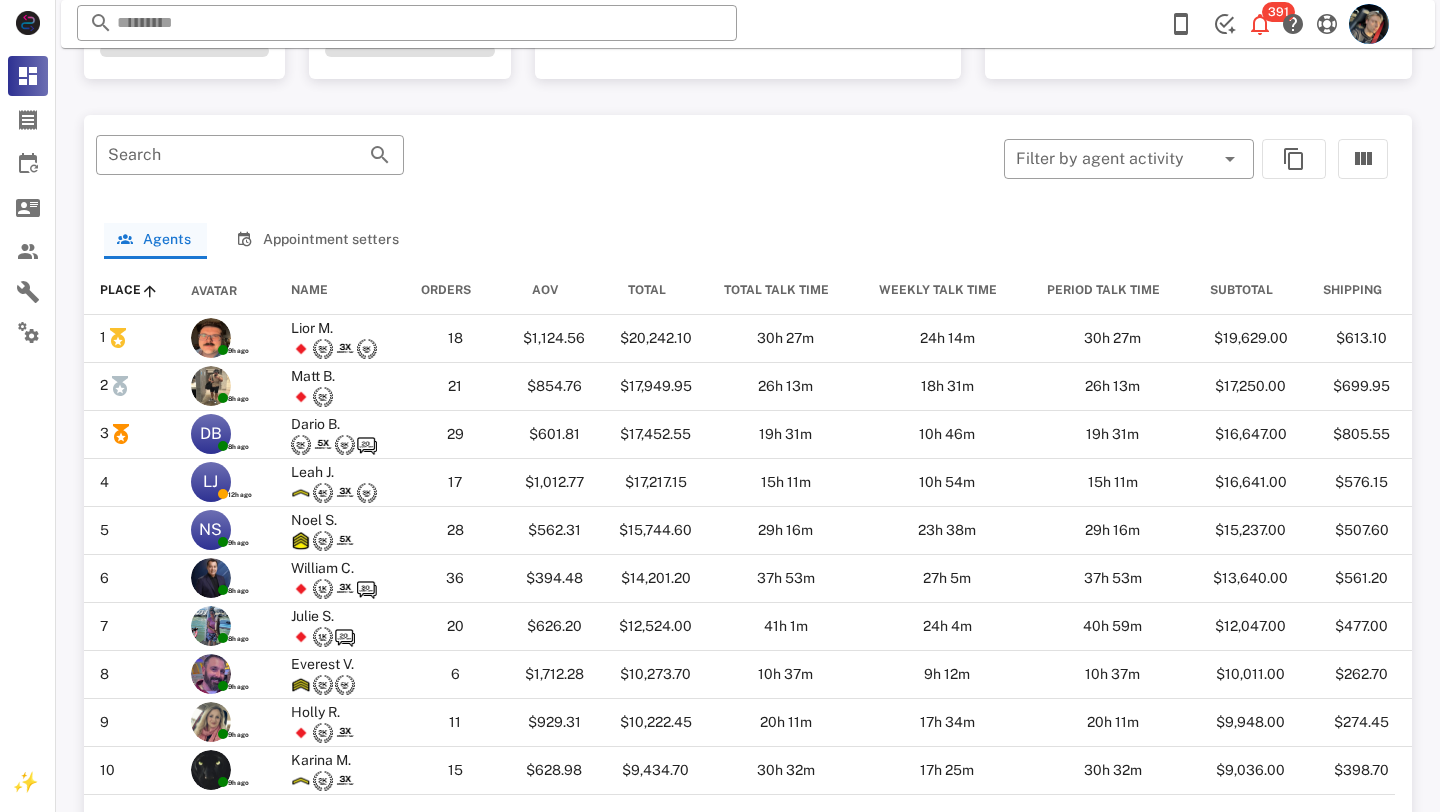 scroll, scrollTop: 860, scrollLeft: 0, axis: vertical 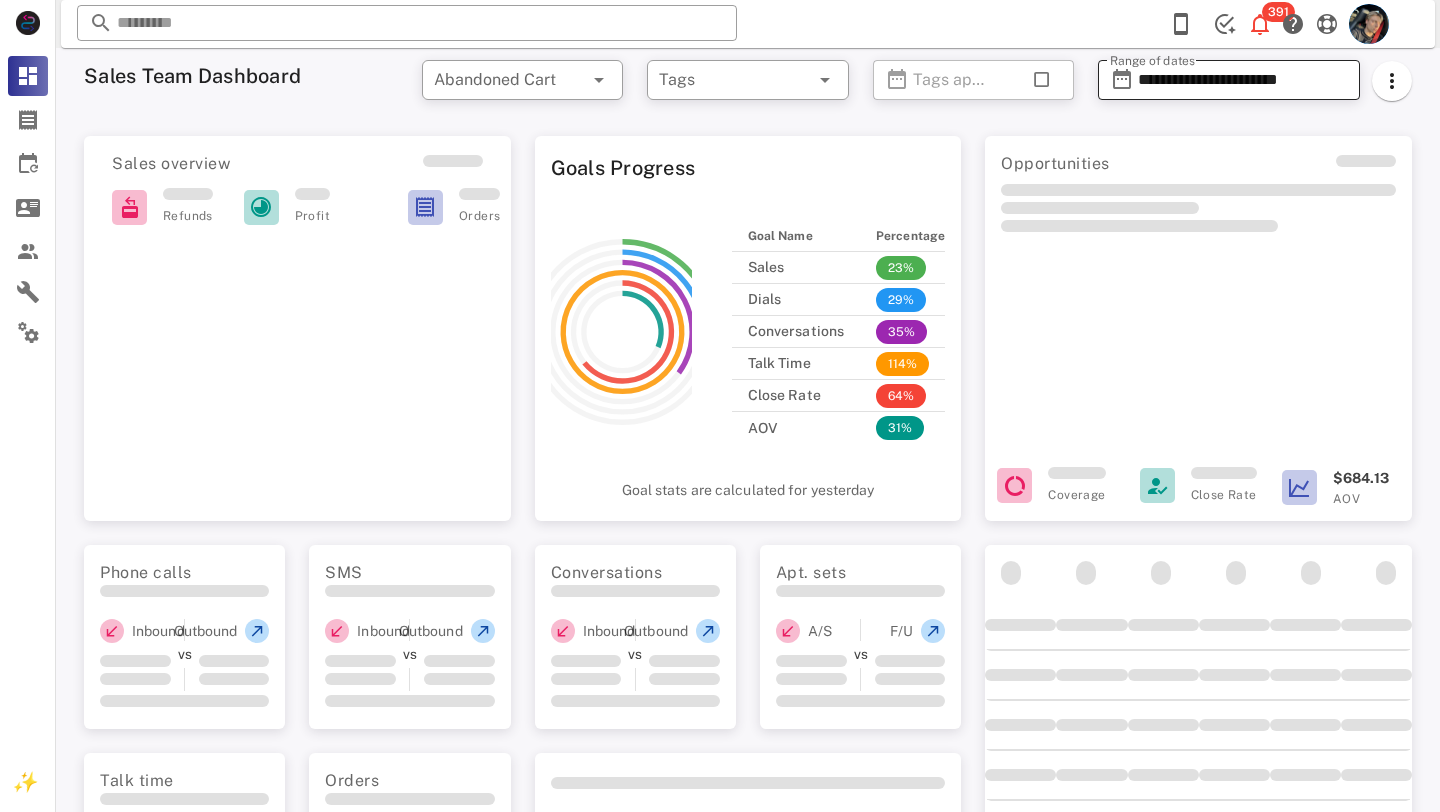 click on "**********" at bounding box center (1243, 80) 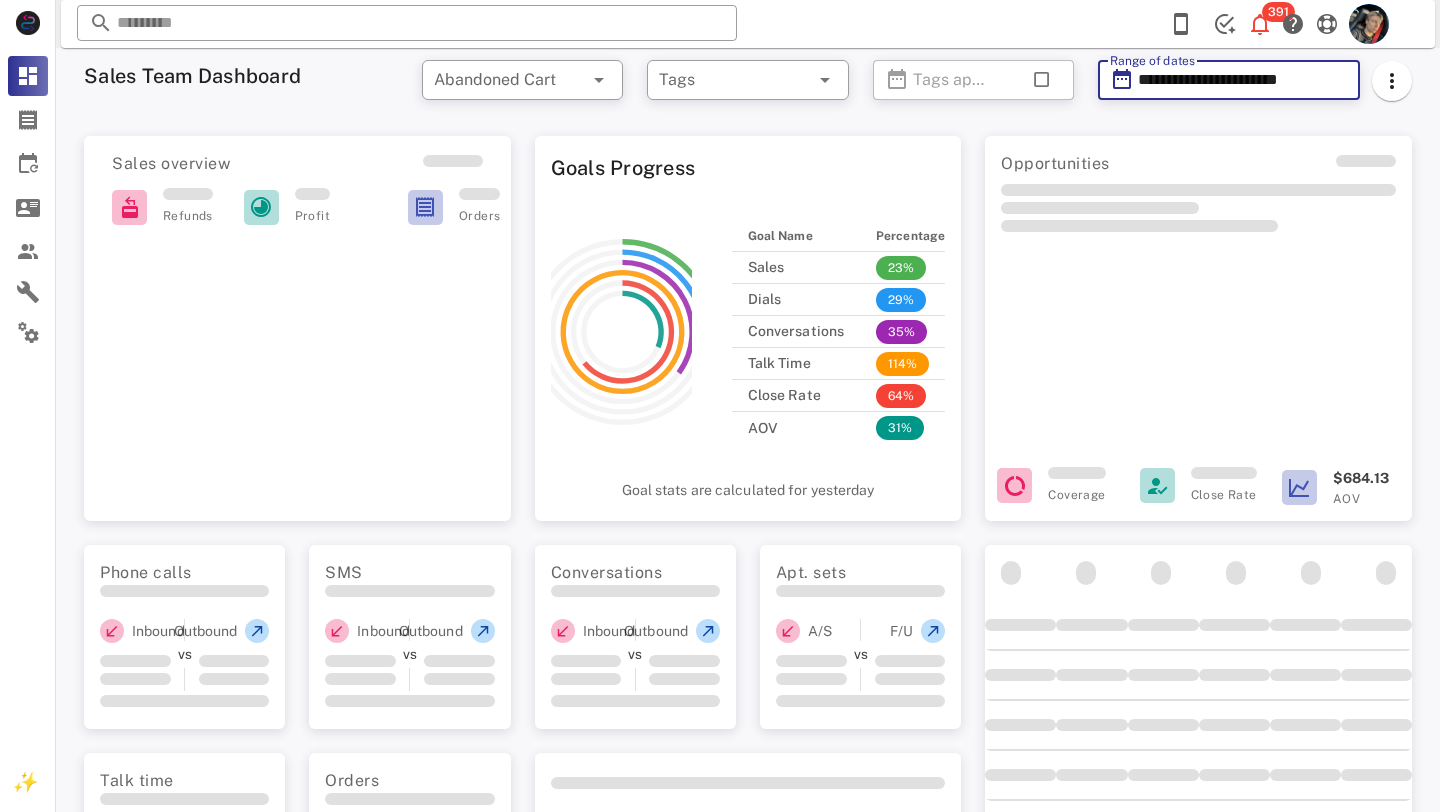 click on "**********" at bounding box center (1243, 80) 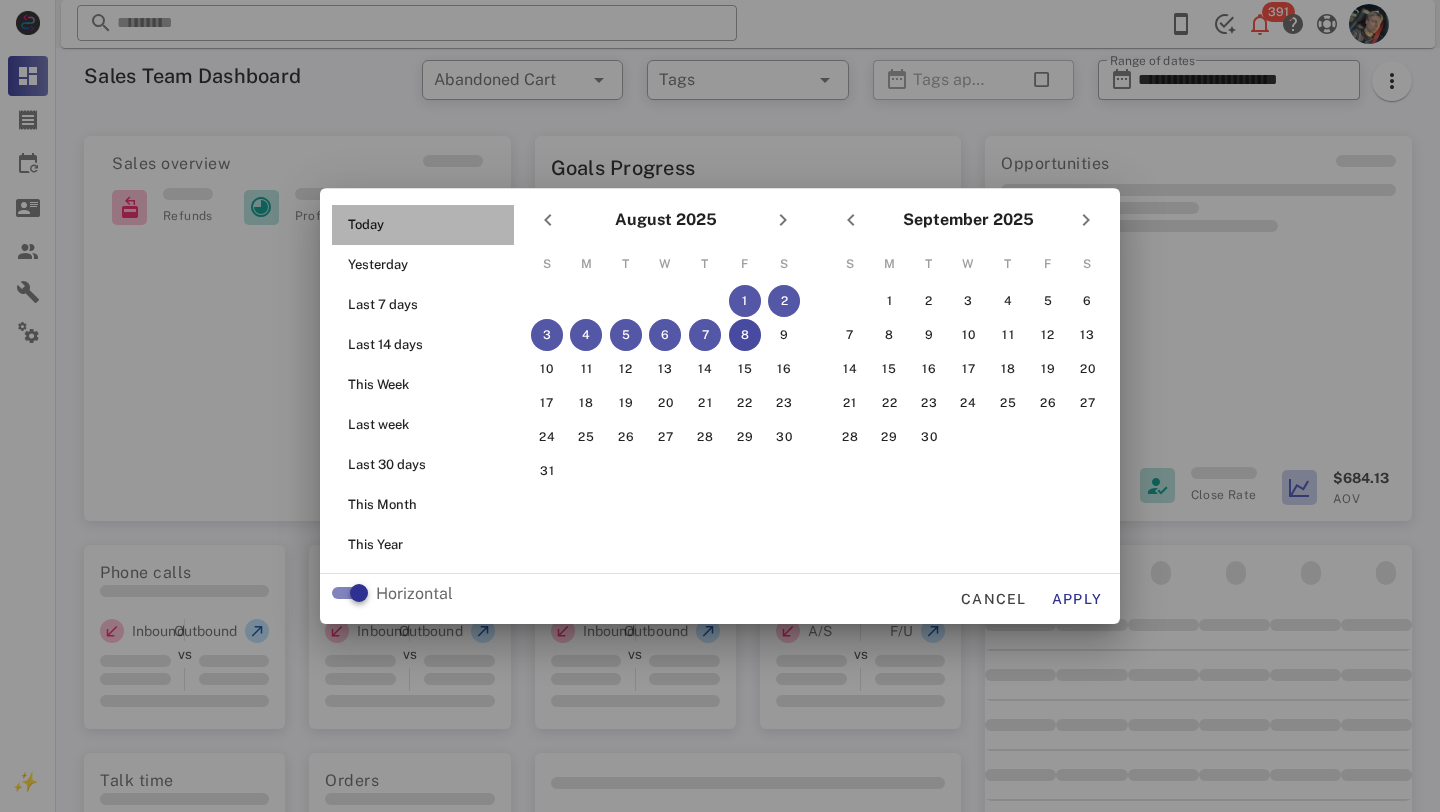click on "Today" at bounding box center (429, 225) 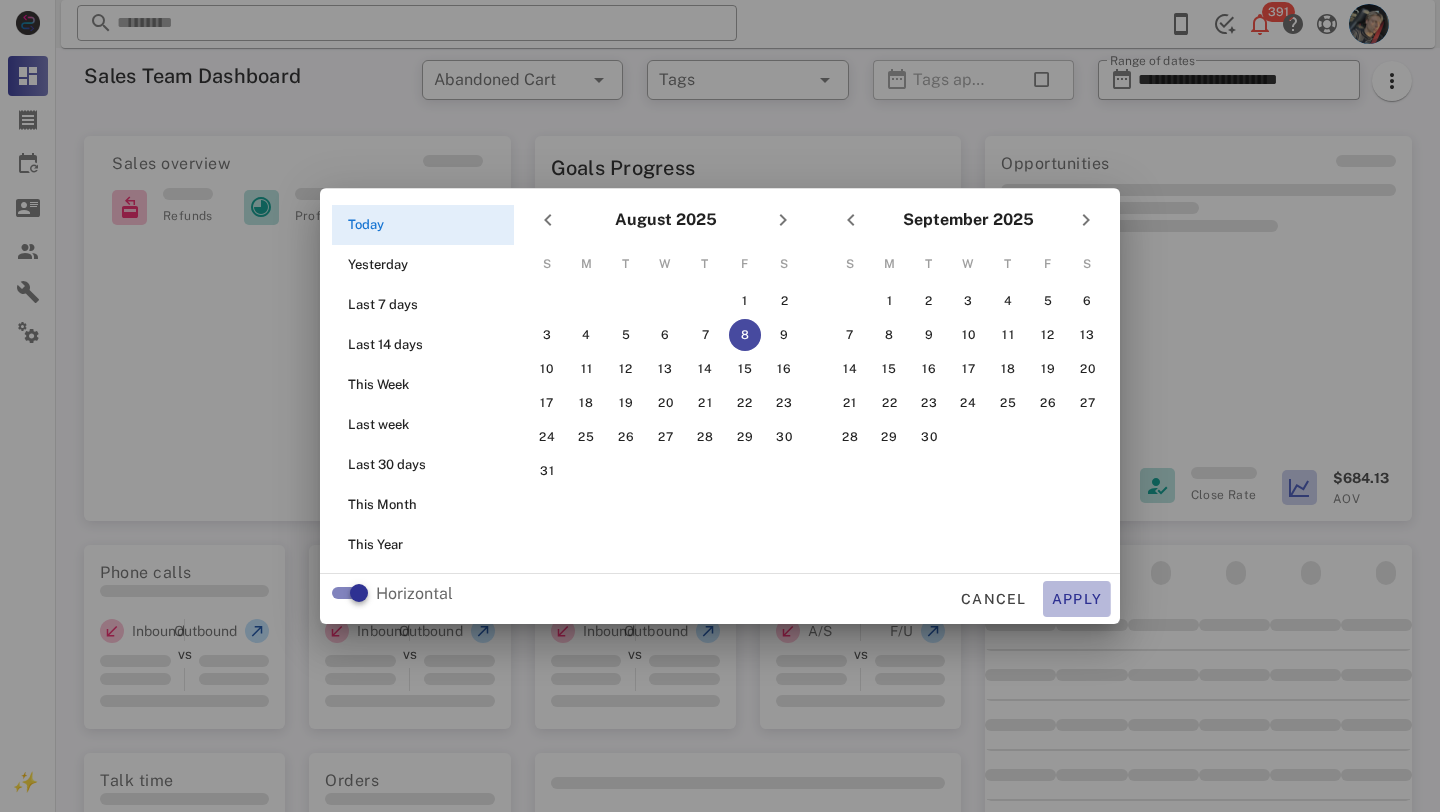 click on "Apply" at bounding box center (1077, 599) 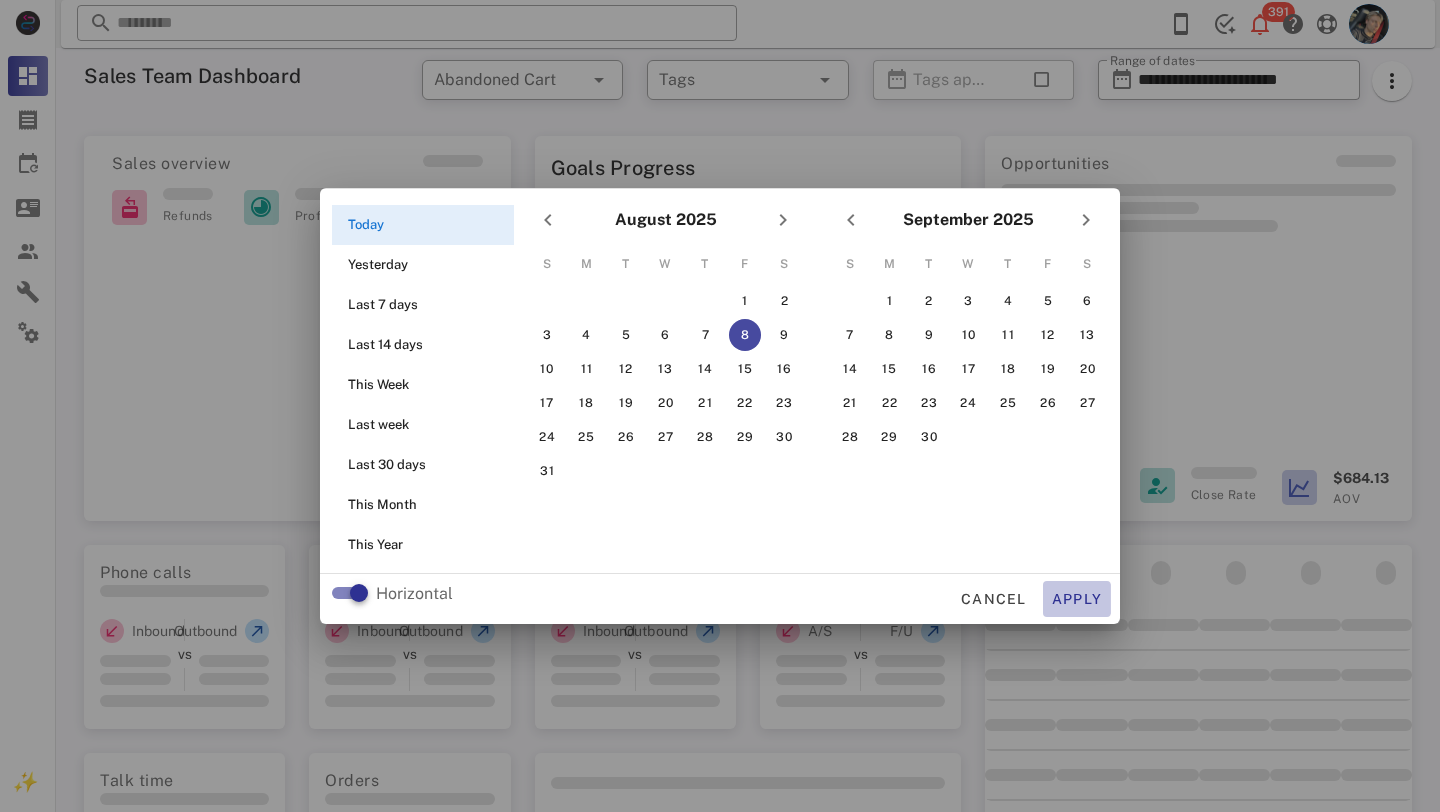 type on "**********" 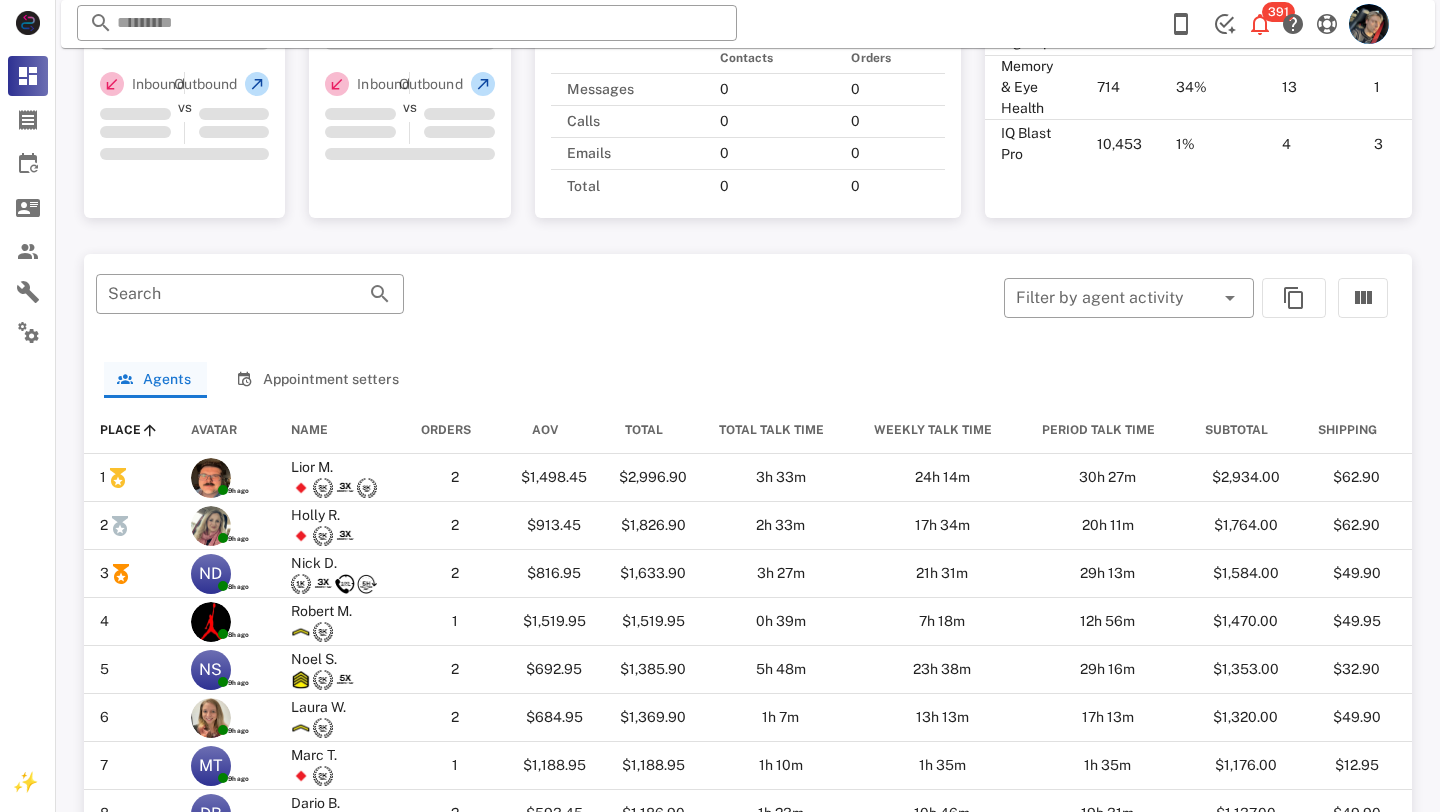 scroll, scrollTop: 823, scrollLeft: 0, axis: vertical 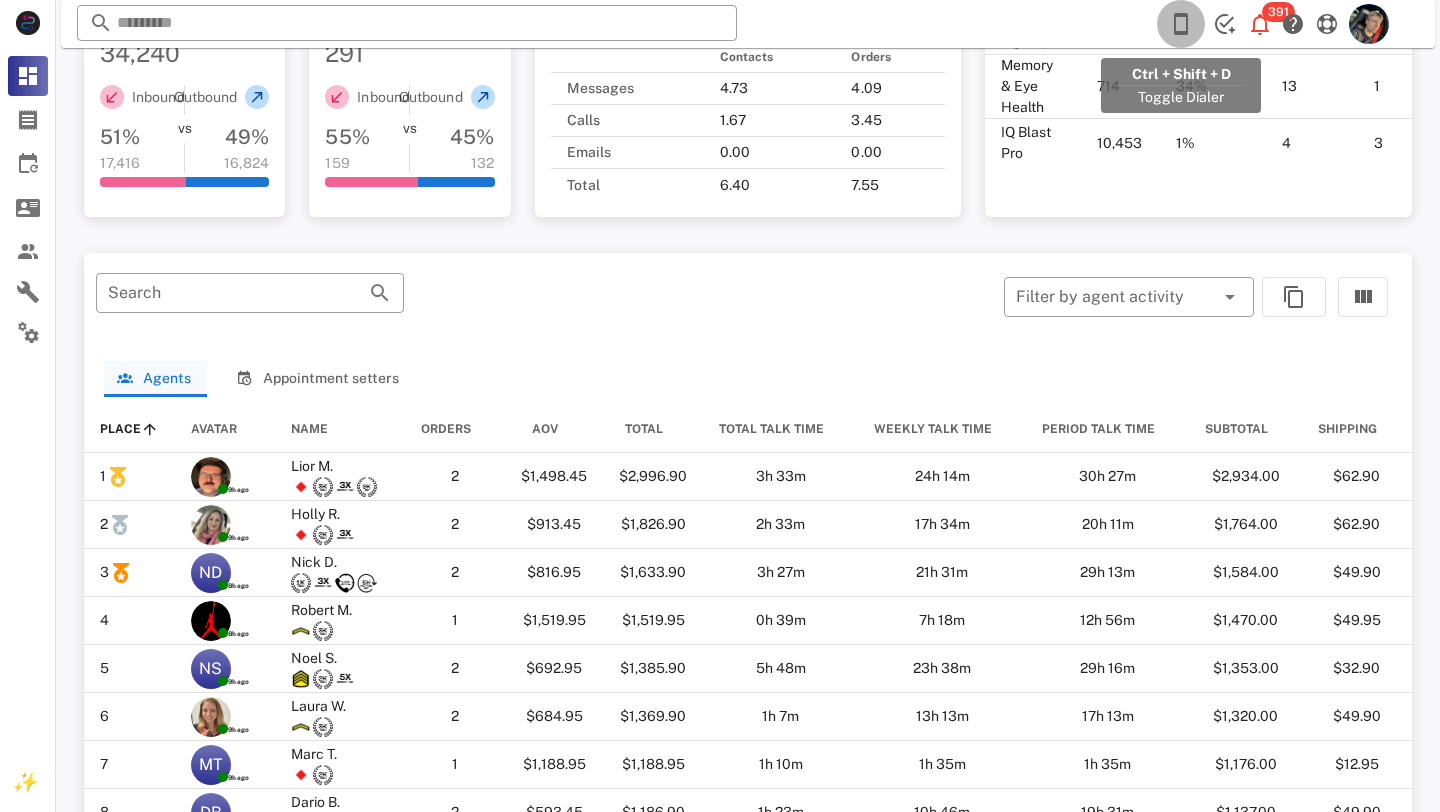 click at bounding box center [1181, 24] 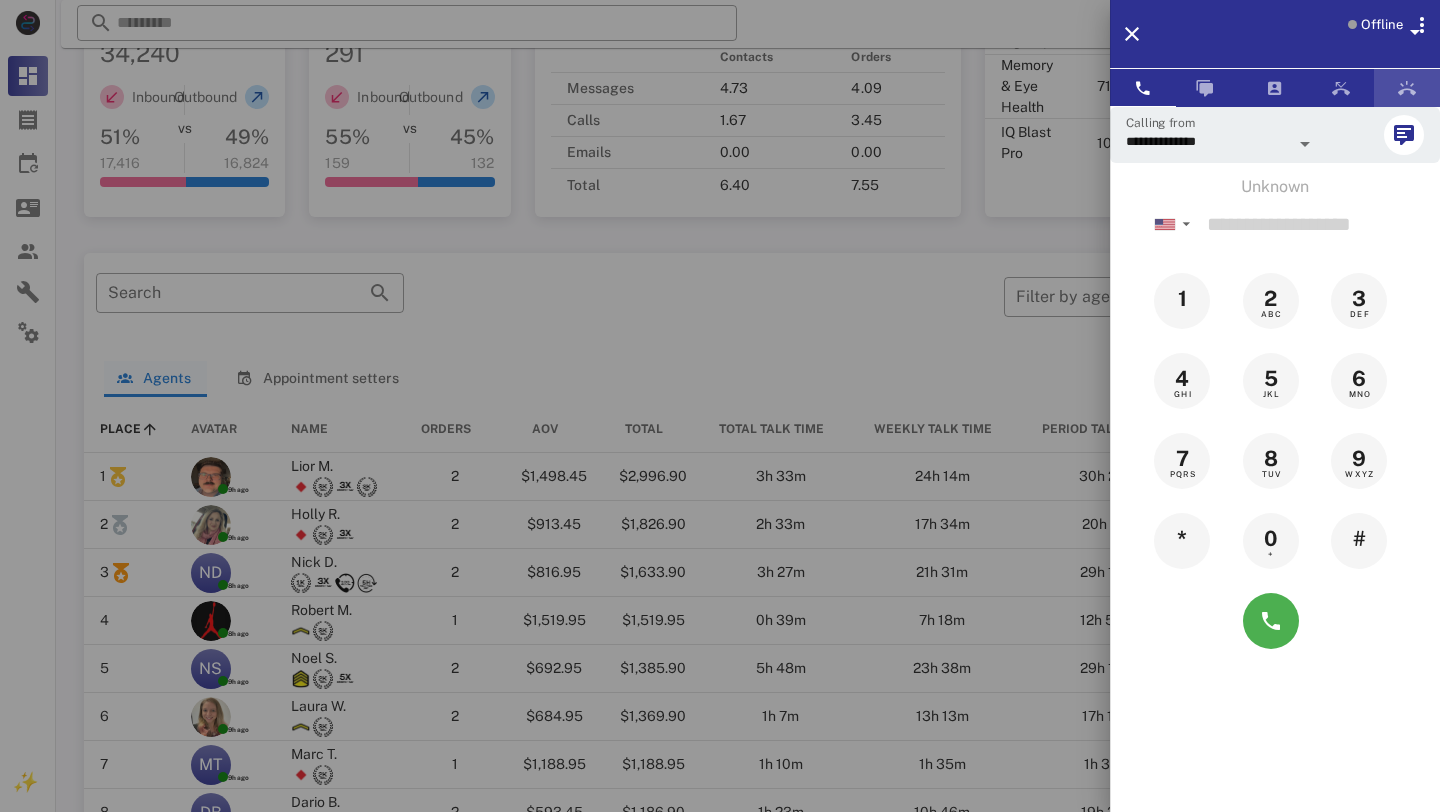 click at bounding box center [1407, 88] 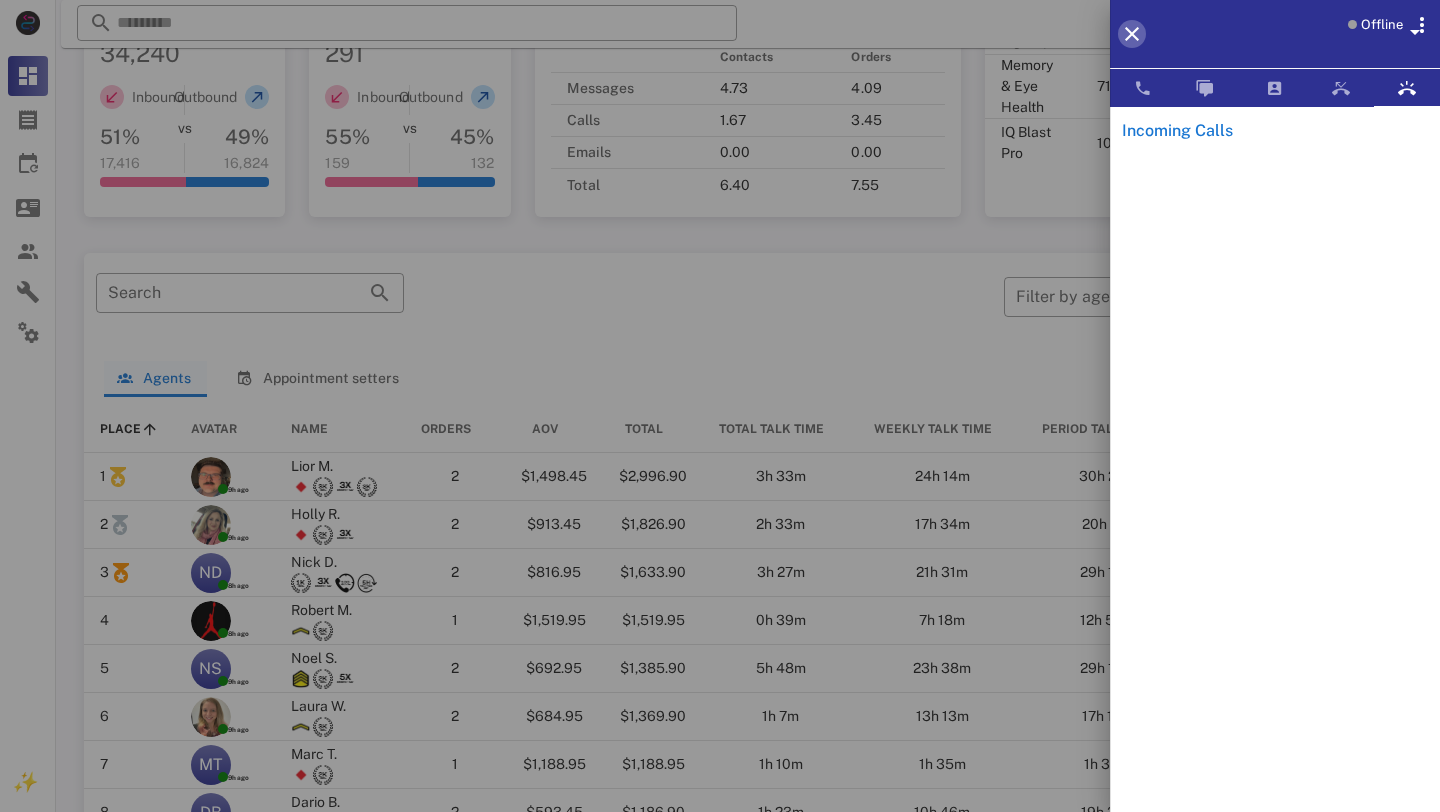 click at bounding box center (1132, 34) 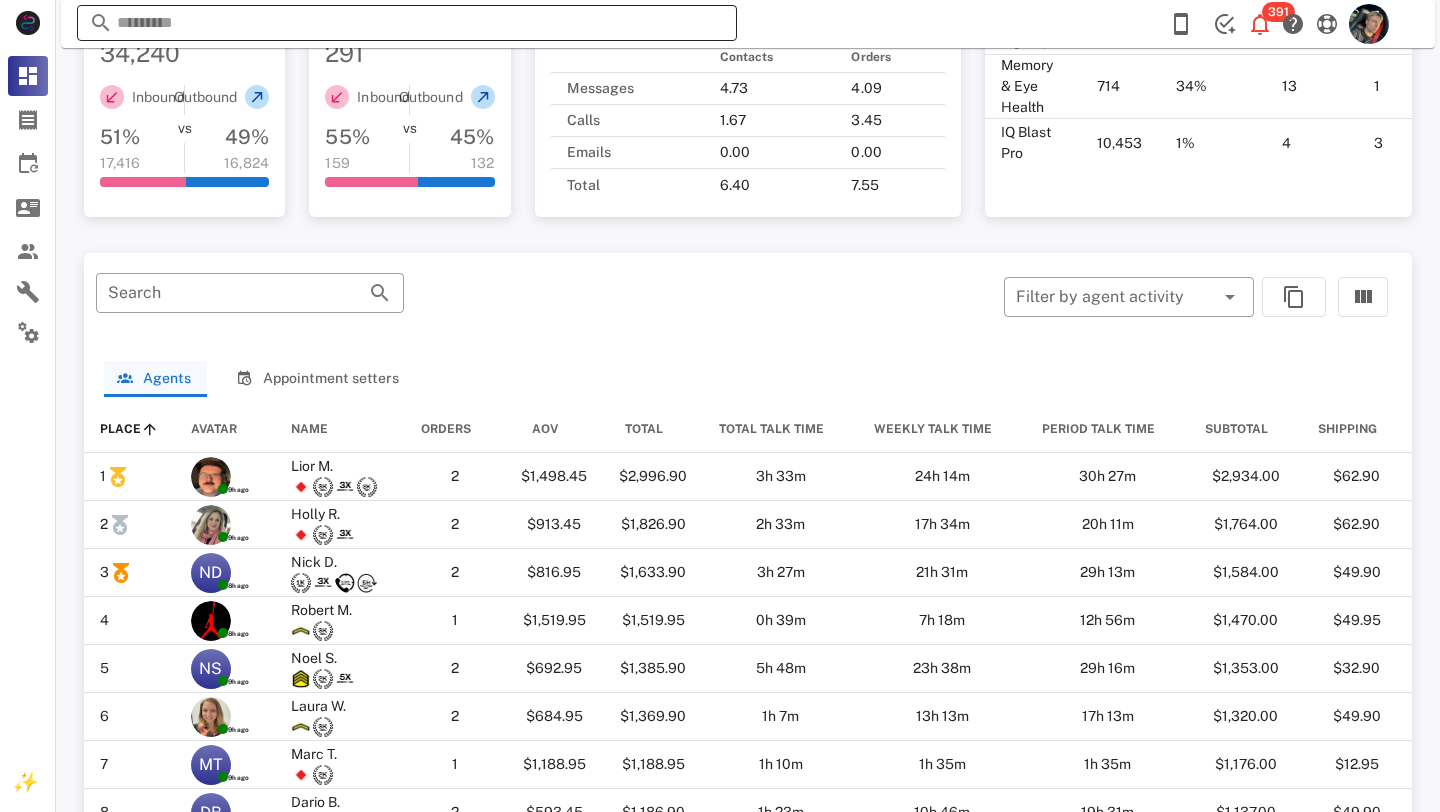 click at bounding box center (407, 23) 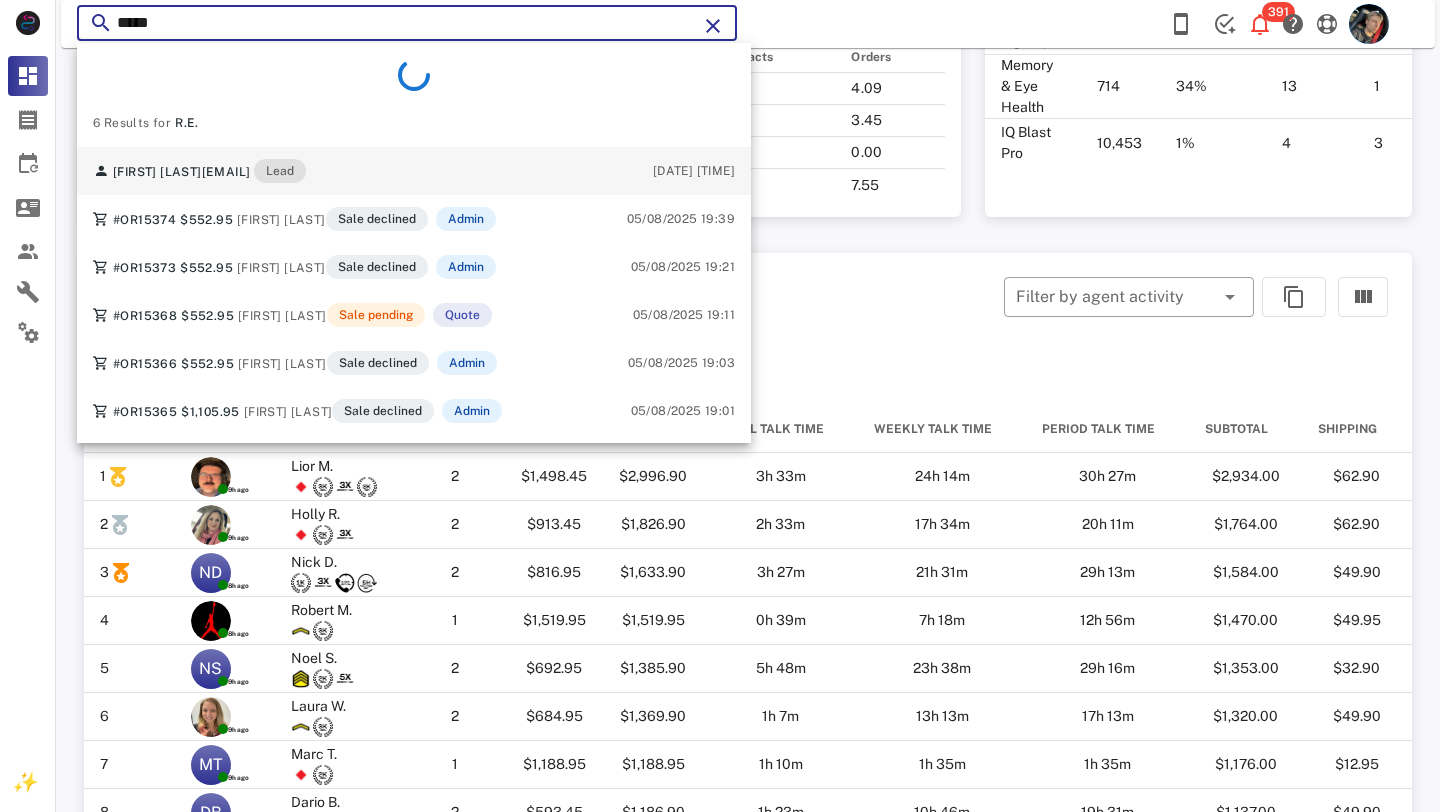 type on "****" 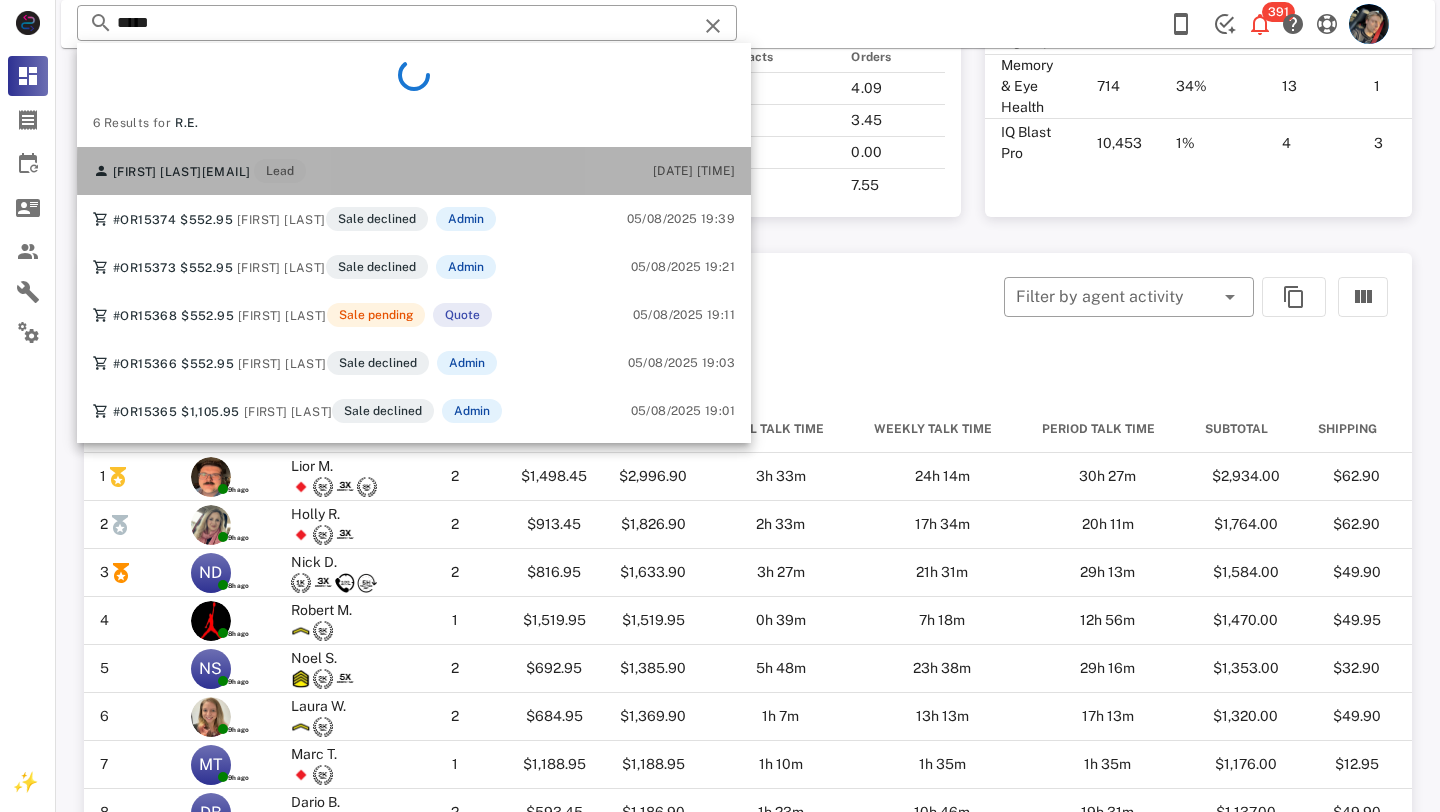click on "[EMAIL]" at bounding box center [226, 172] 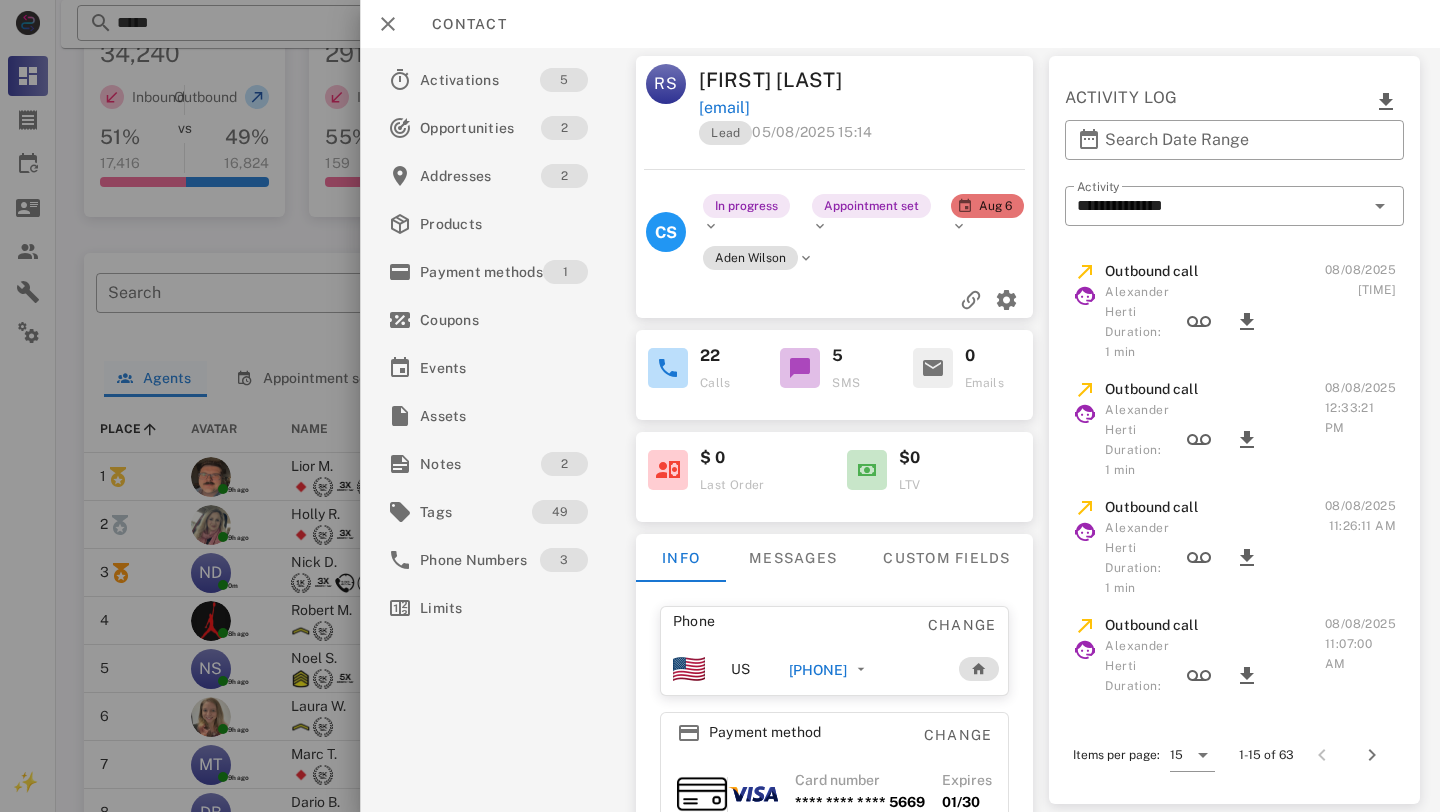 click on "[PHONE]" at bounding box center [818, 670] 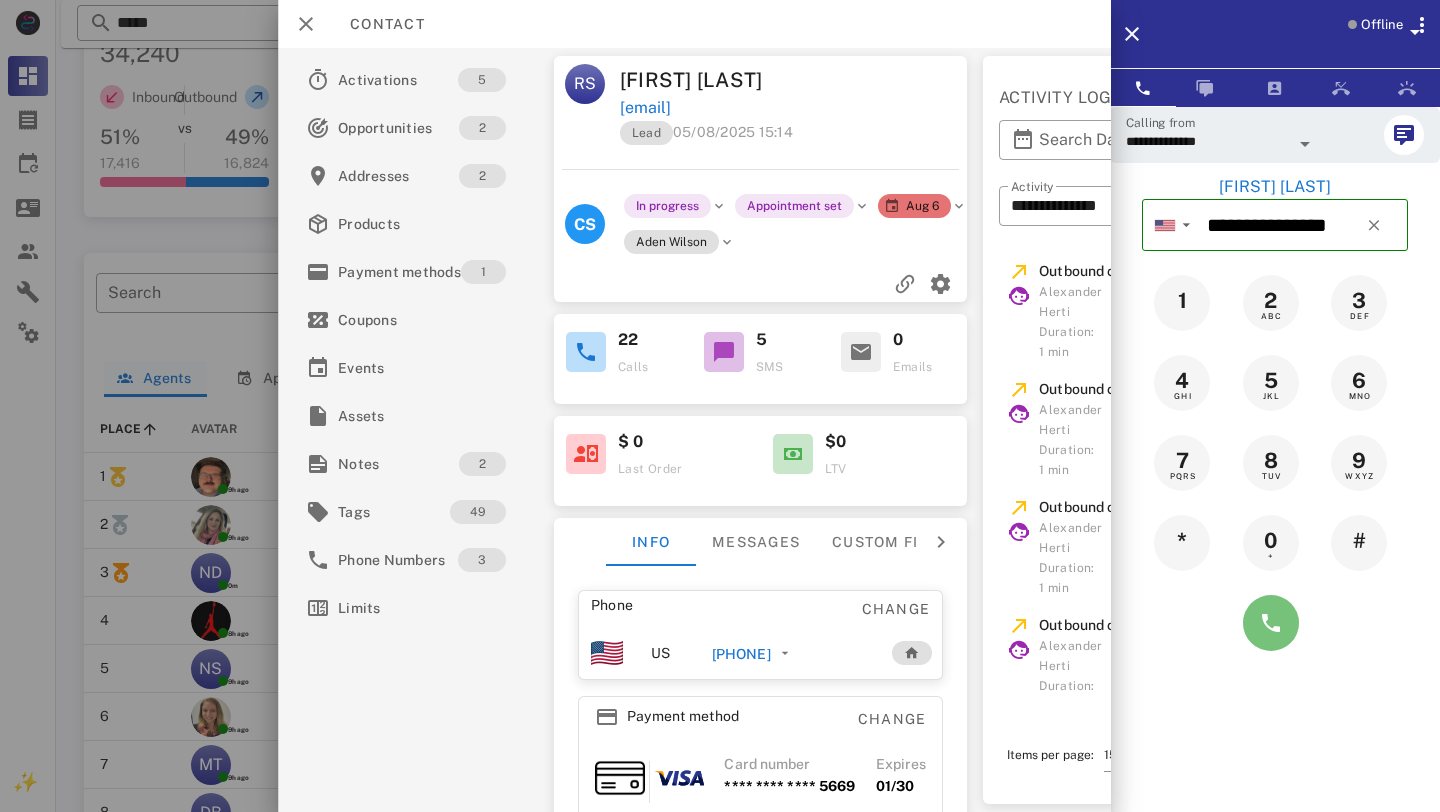 click at bounding box center [1271, 623] 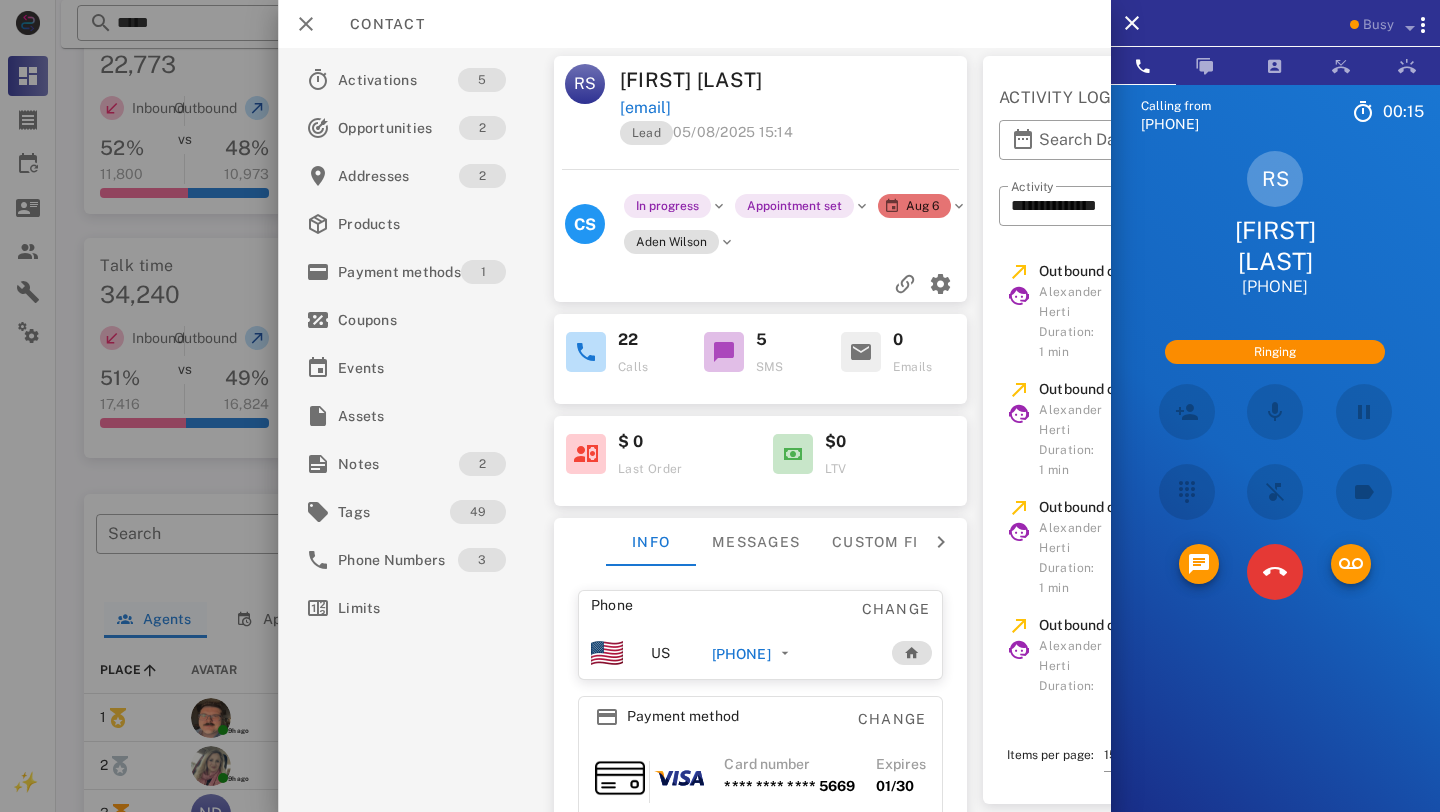 scroll, scrollTop: 0, scrollLeft: 0, axis: both 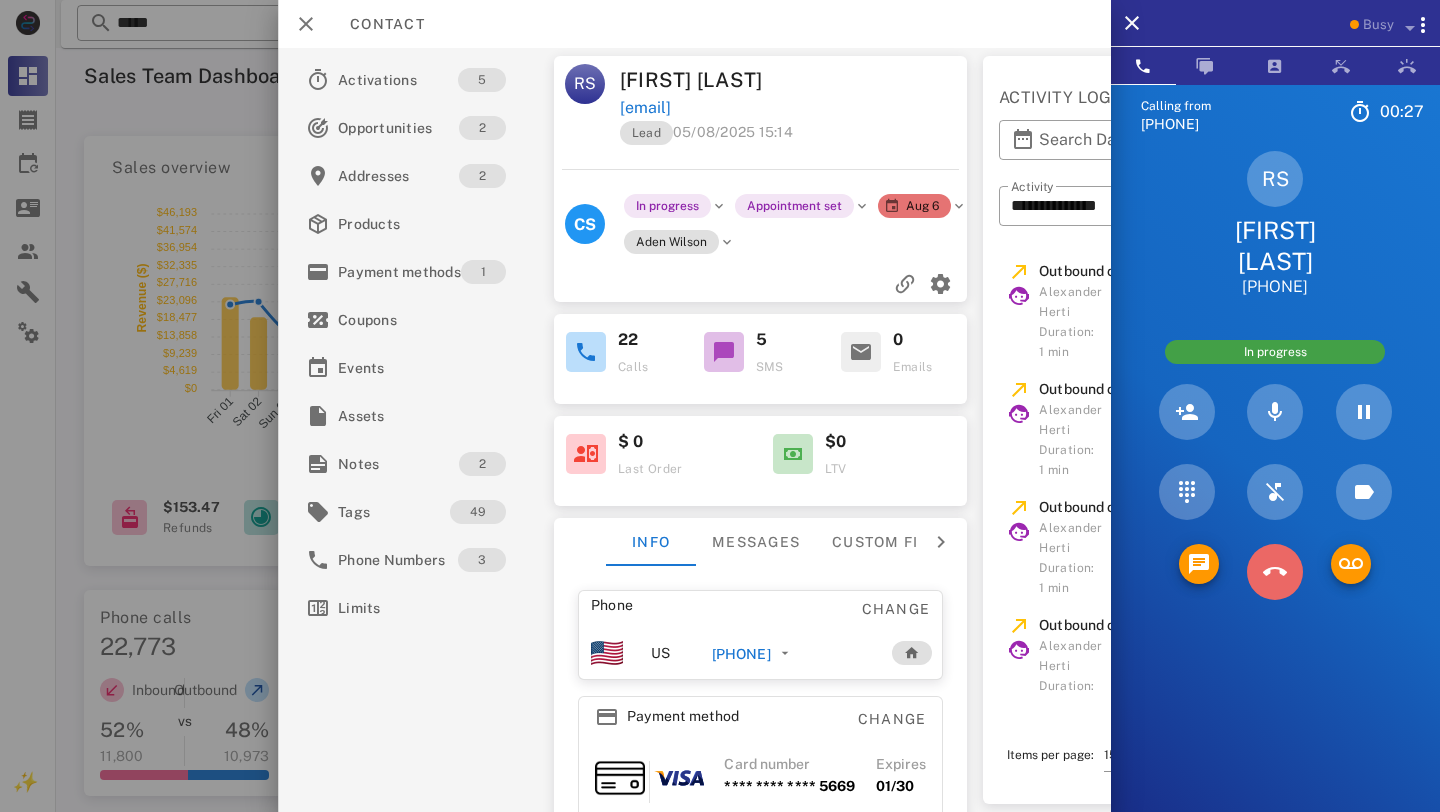 click at bounding box center (1275, 572) 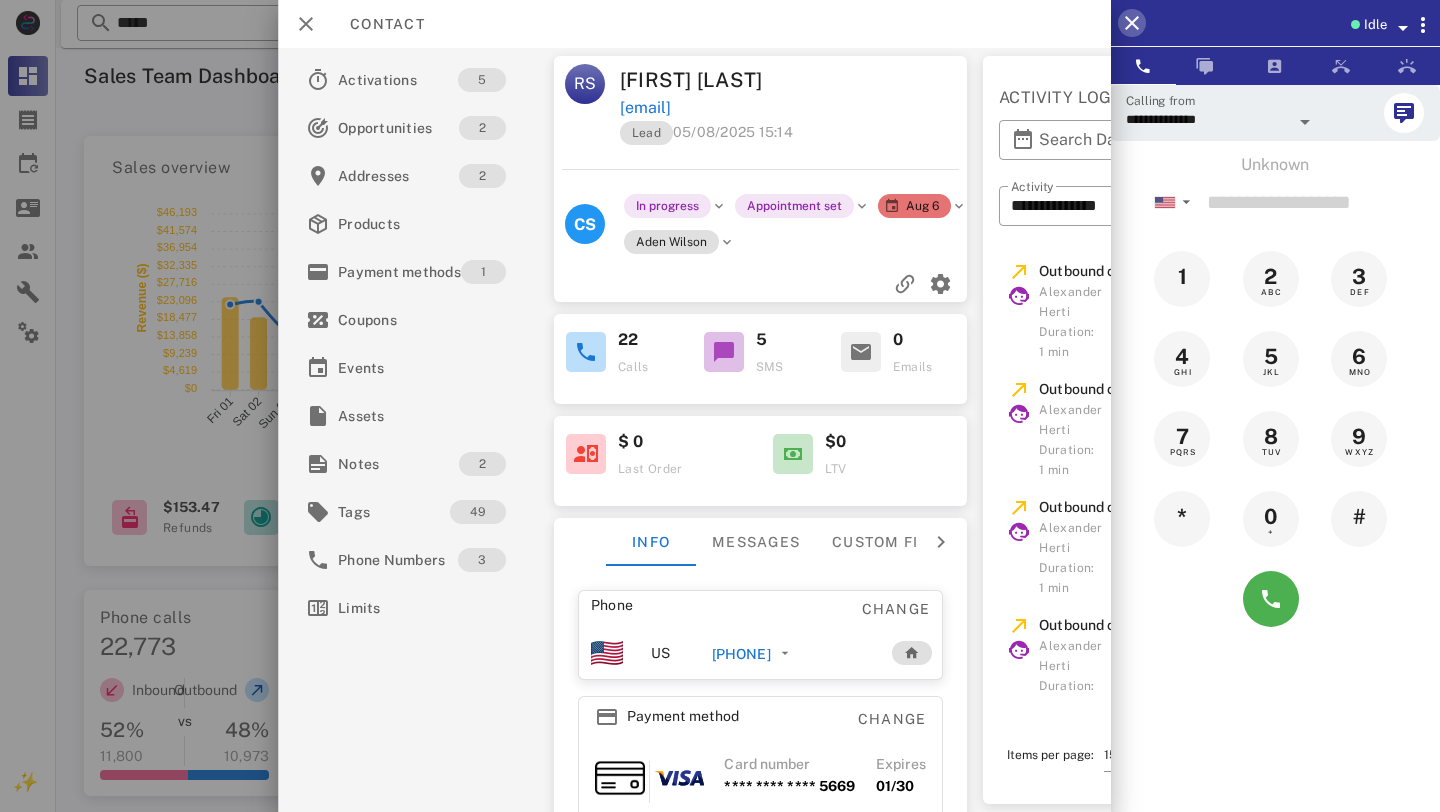 click at bounding box center [1132, 23] 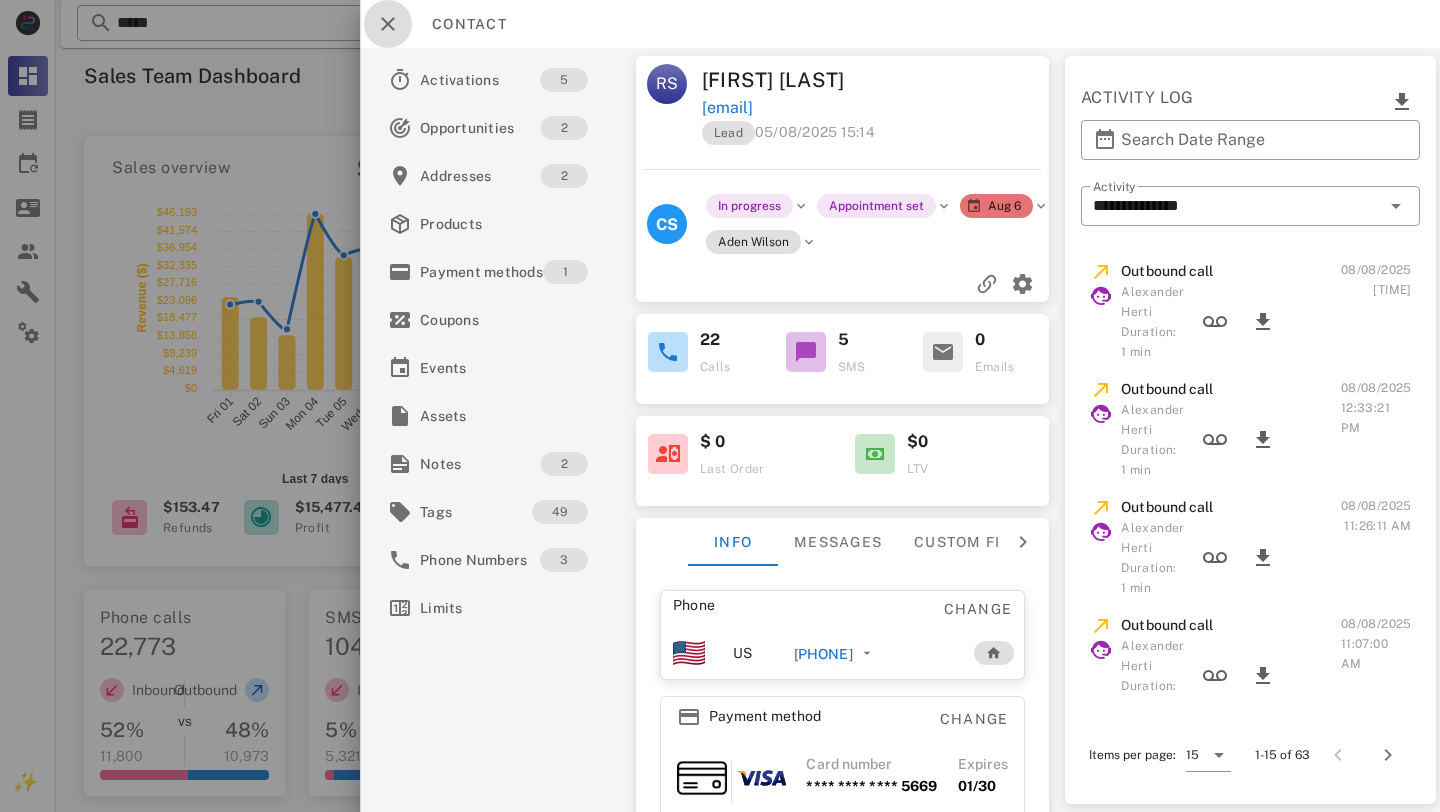 click at bounding box center (388, 24) 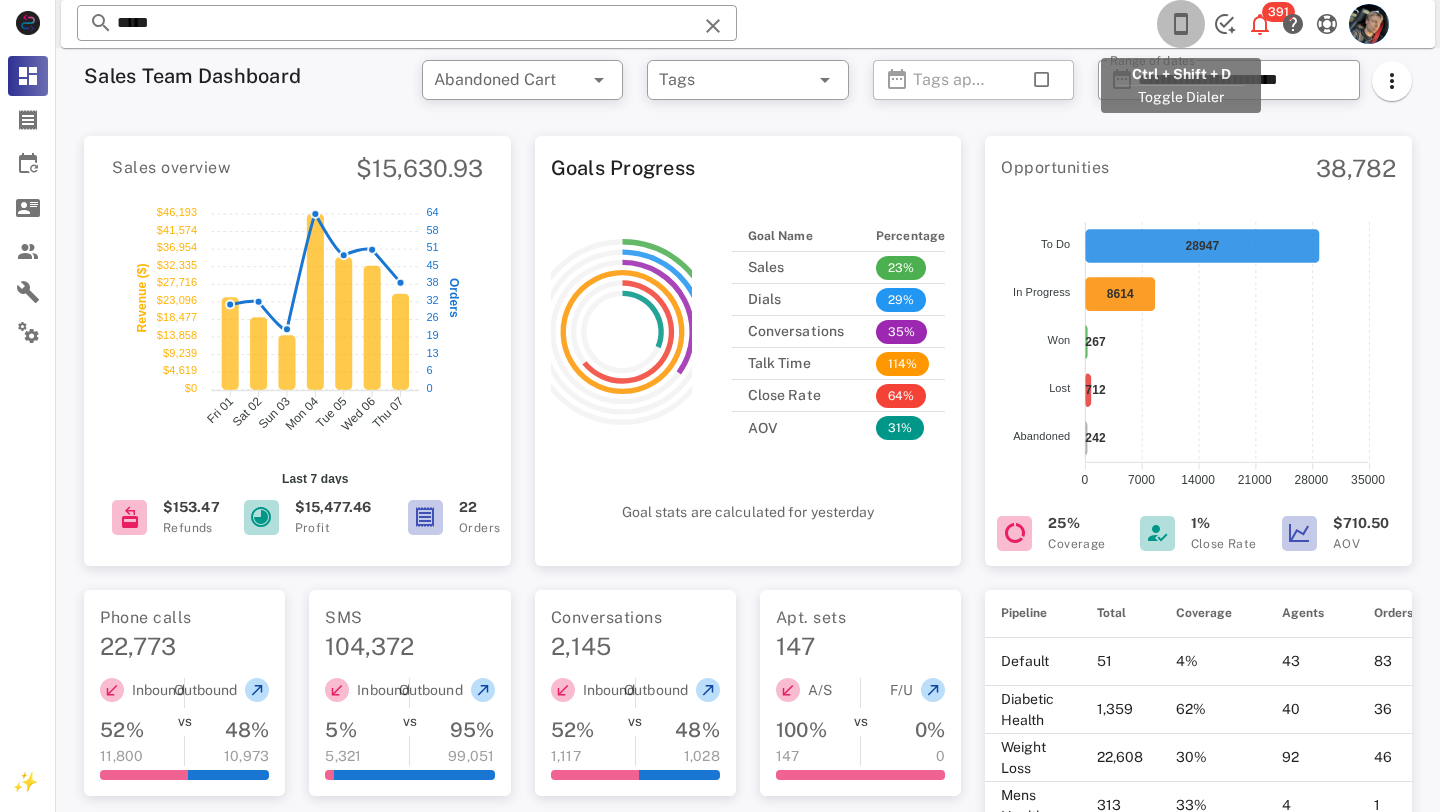 click at bounding box center [1181, 24] 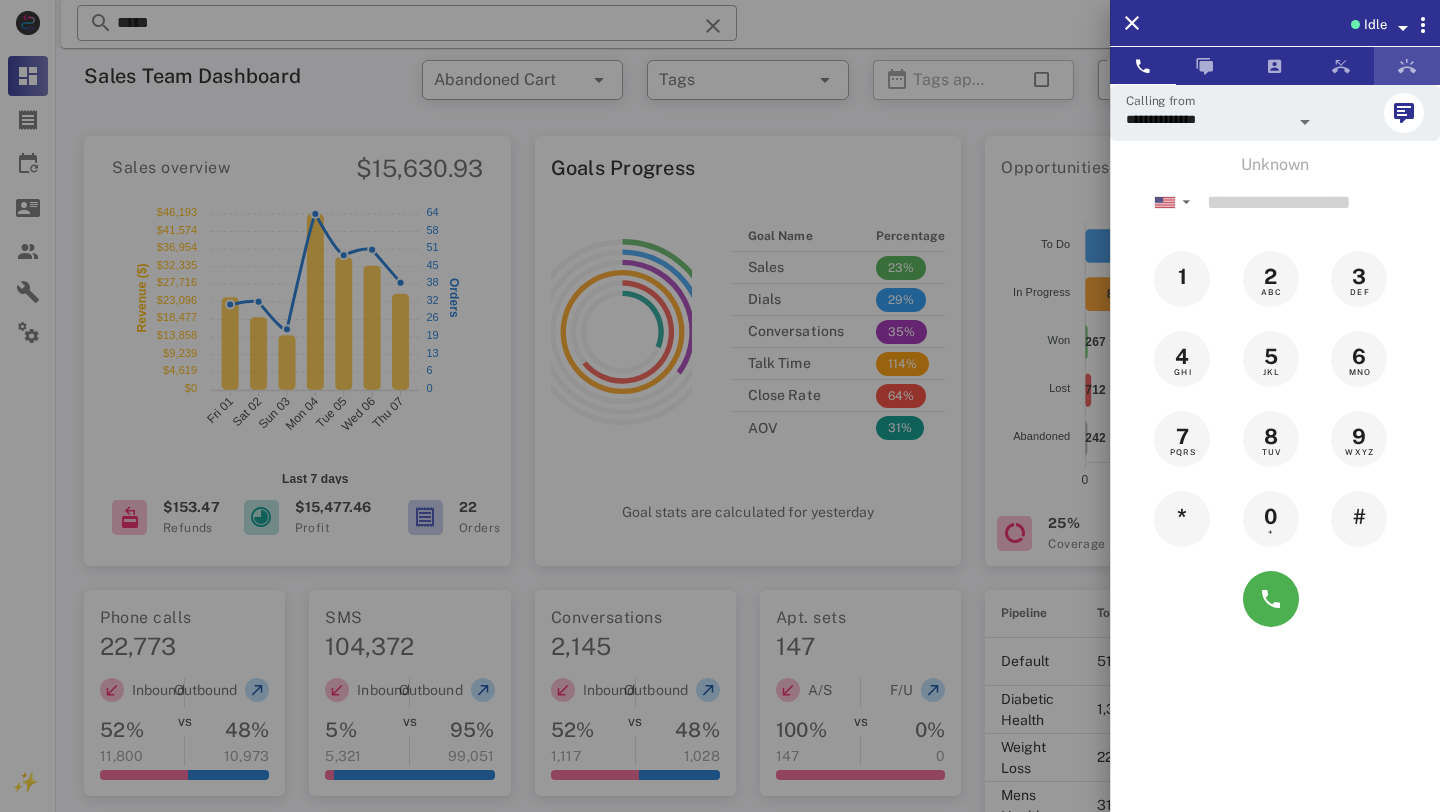 click at bounding box center (1407, 66) 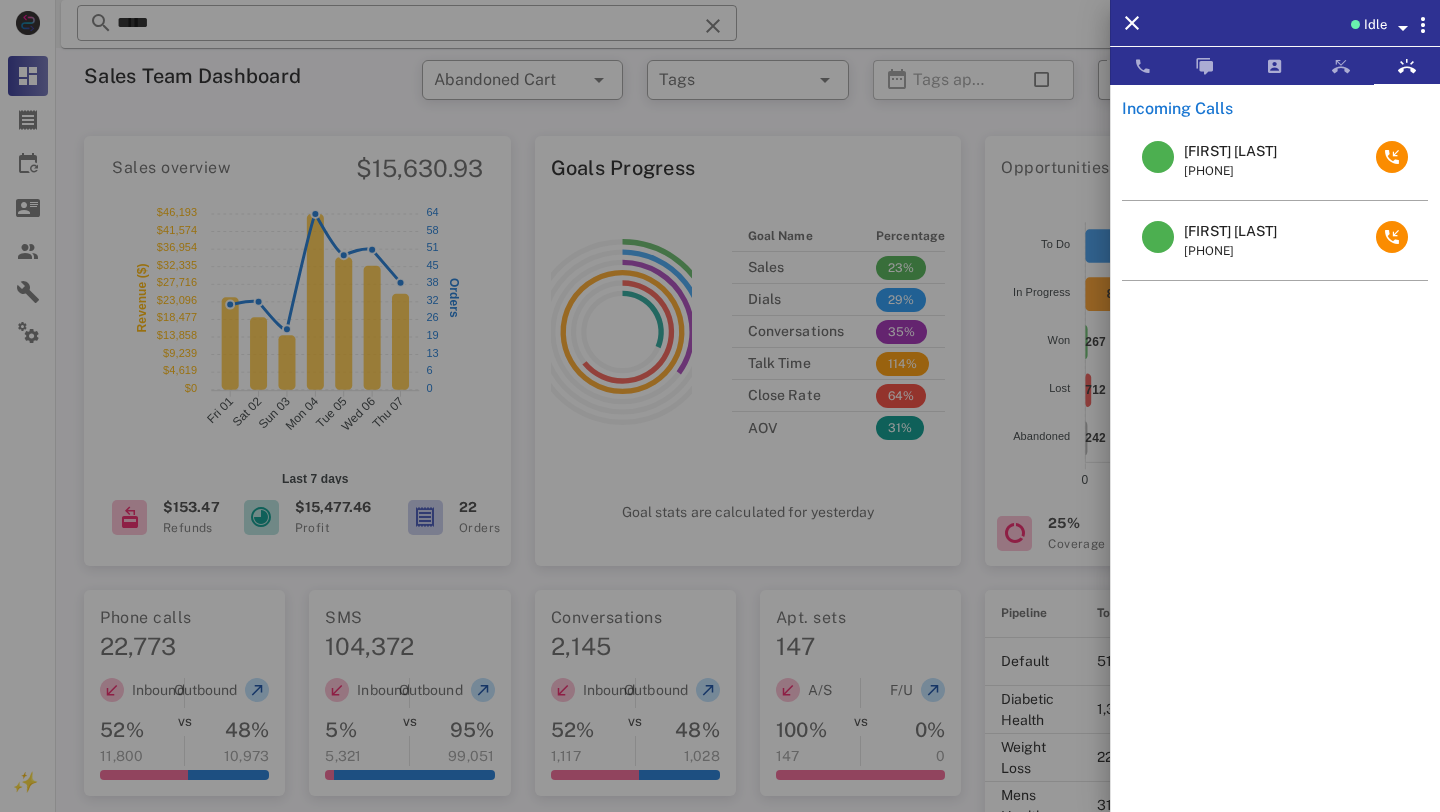 click on "[FIRST] [LAST]   [PHONE]" at bounding box center [1275, 241] 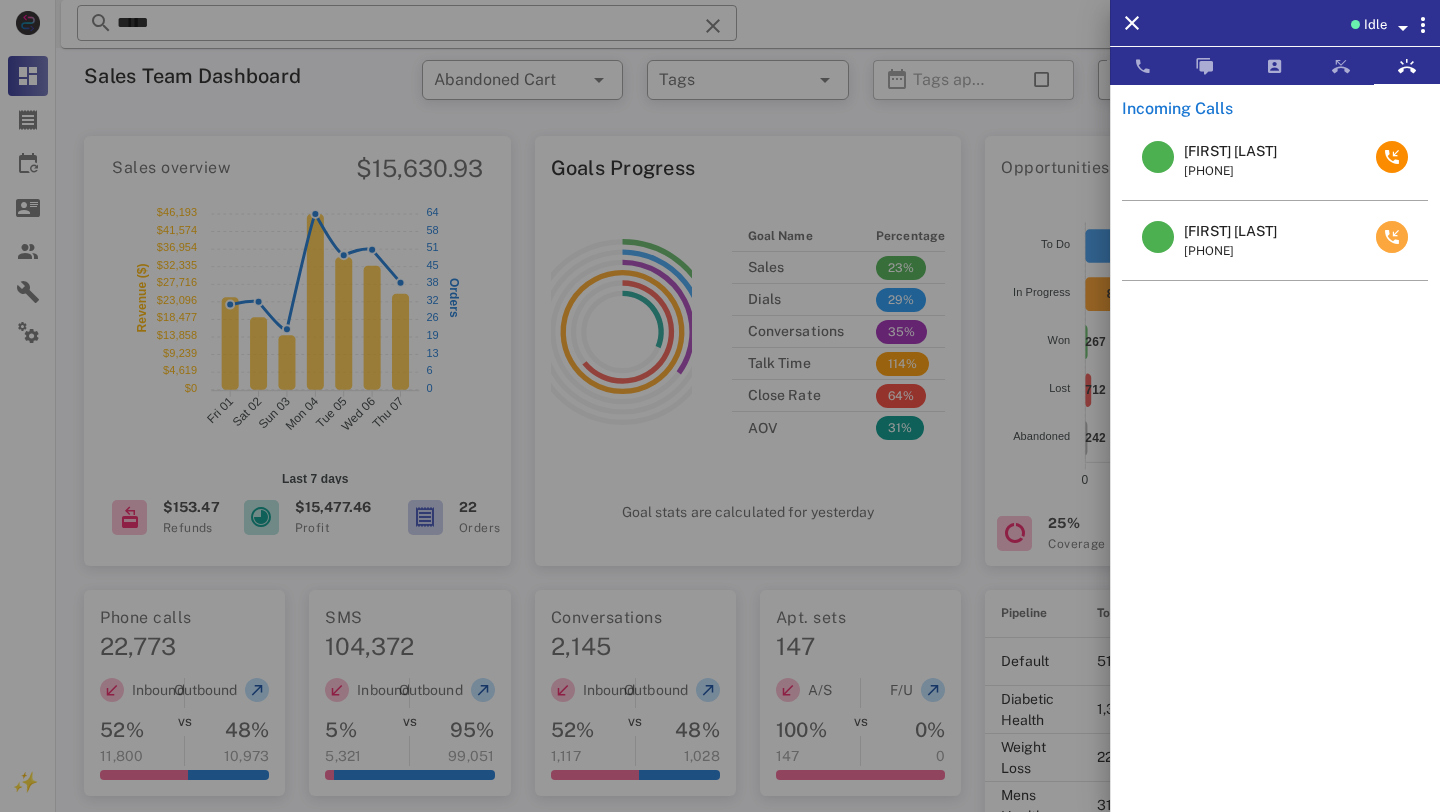 click at bounding box center (1392, 237) 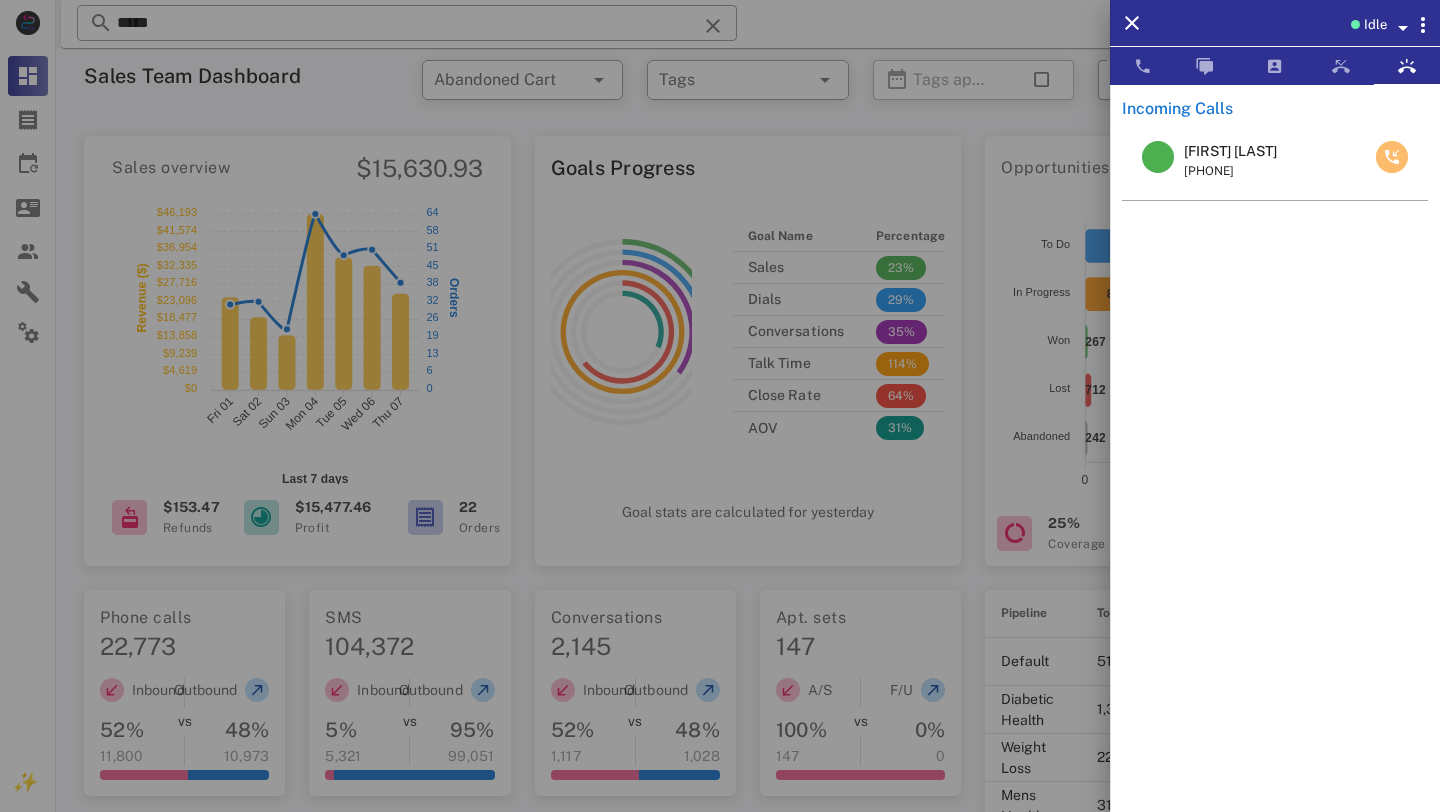 click at bounding box center [1392, 157] 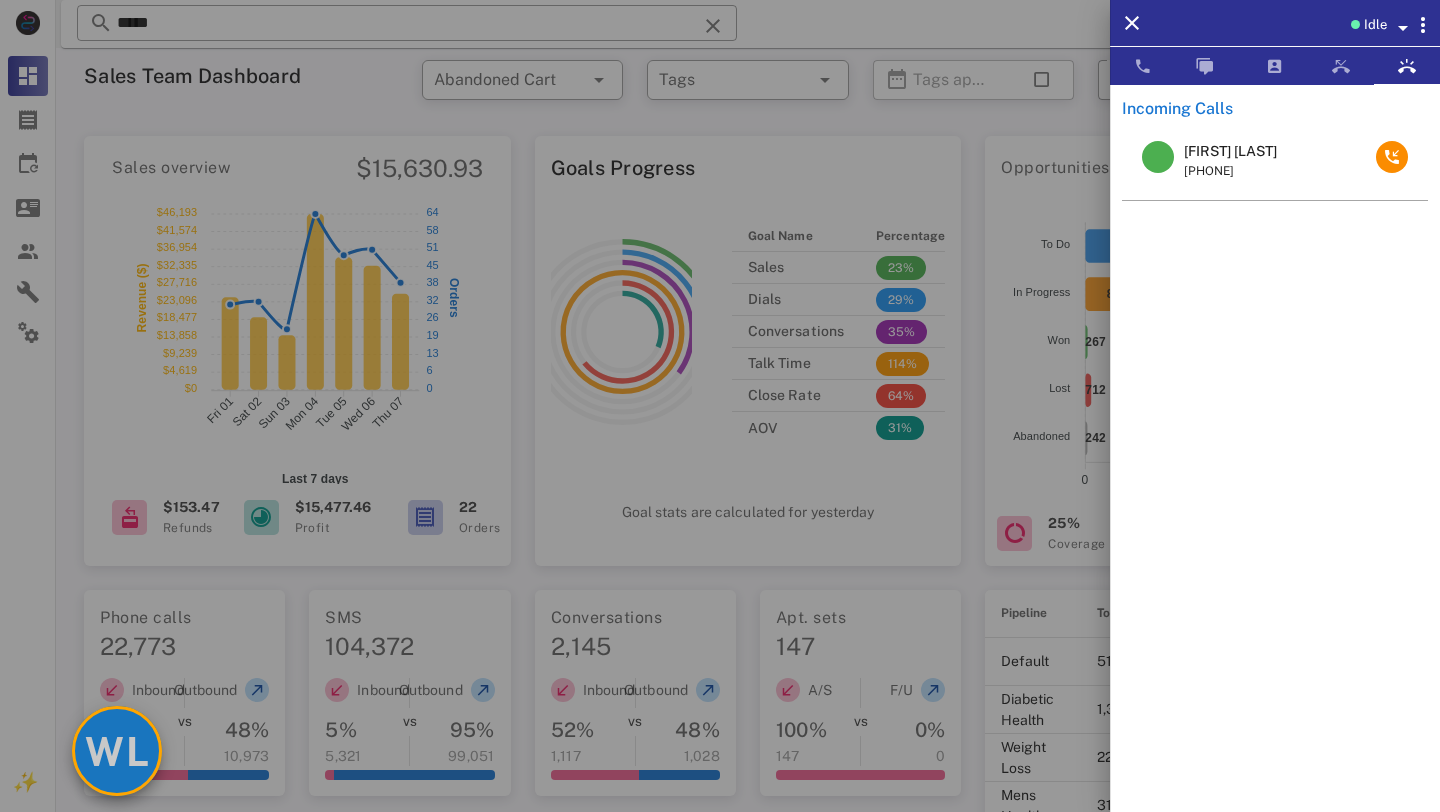 click on "WL" at bounding box center (117, 751) 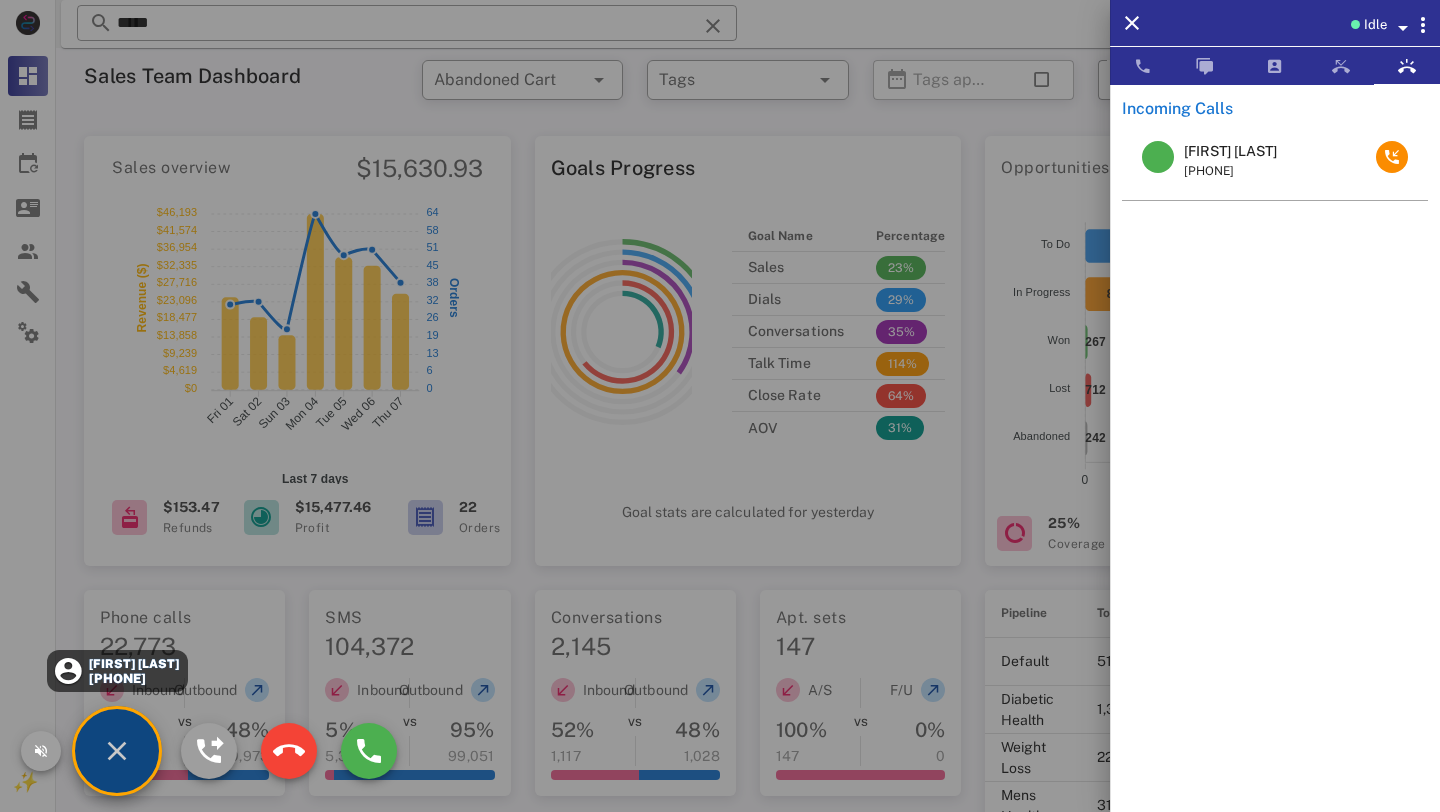 click on "[FIRST] [LAST]" at bounding box center [133, 664] 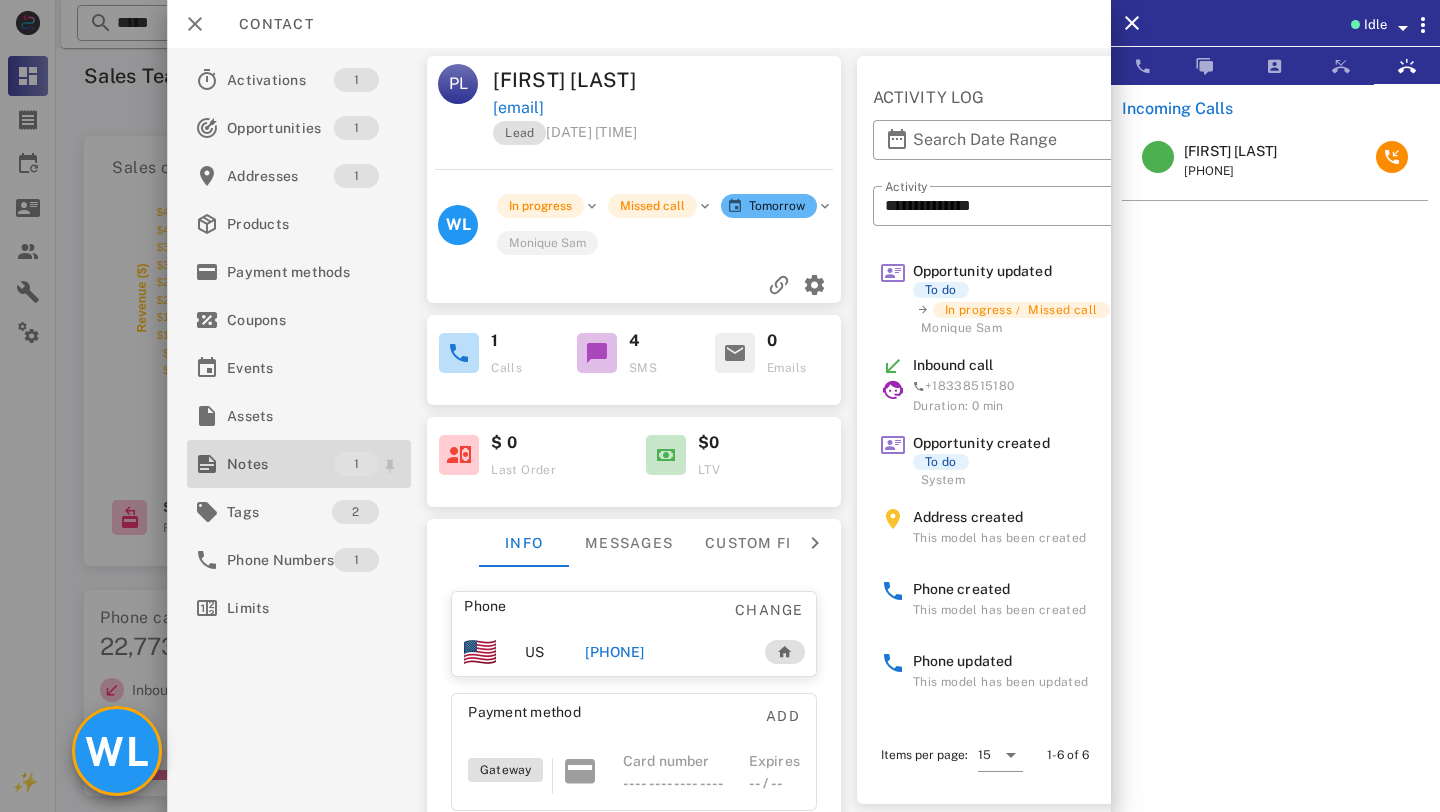 click on "Notes" at bounding box center [280, 464] 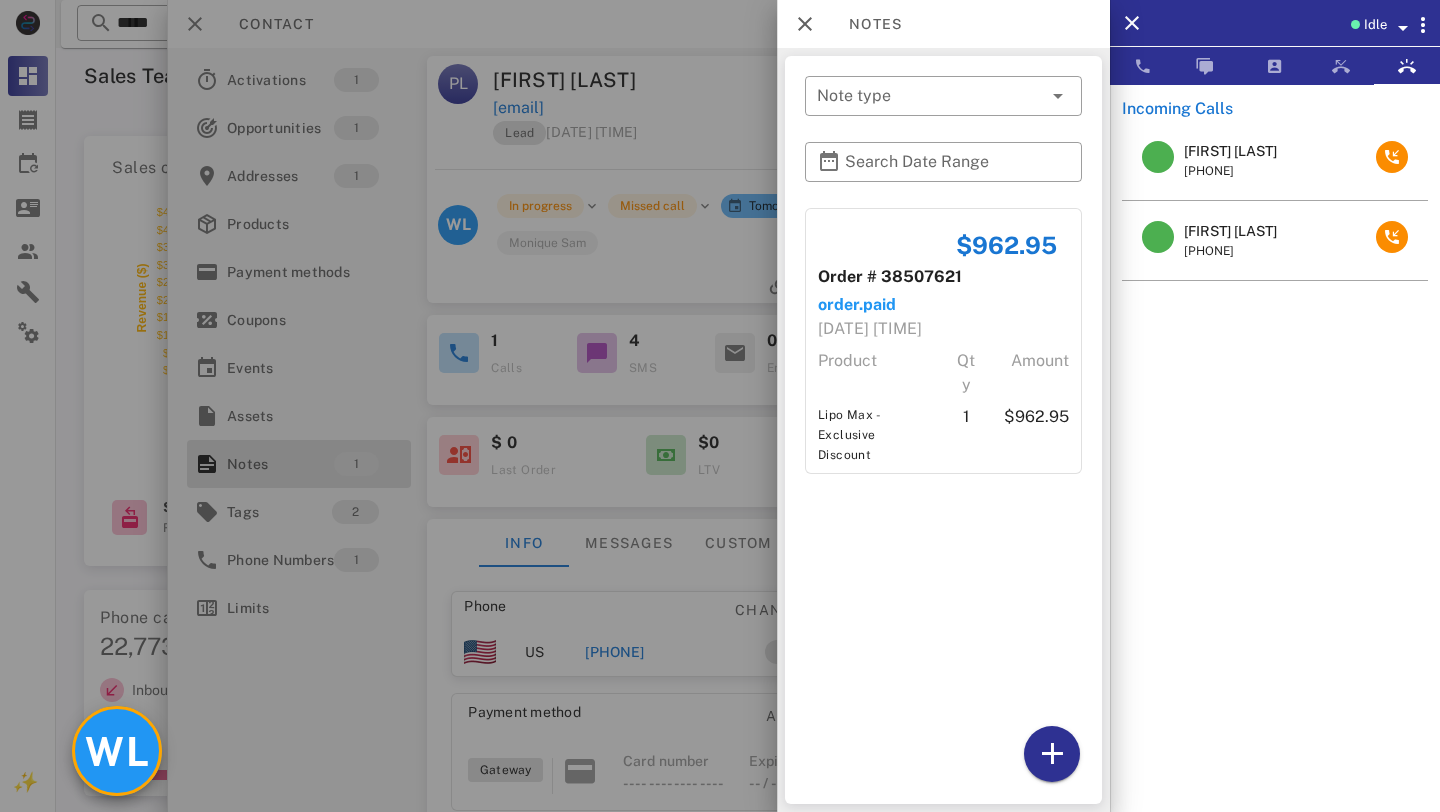 click on "WL" at bounding box center (117, 751) 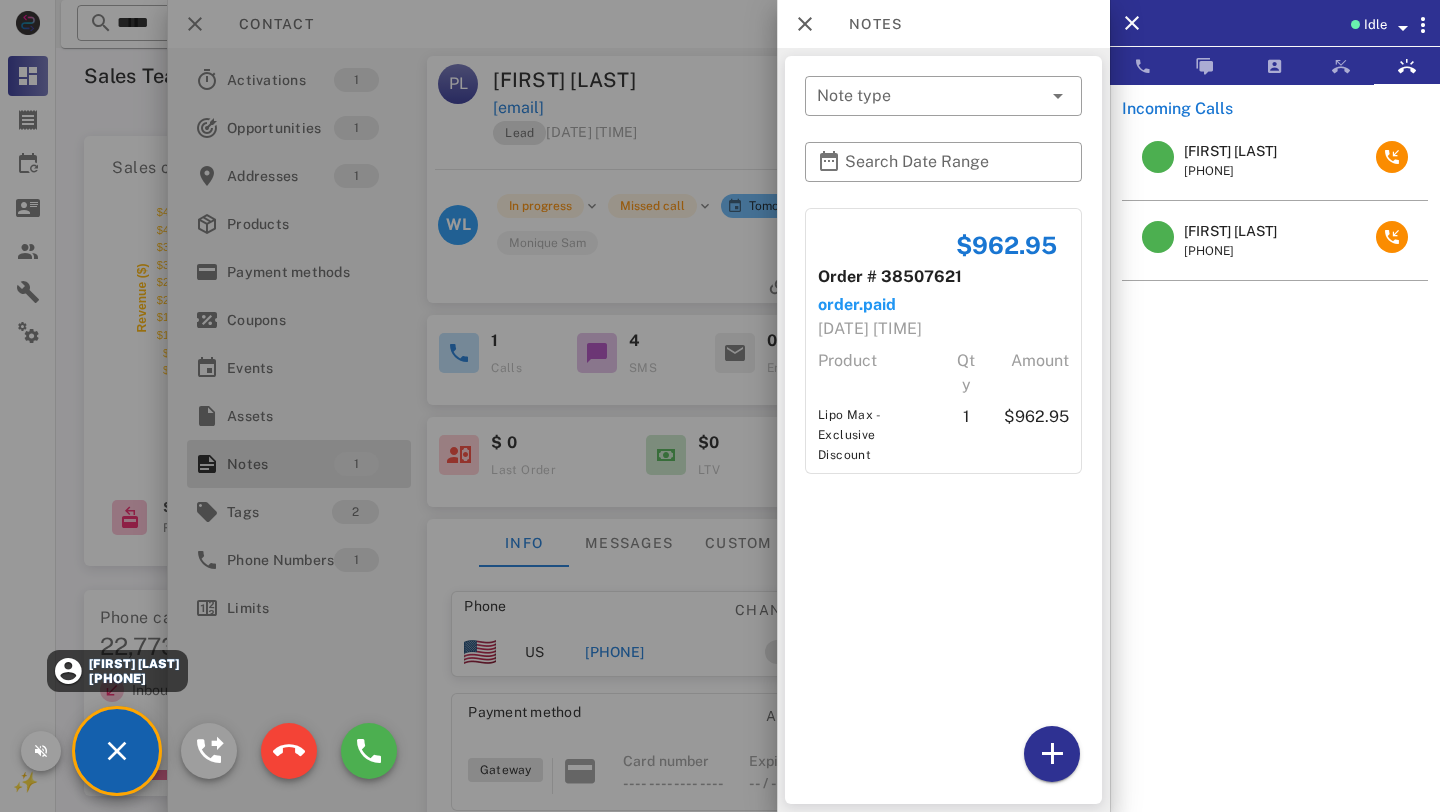 click at bounding box center (720, 406) 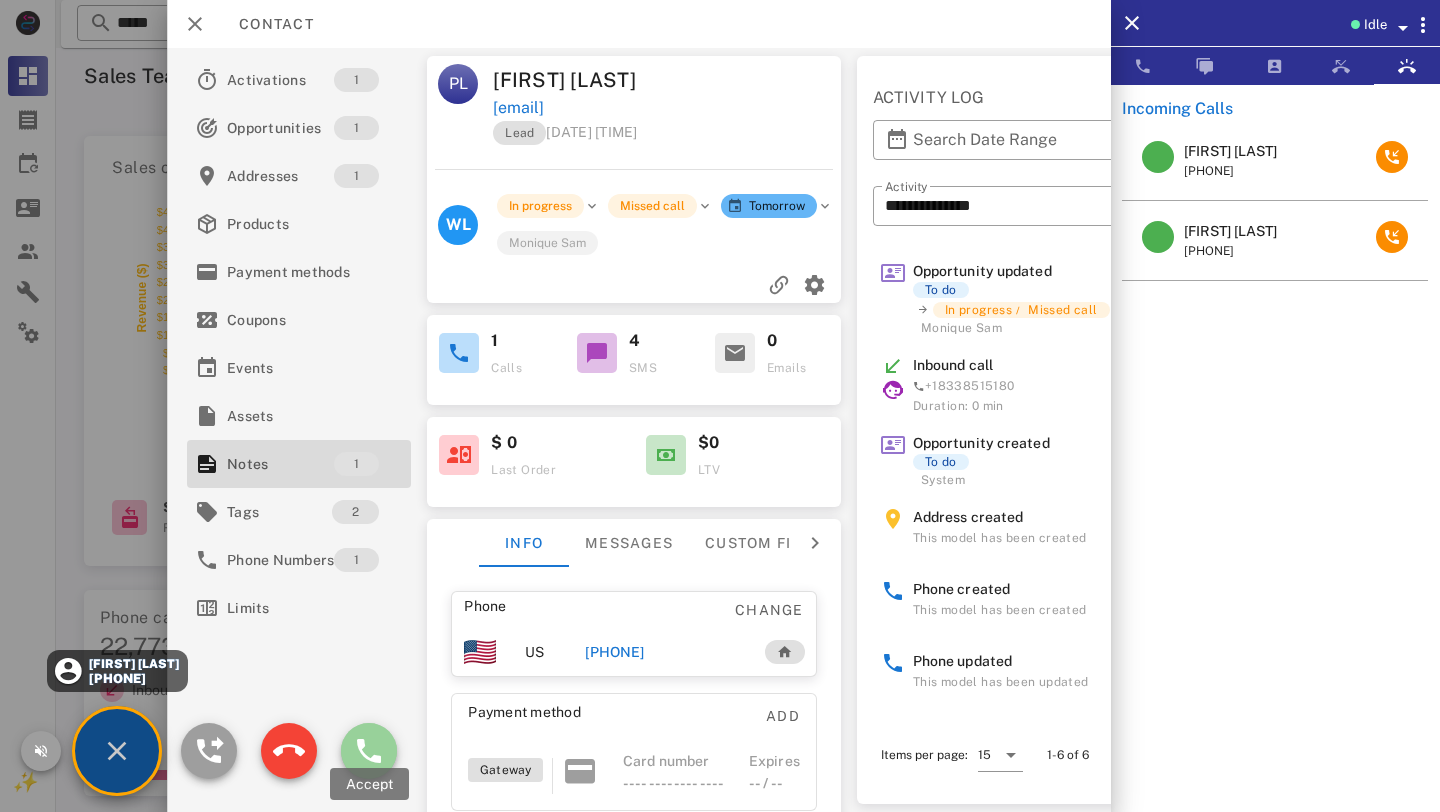 click at bounding box center (369, 751) 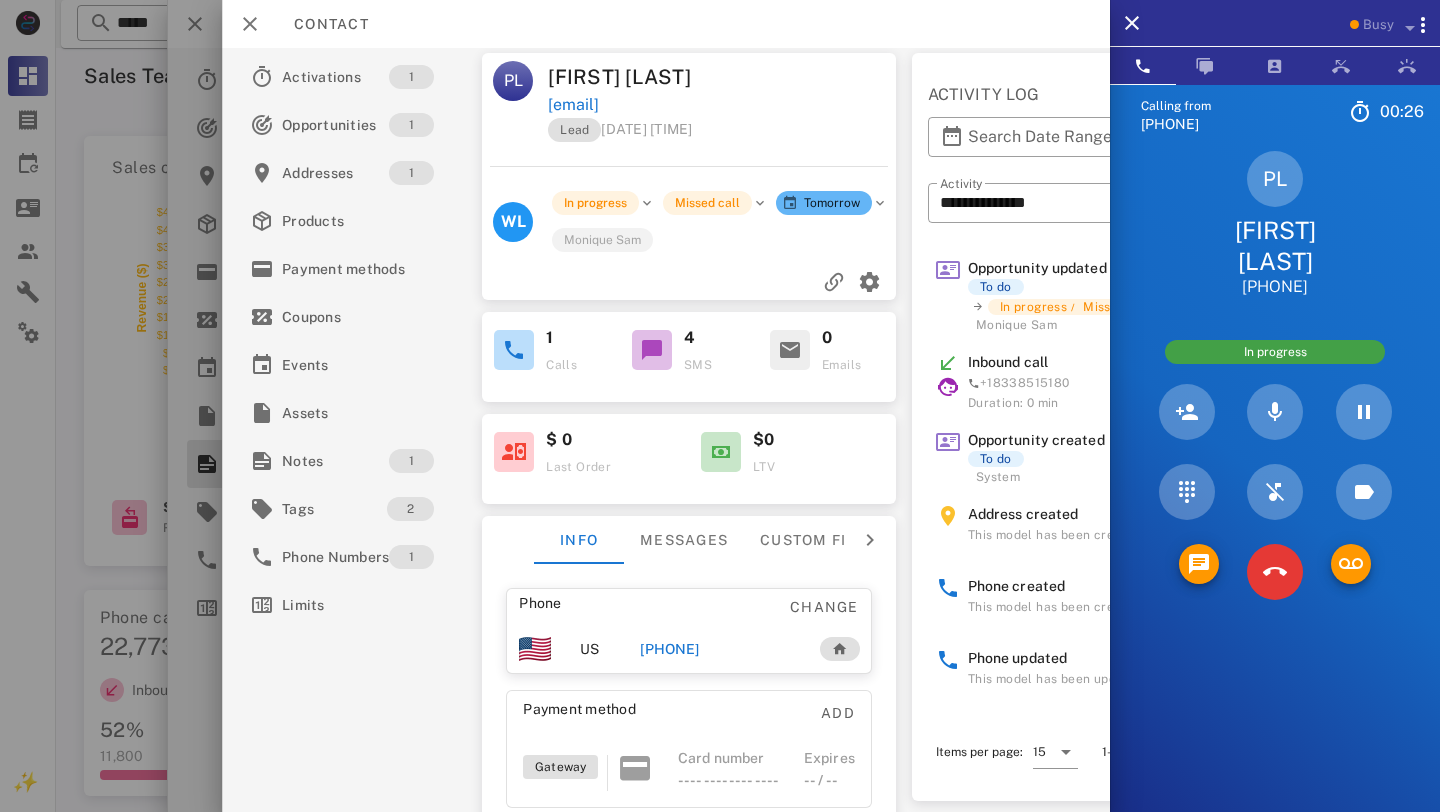 scroll, scrollTop: 0, scrollLeft: 0, axis: both 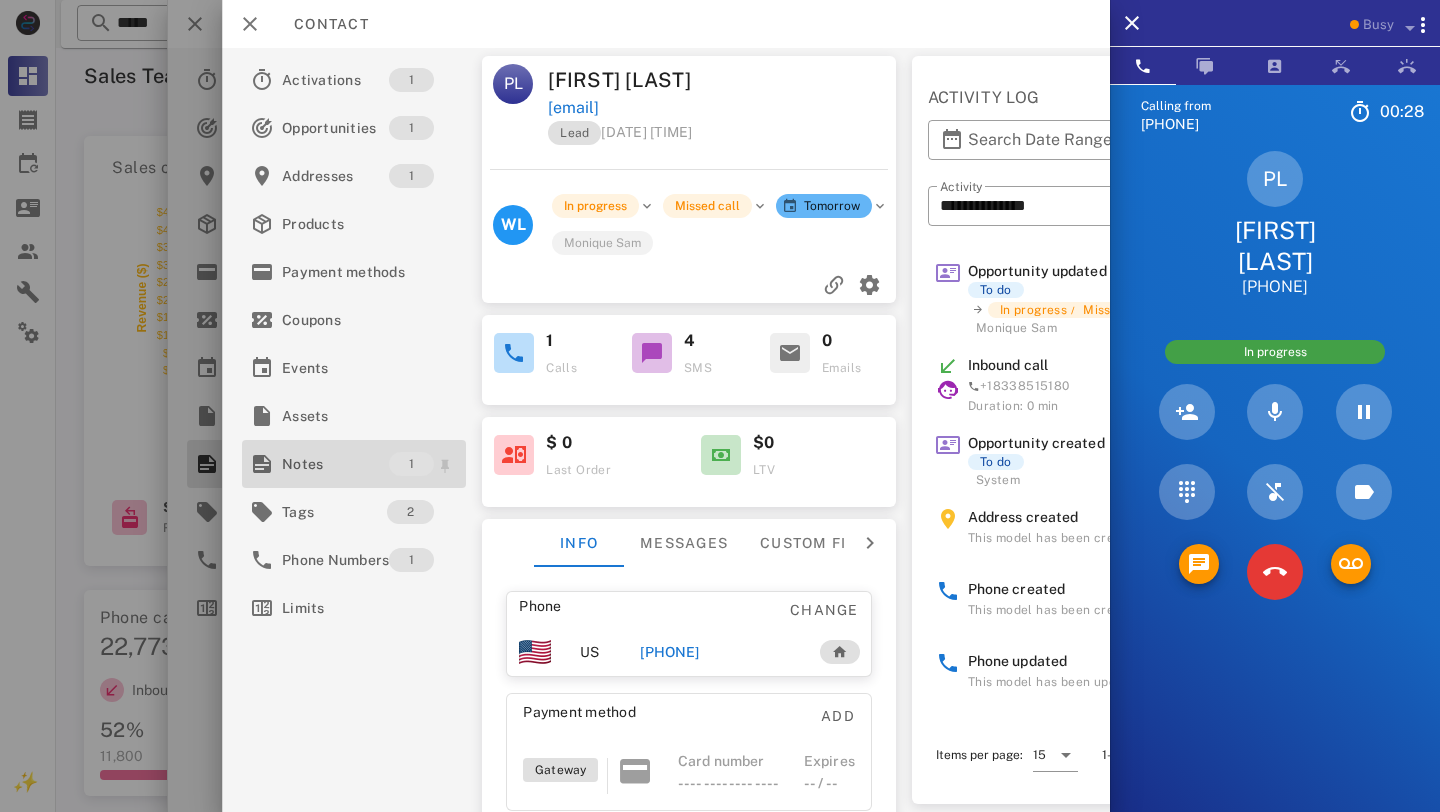 click on "Notes" at bounding box center [335, 464] 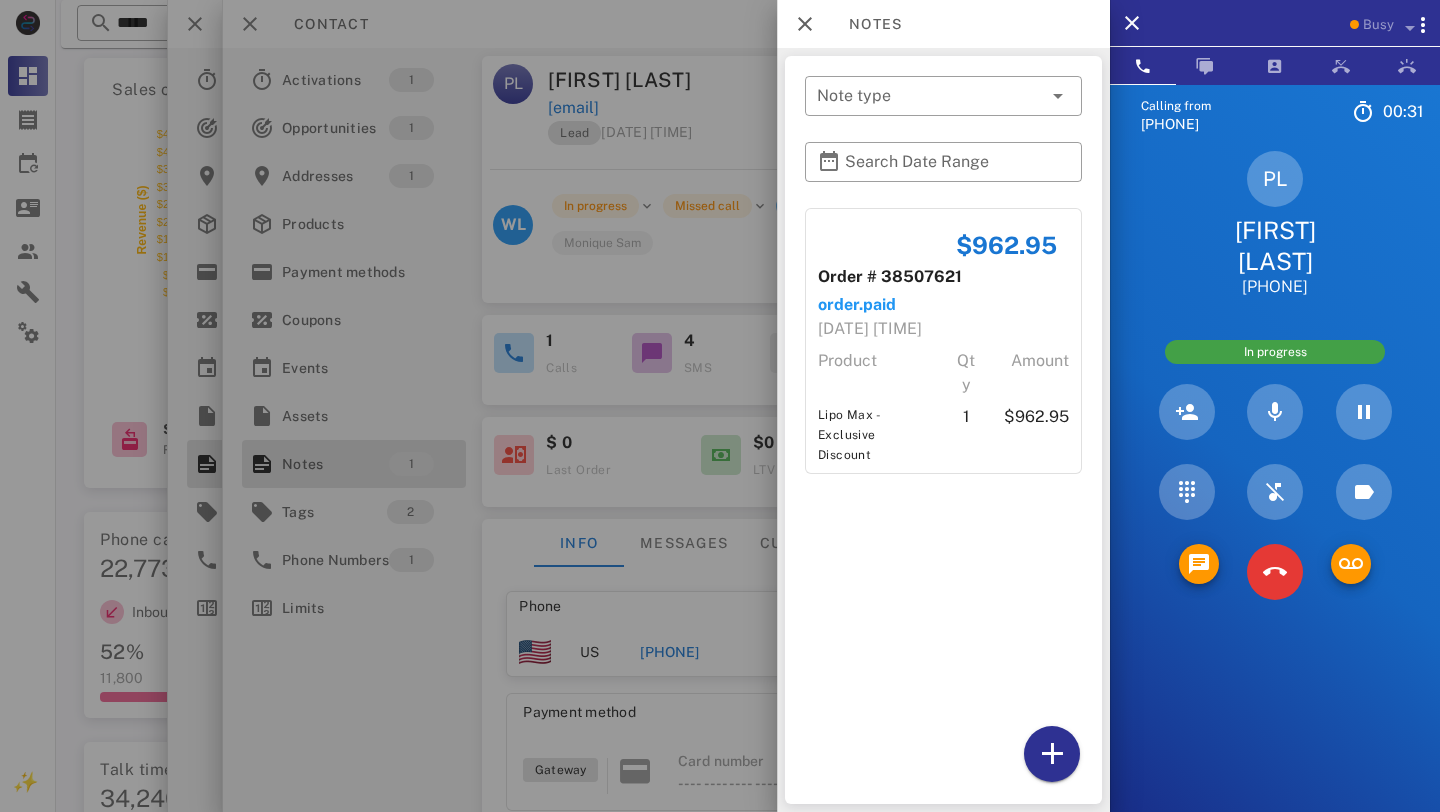 scroll, scrollTop: 94, scrollLeft: 0, axis: vertical 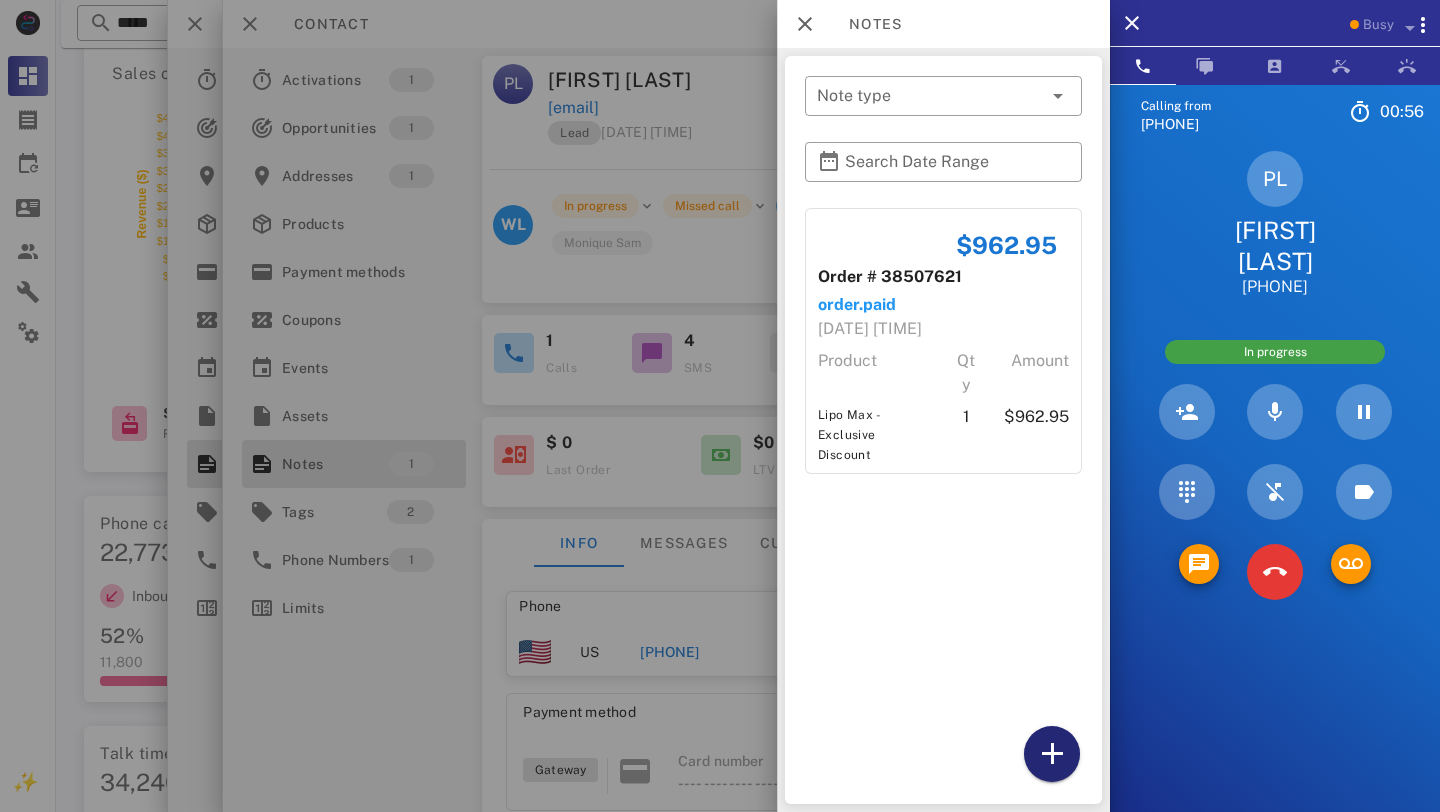 click at bounding box center [1052, 754] 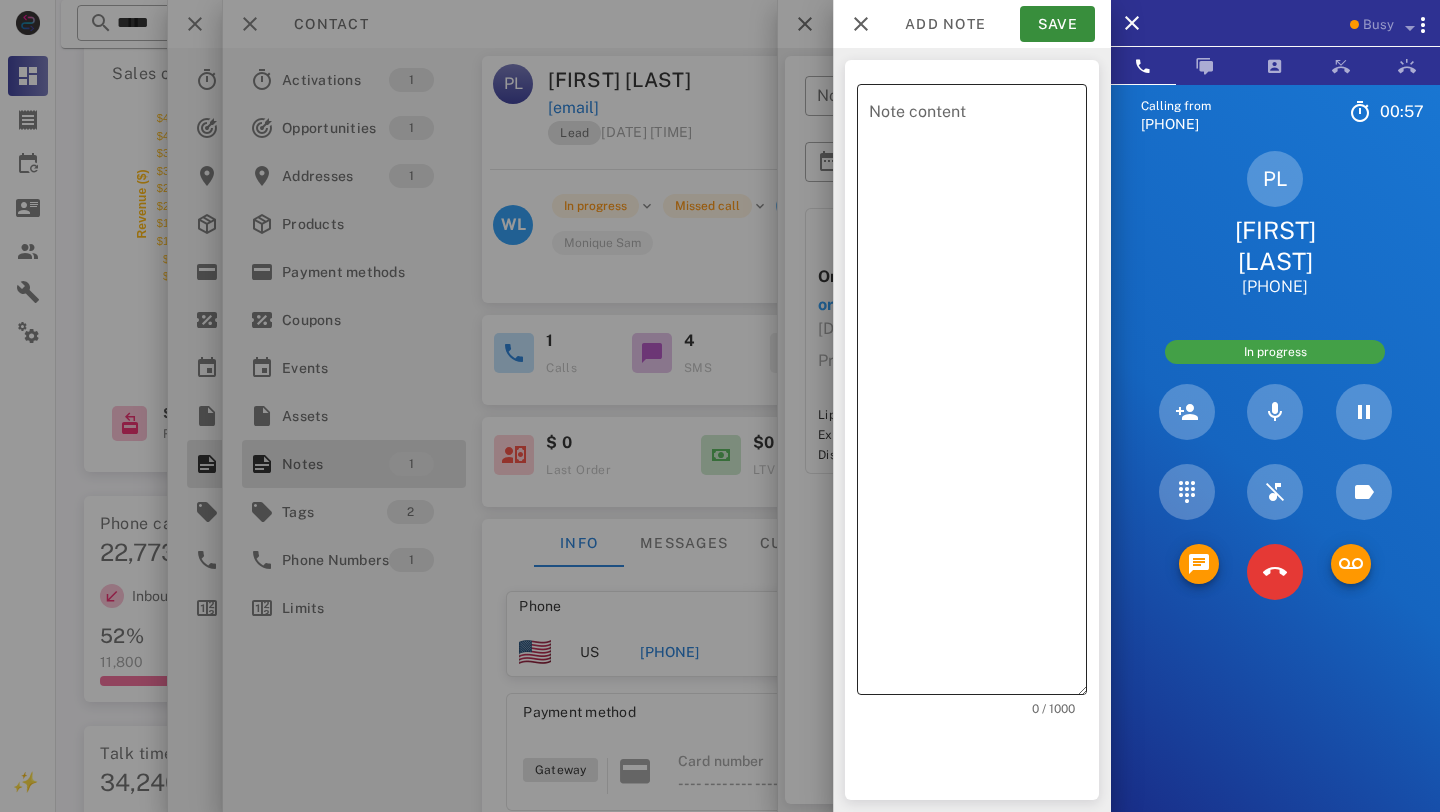click on "Note content" at bounding box center [978, 394] 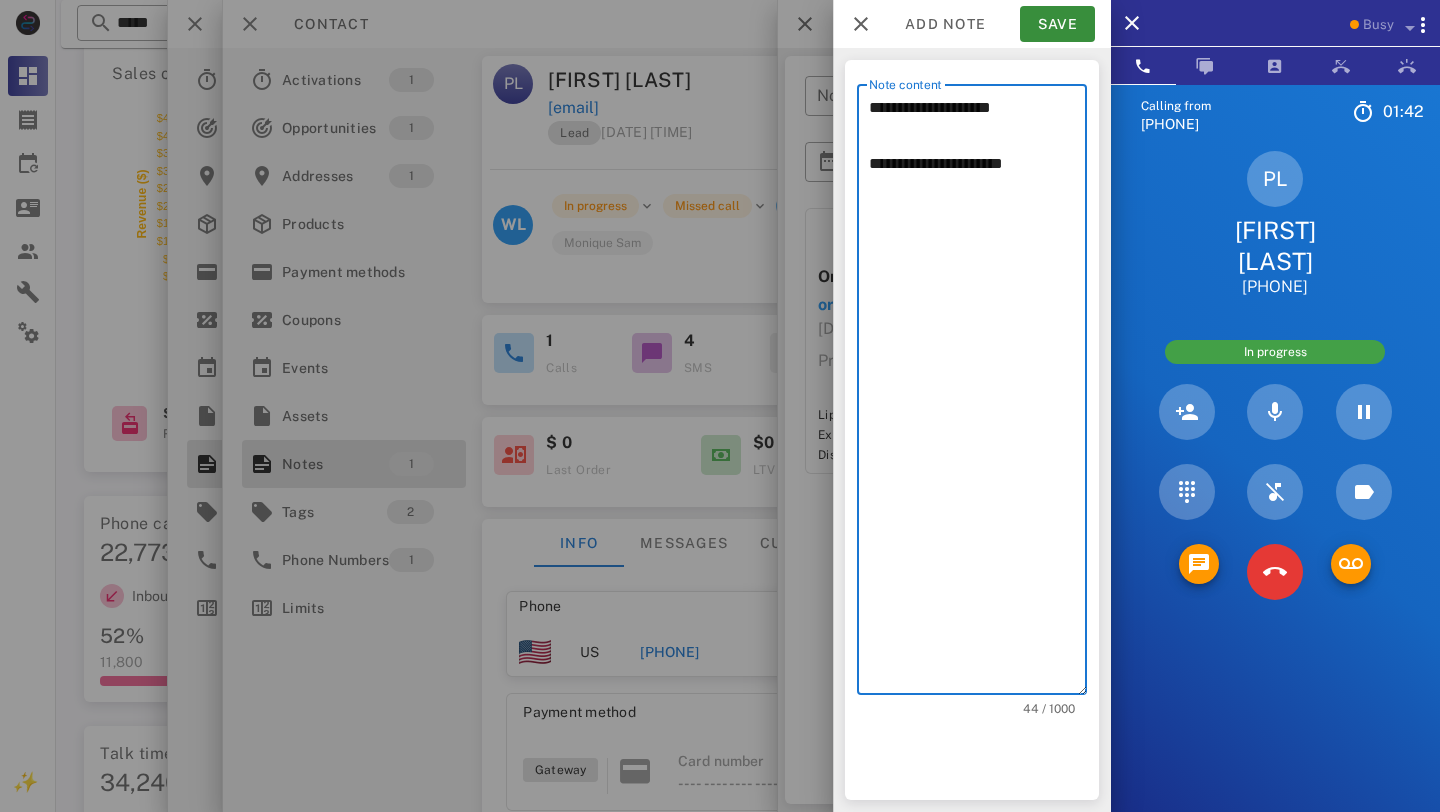 paste on "*********" 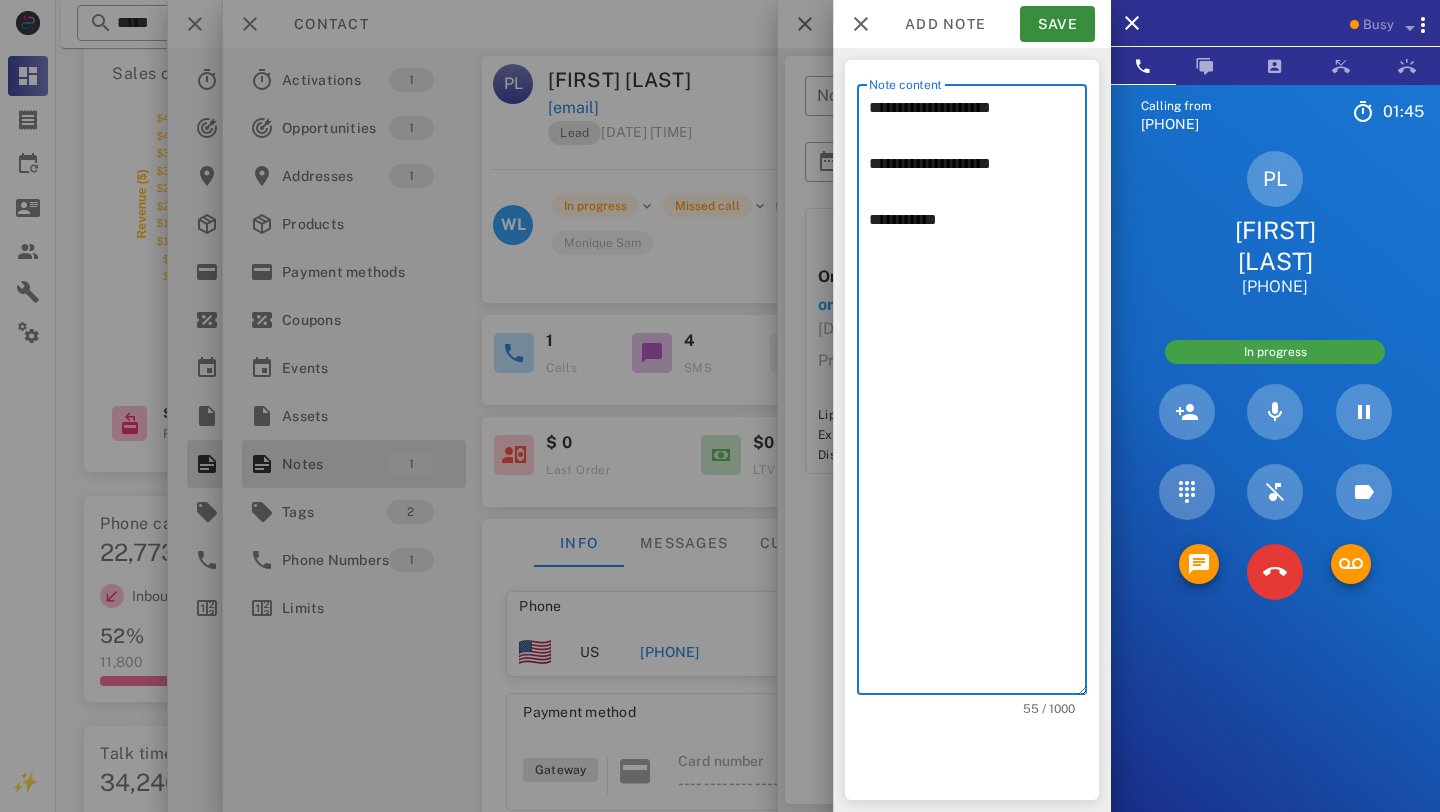 drag, startPoint x: 926, startPoint y: 201, endPoint x: 939, endPoint y: 185, distance: 20.615528 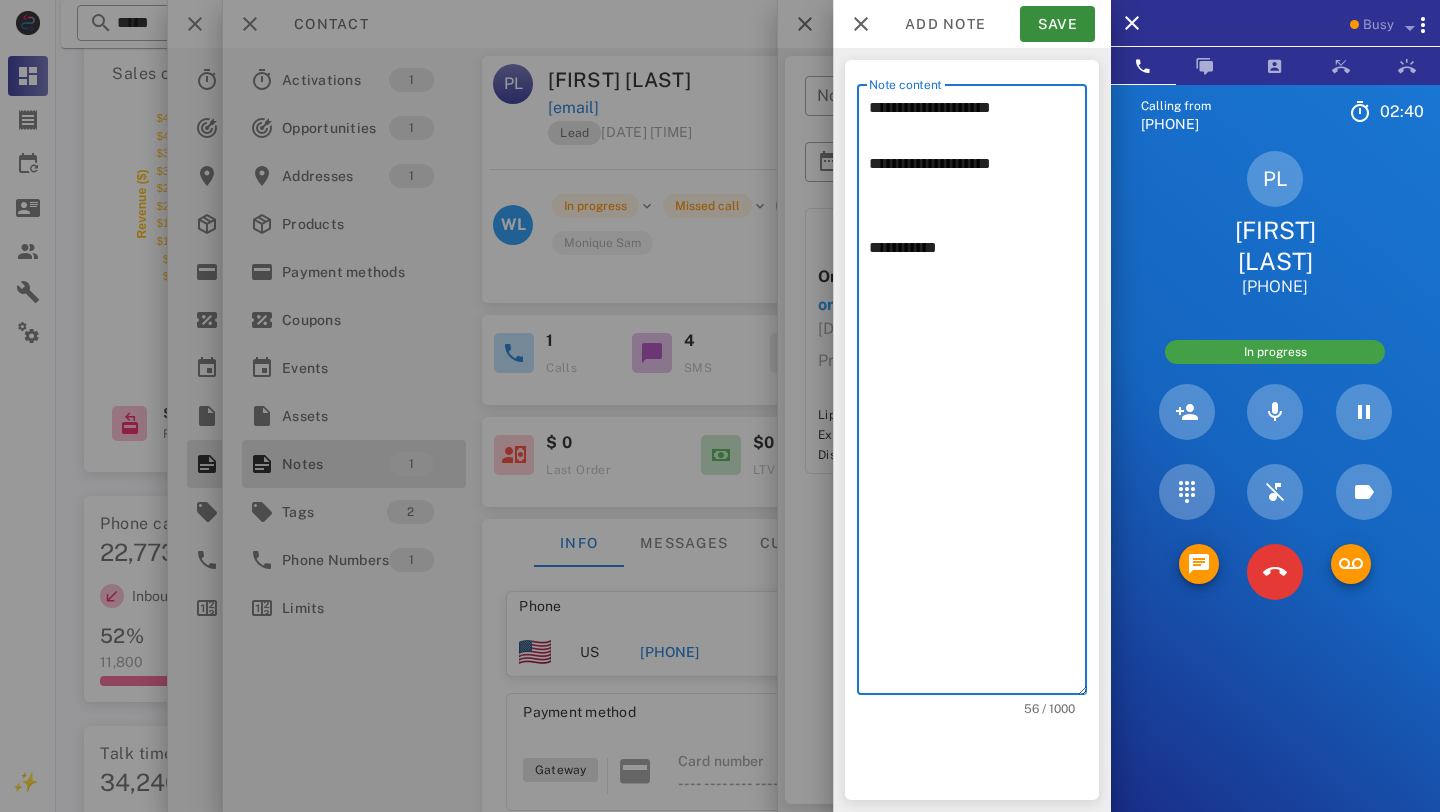 click on "**********" at bounding box center [978, 394] 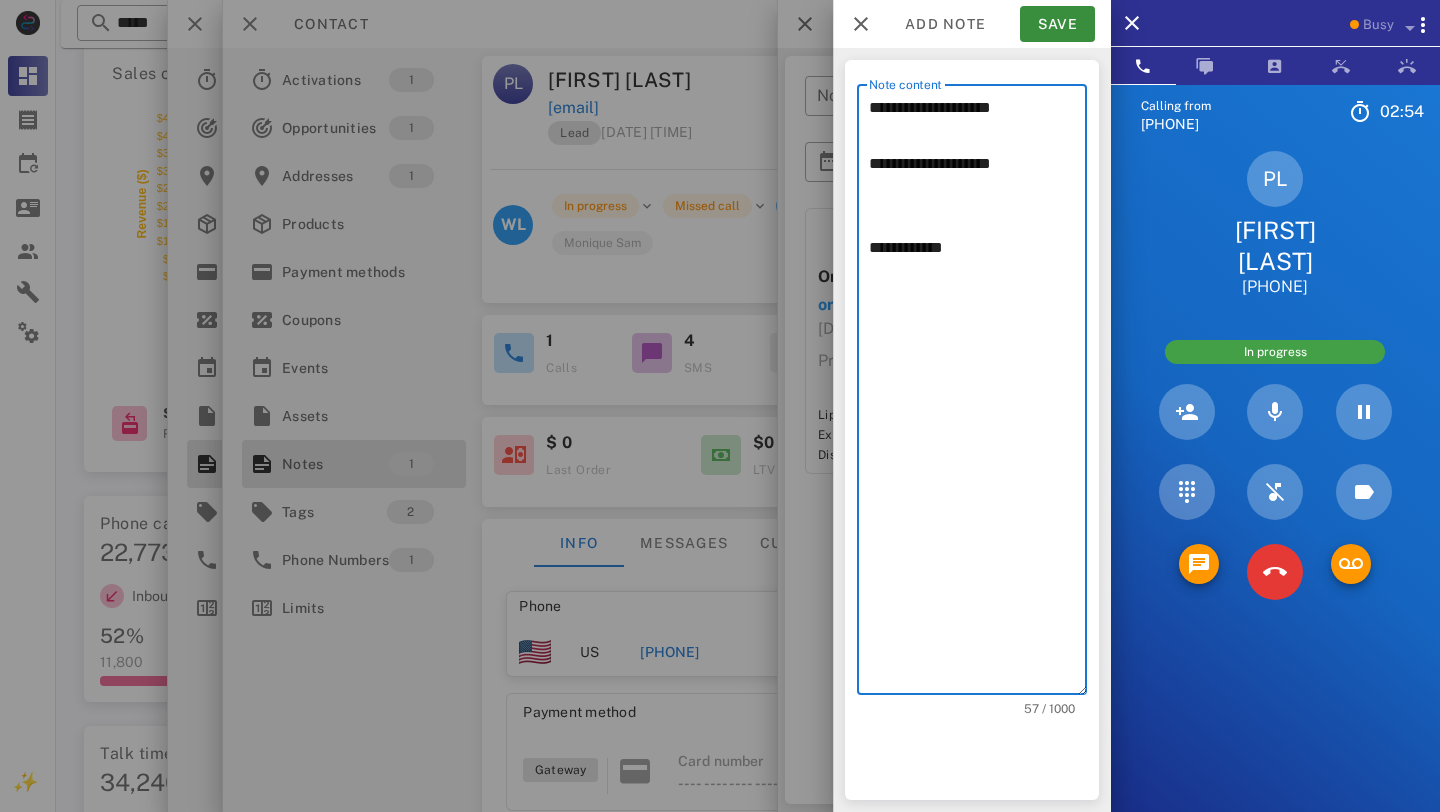 paste on "**********" 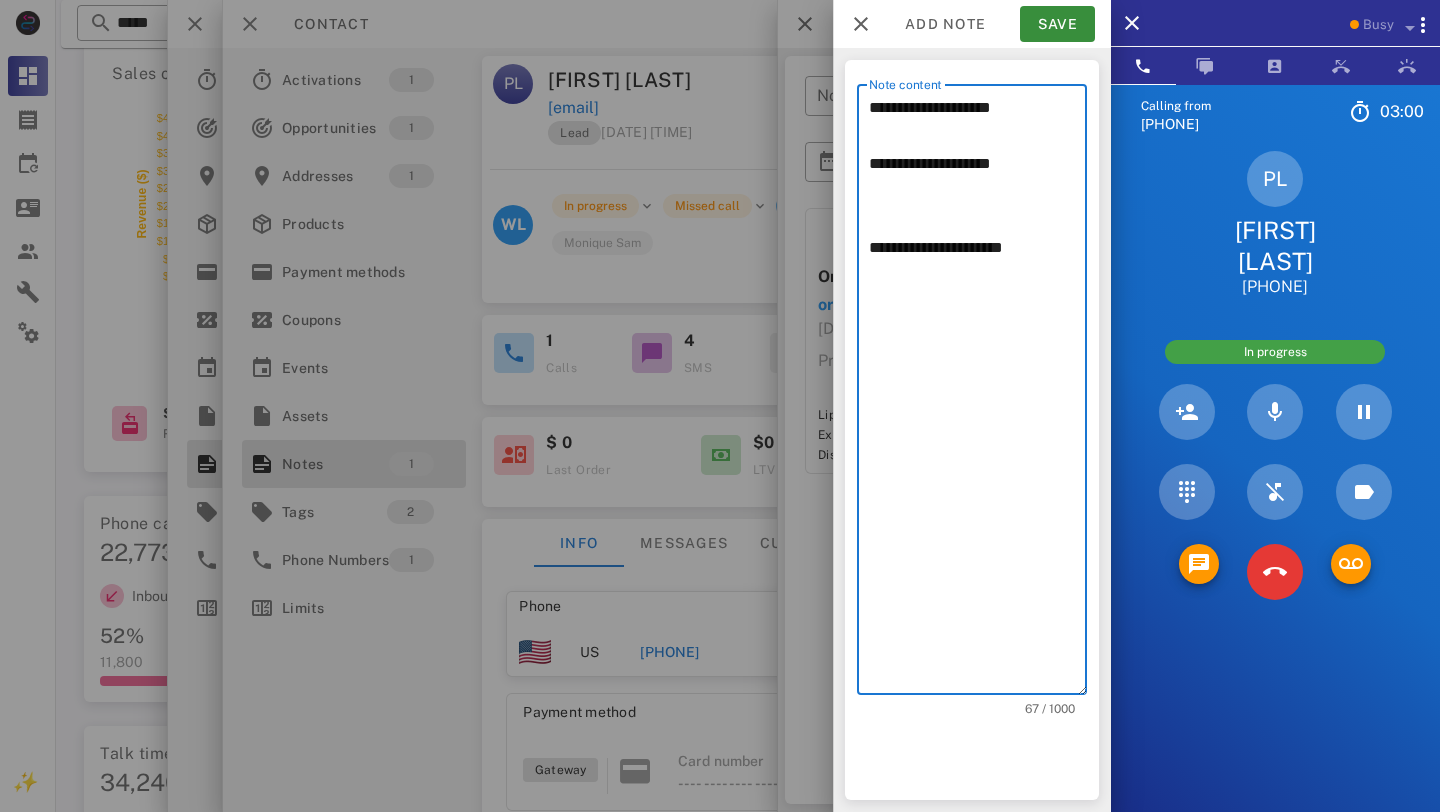 click on "**********" at bounding box center [978, 394] 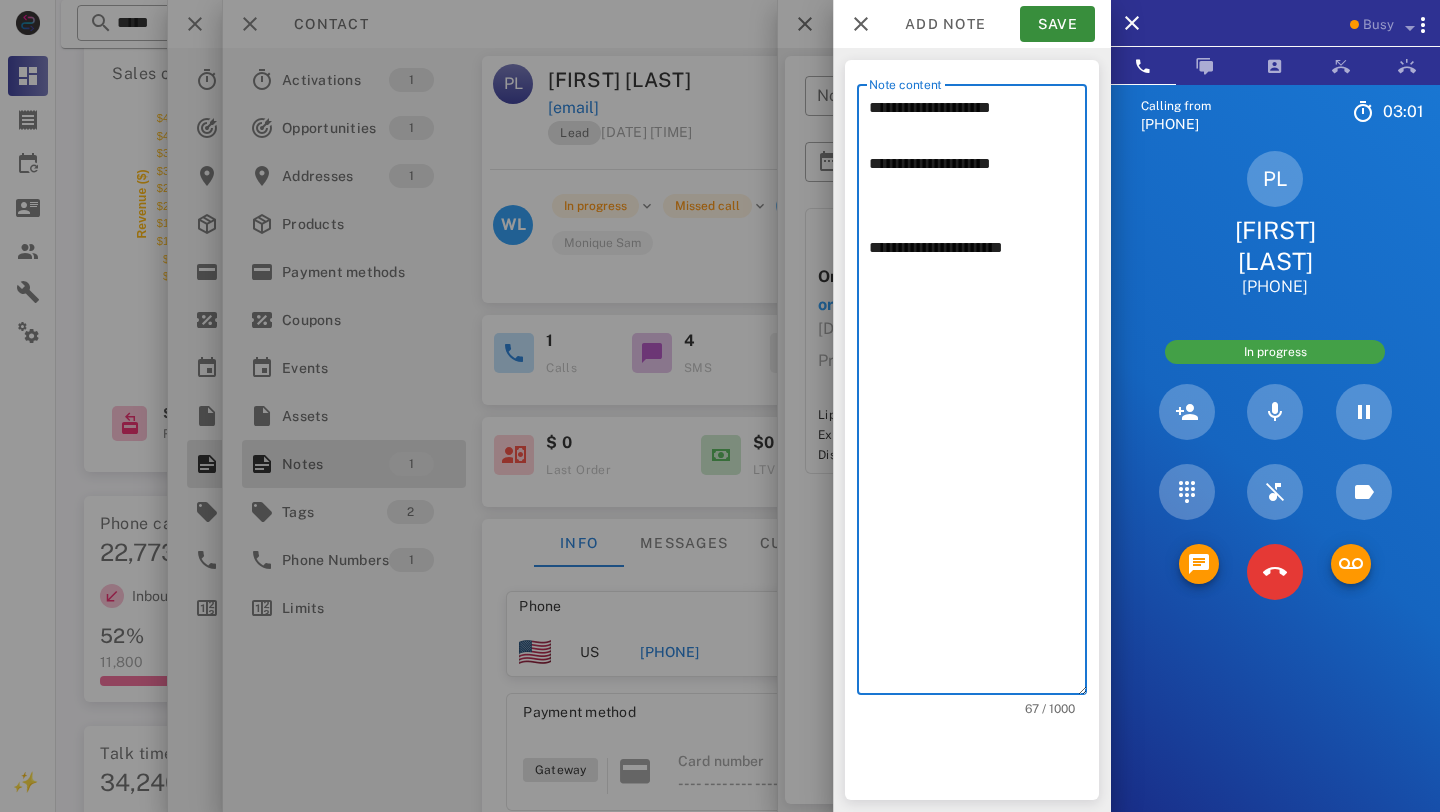 click on "**********" at bounding box center [978, 394] 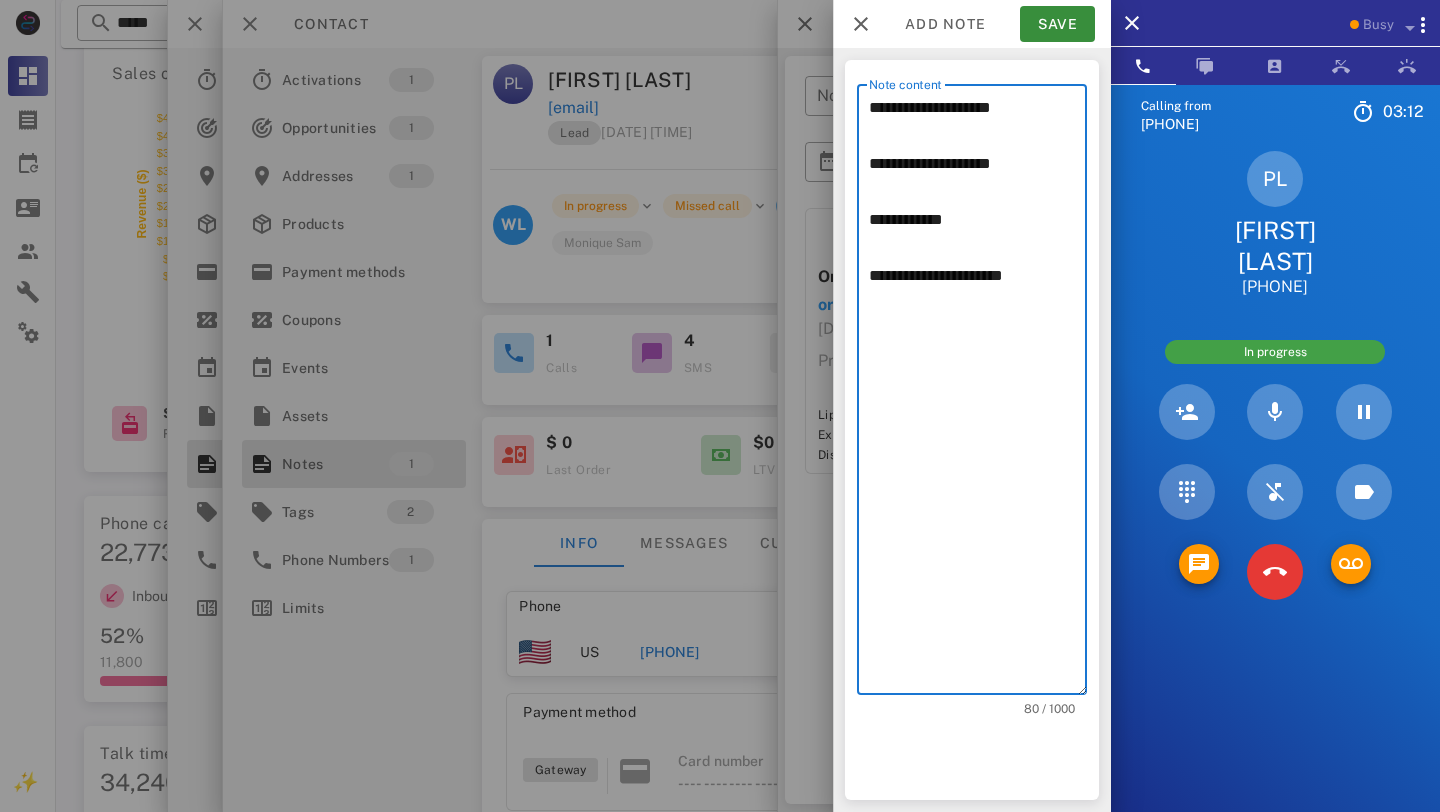 type on "**********" 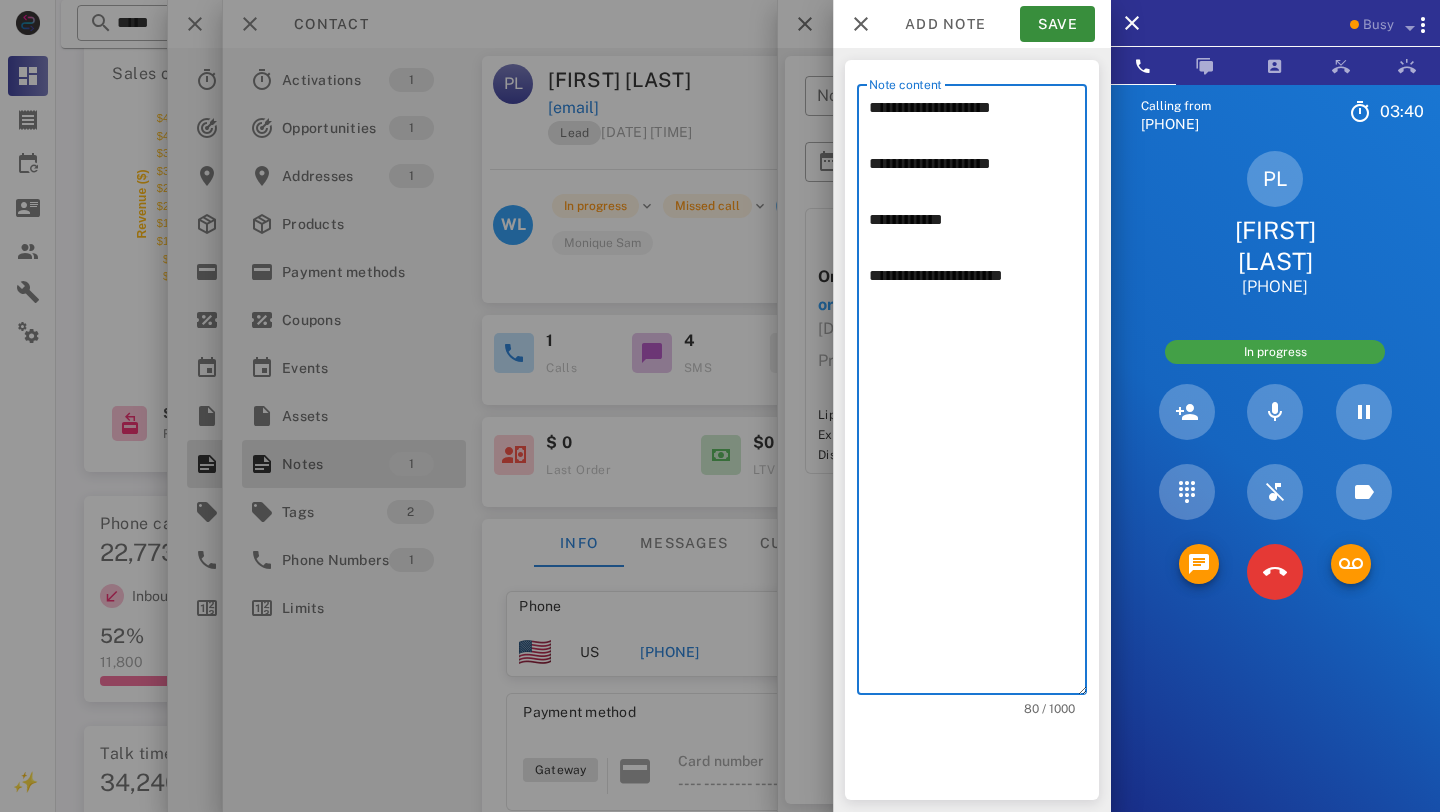 click on "**********" at bounding box center (978, 394) 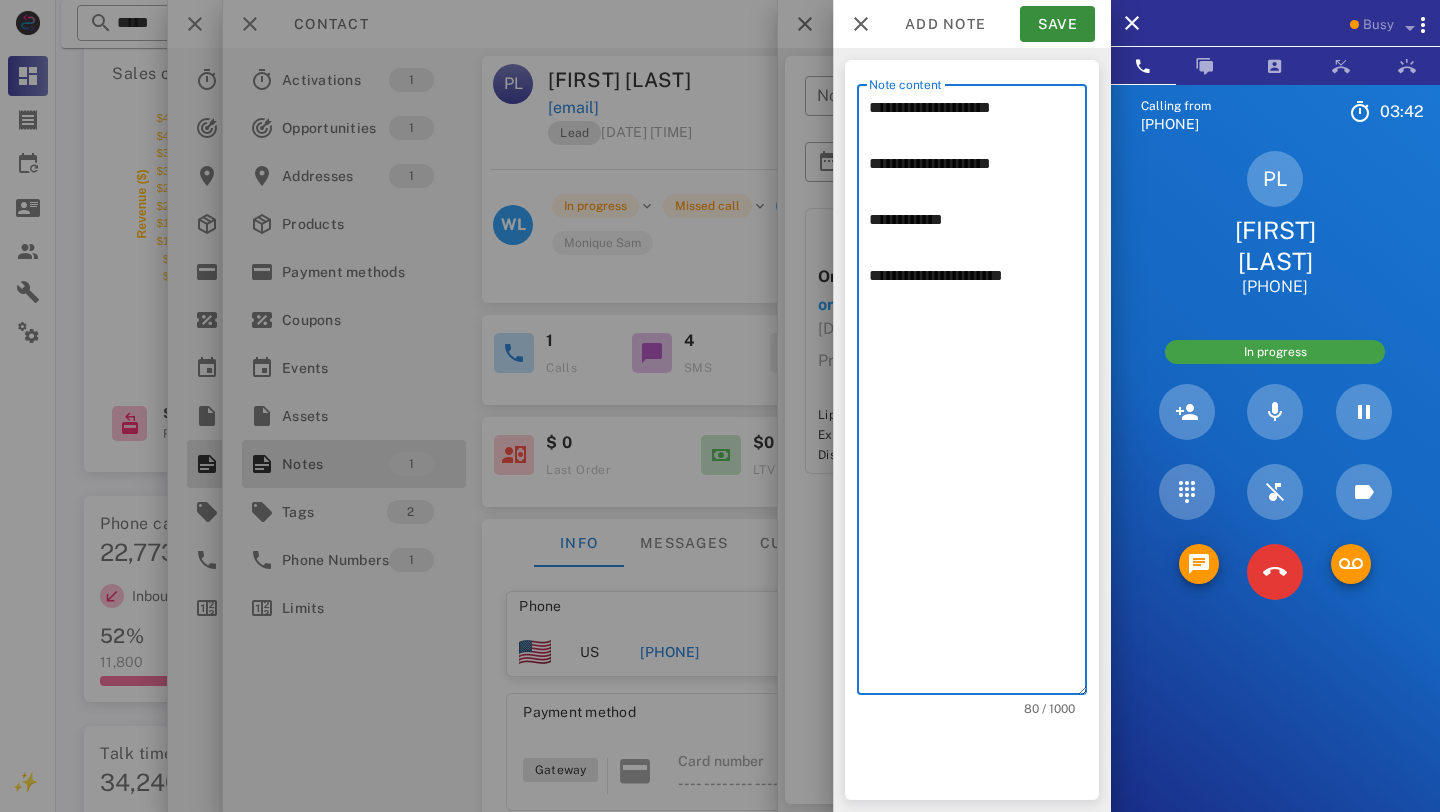 drag, startPoint x: 1051, startPoint y: 281, endPoint x: 871, endPoint y: 104, distance: 252.44603 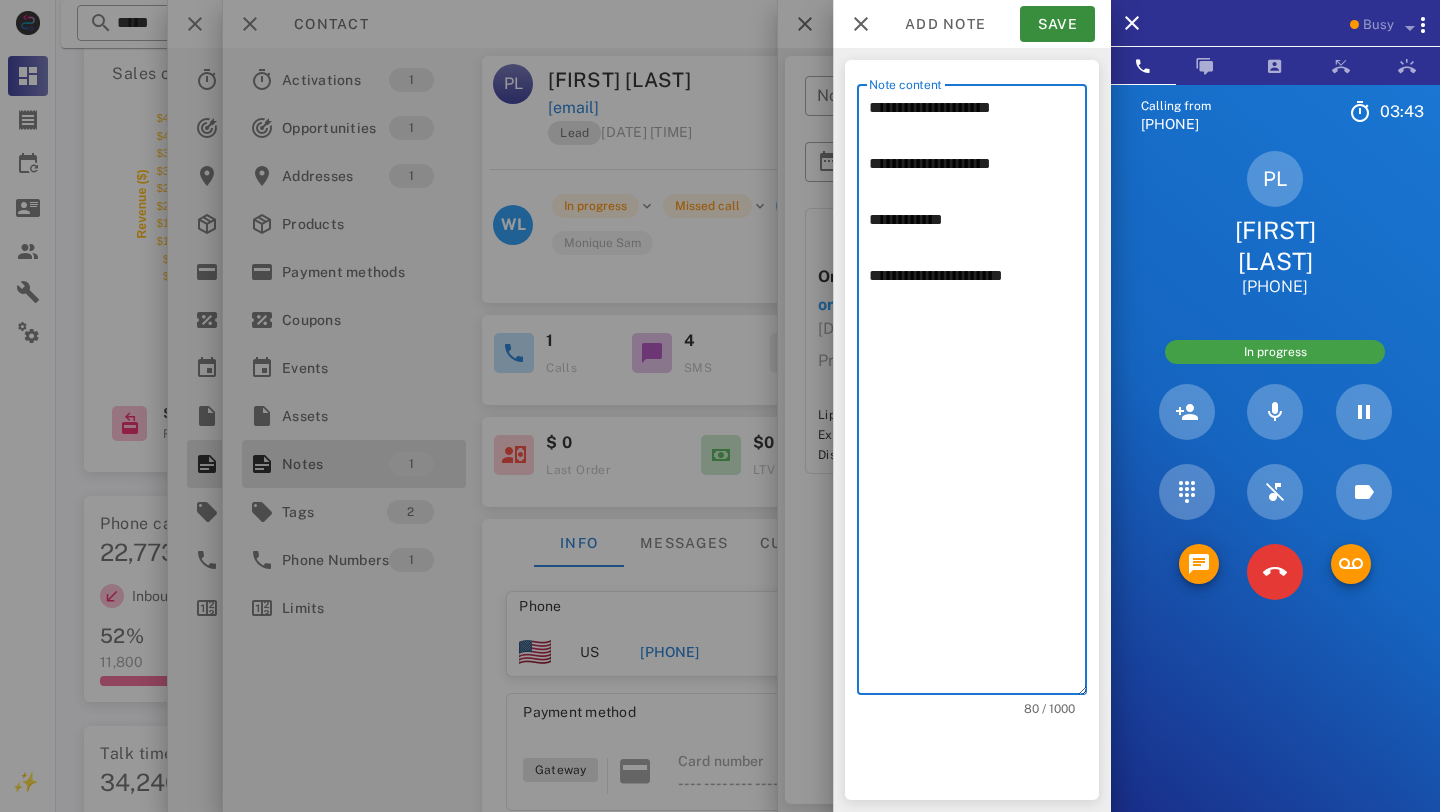 click on "**********" at bounding box center (978, 394) 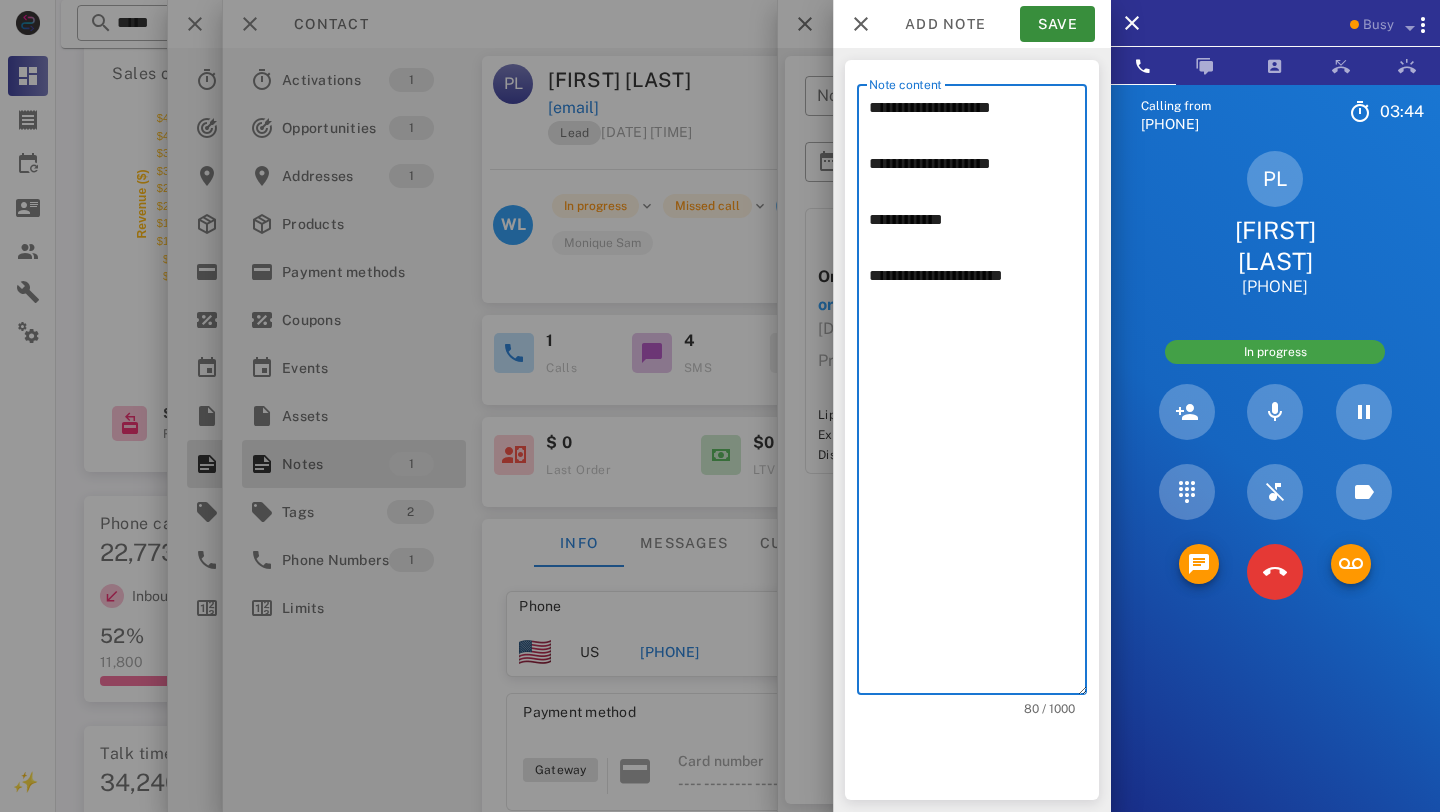 click on "**********" at bounding box center [978, 394] 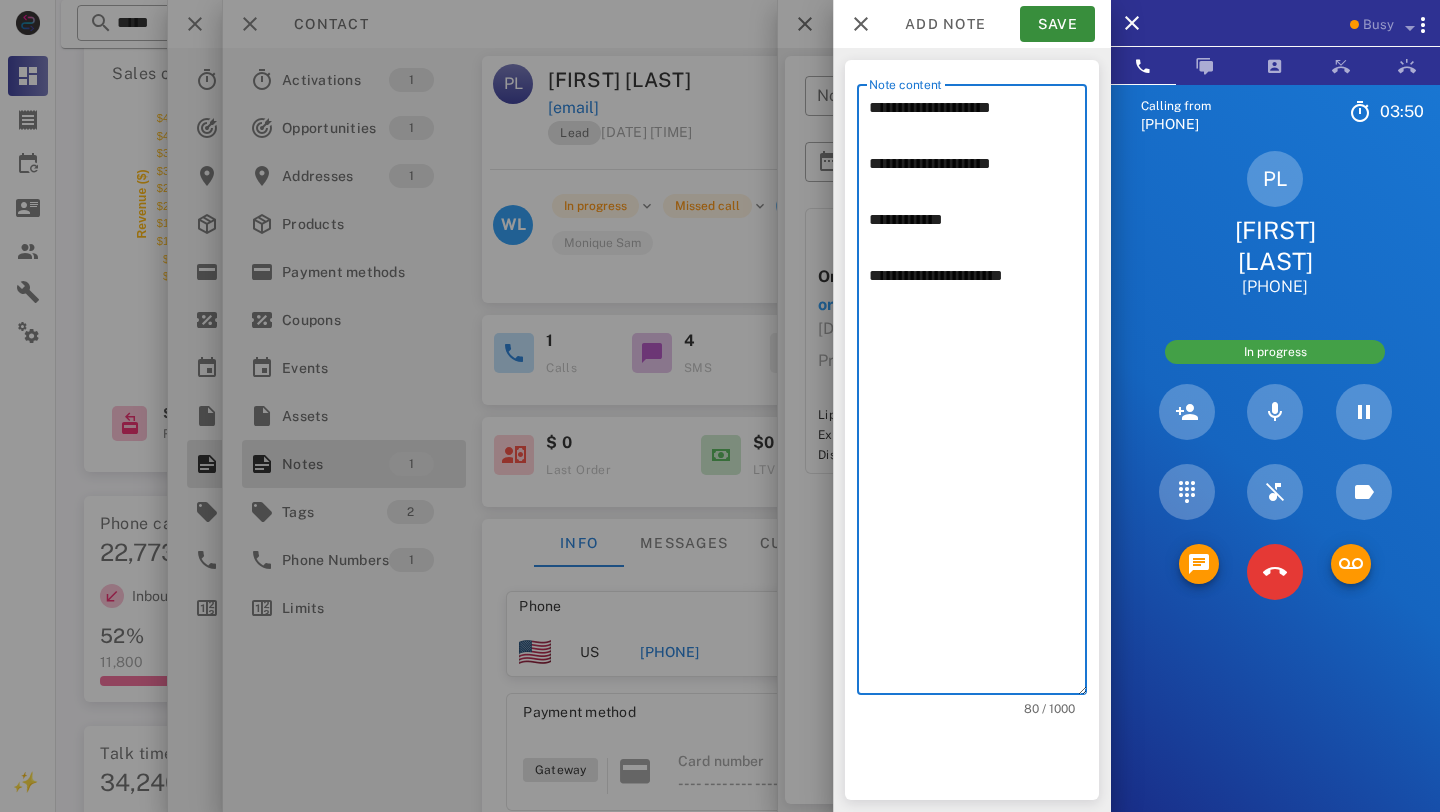 click on "**********" at bounding box center (978, 394) 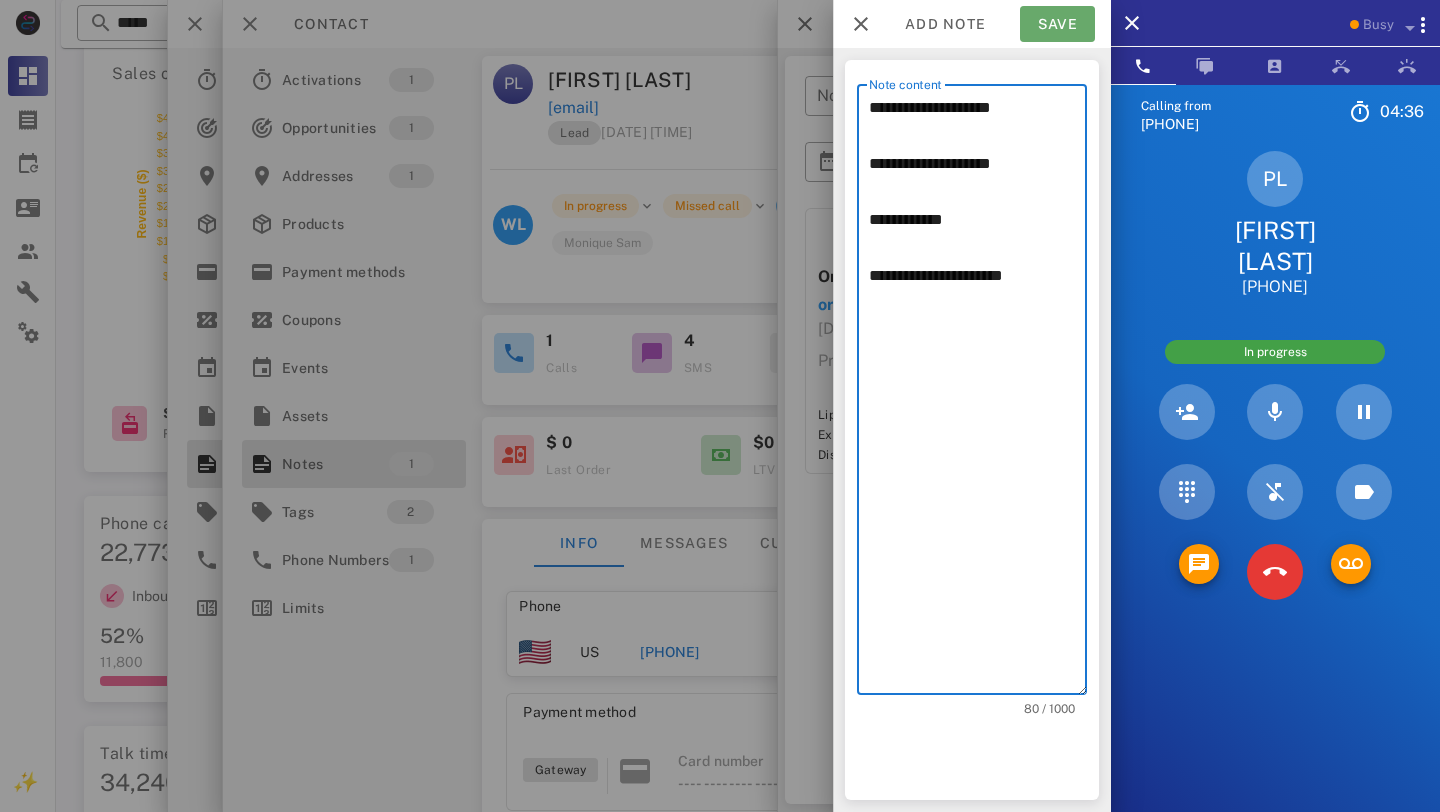click on "Save" at bounding box center [1057, 24] 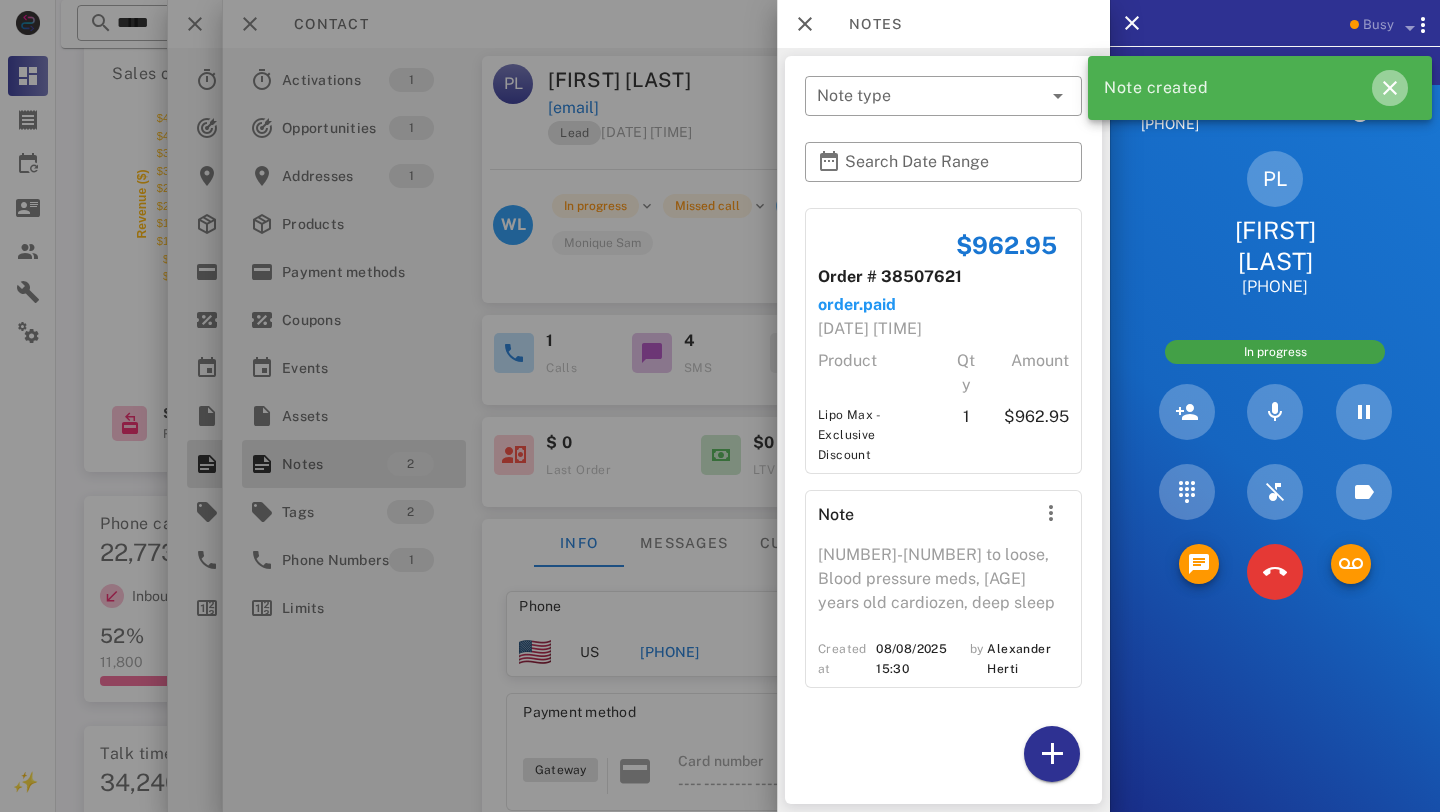 click at bounding box center [1390, 88] 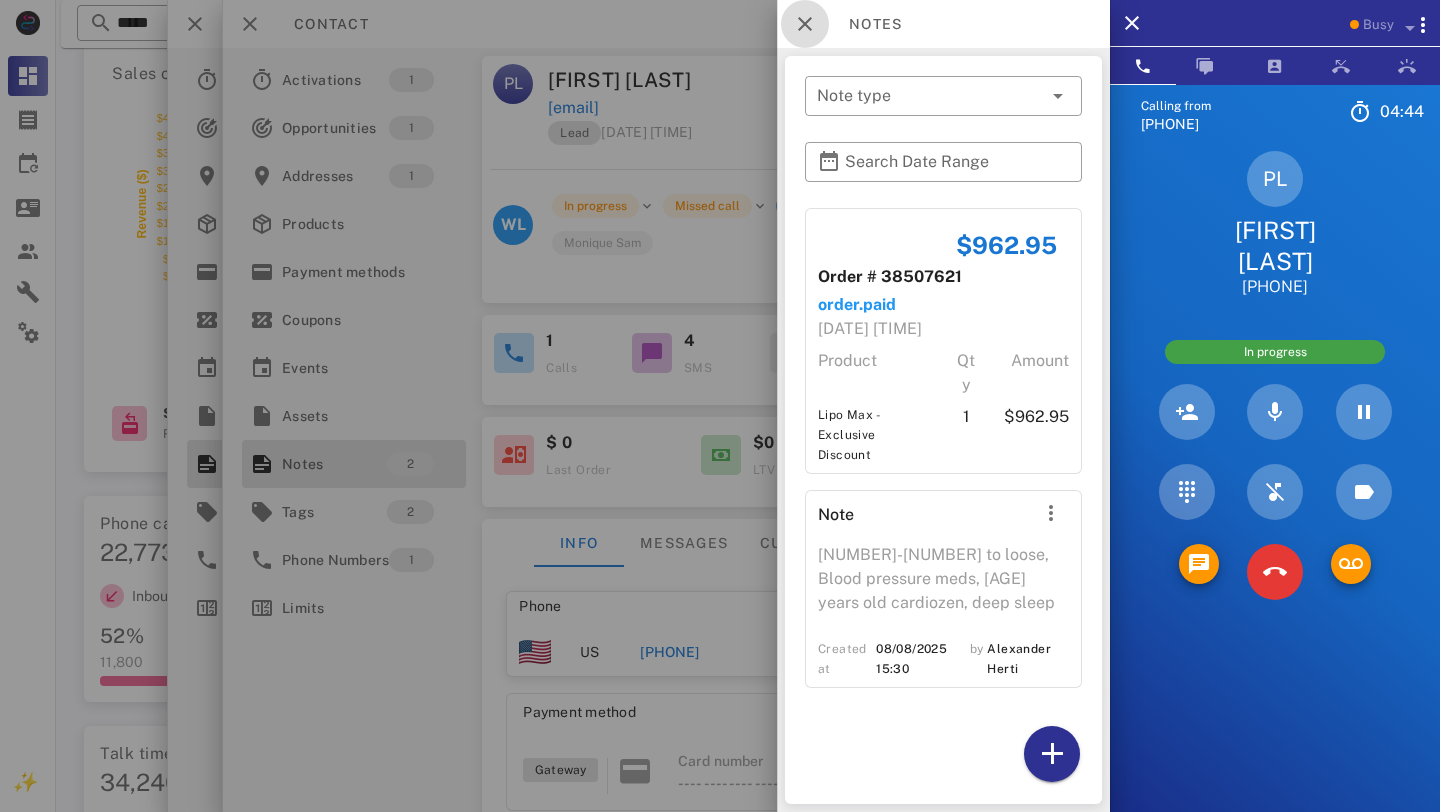 click at bounding box center (805, 24) 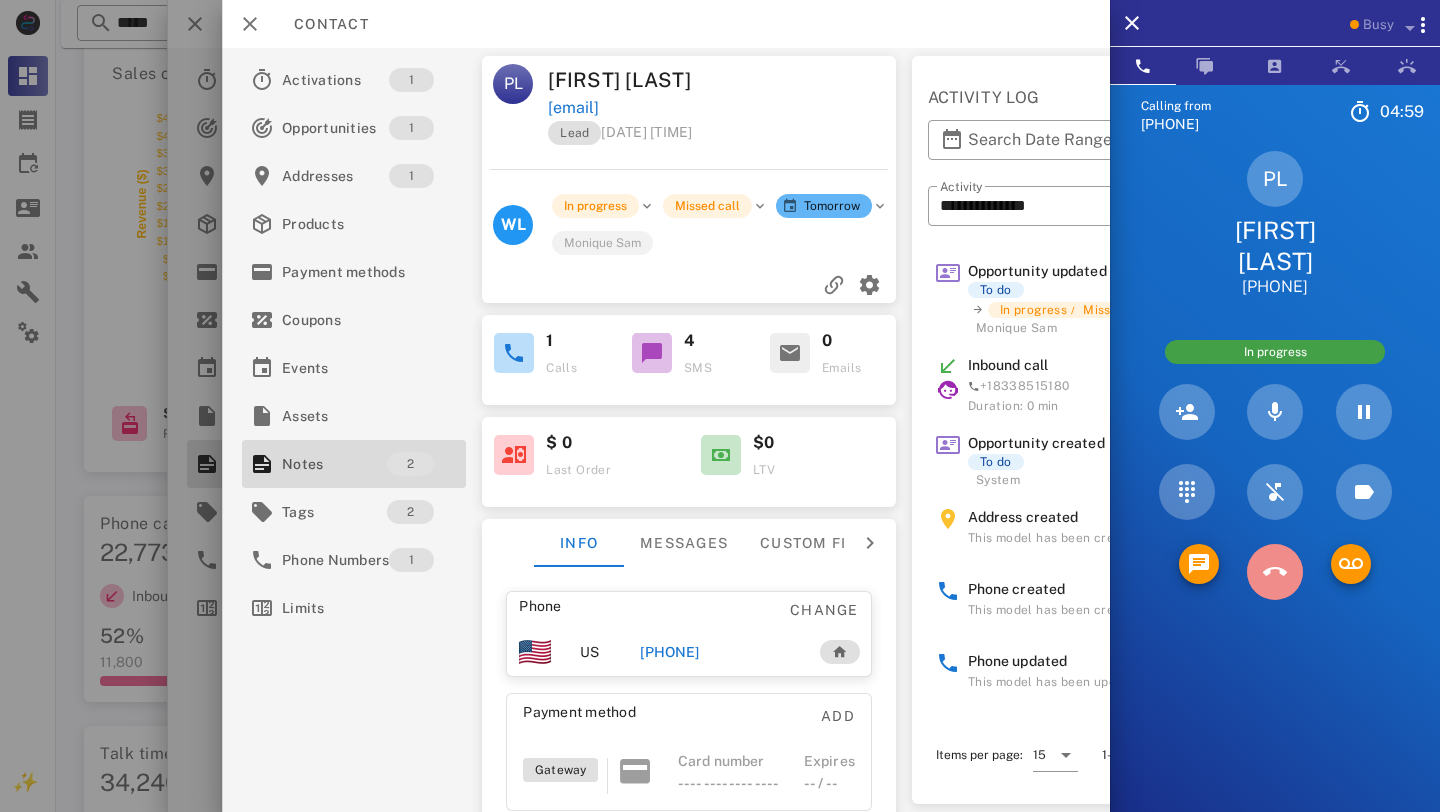 click at bounding box center (1275, 572) 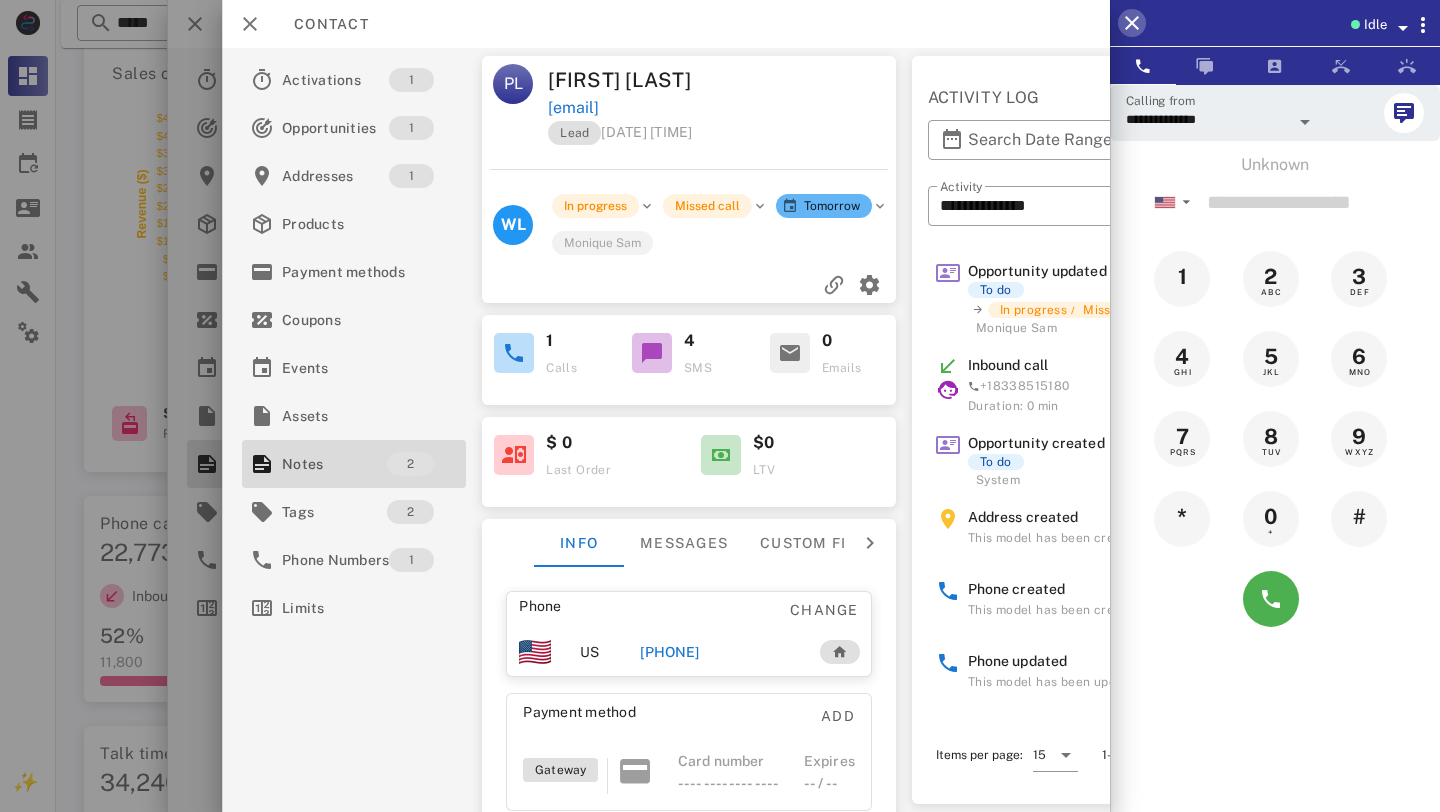 click at bounding box center (1132, 23) 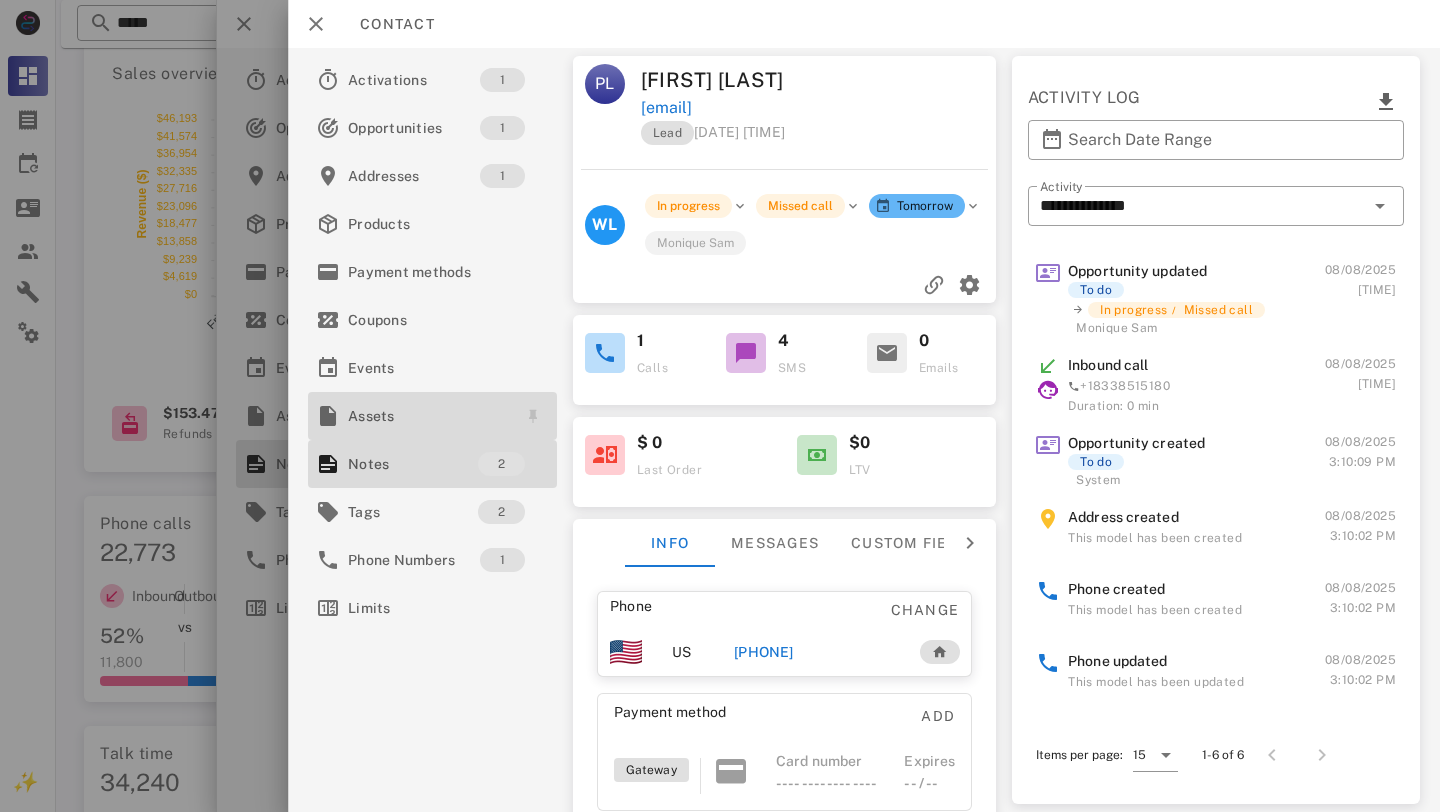 click on "Assets" at bounding box center [428, 416] 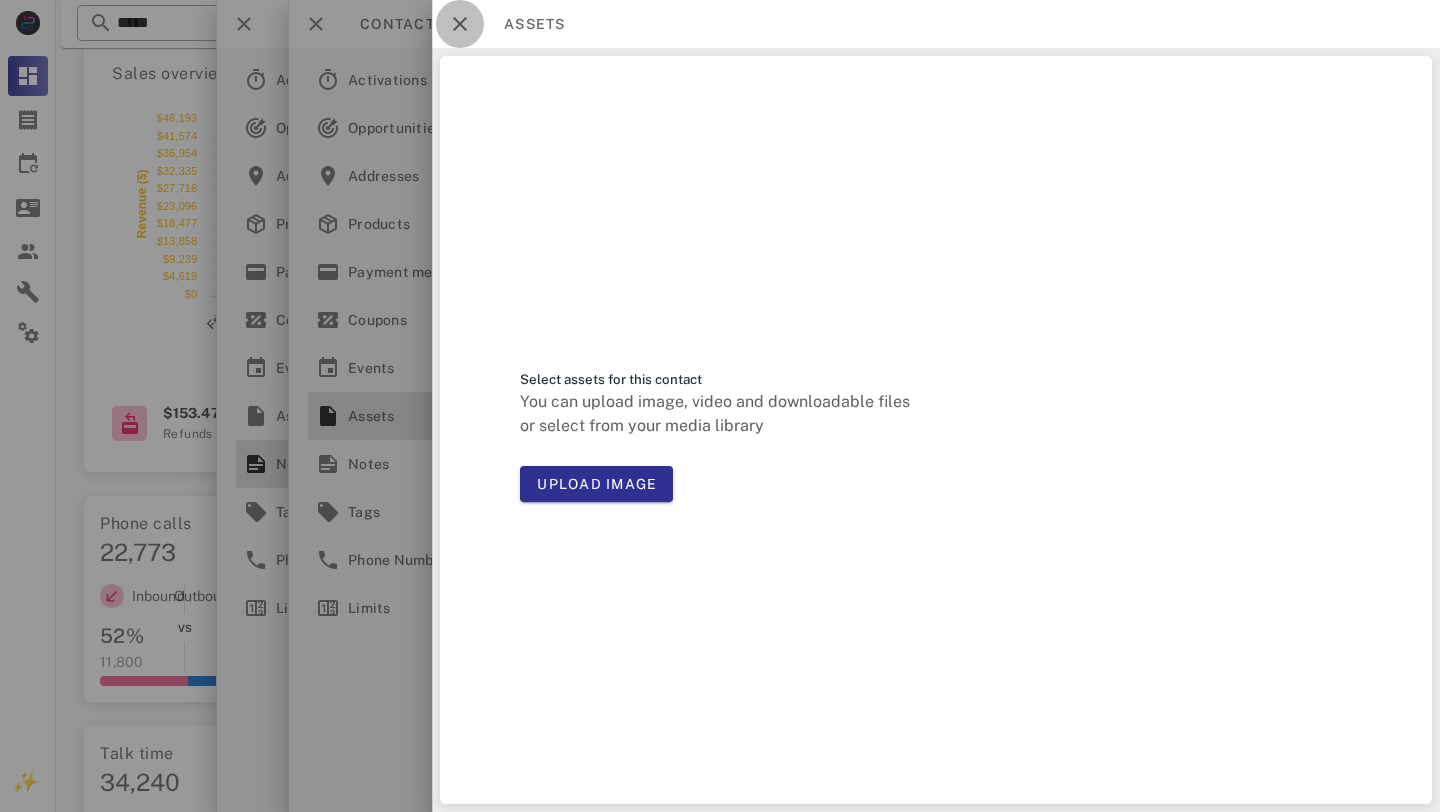 click at bounding box center (460, 24) 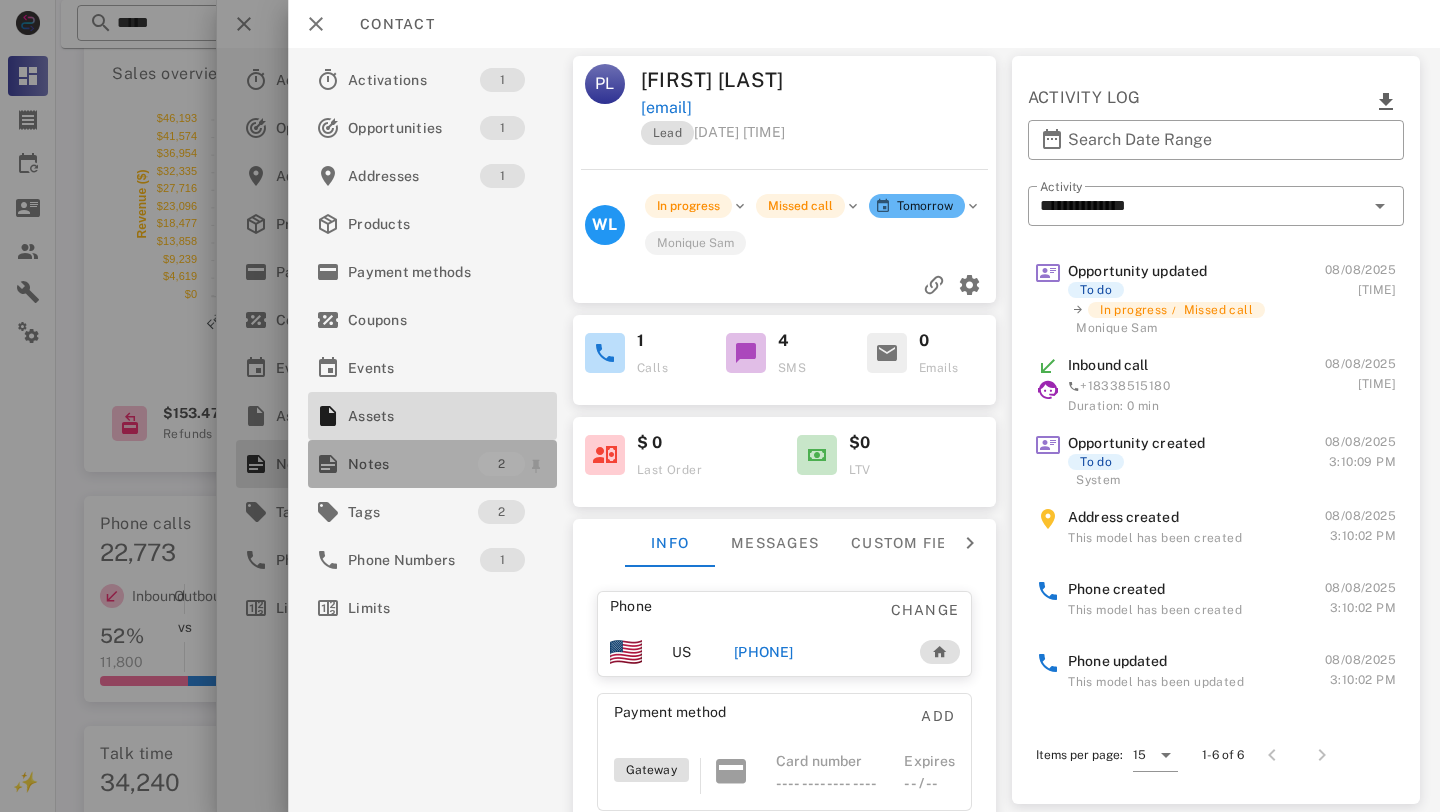 click on "Notes" at bounding box center [413, 464] 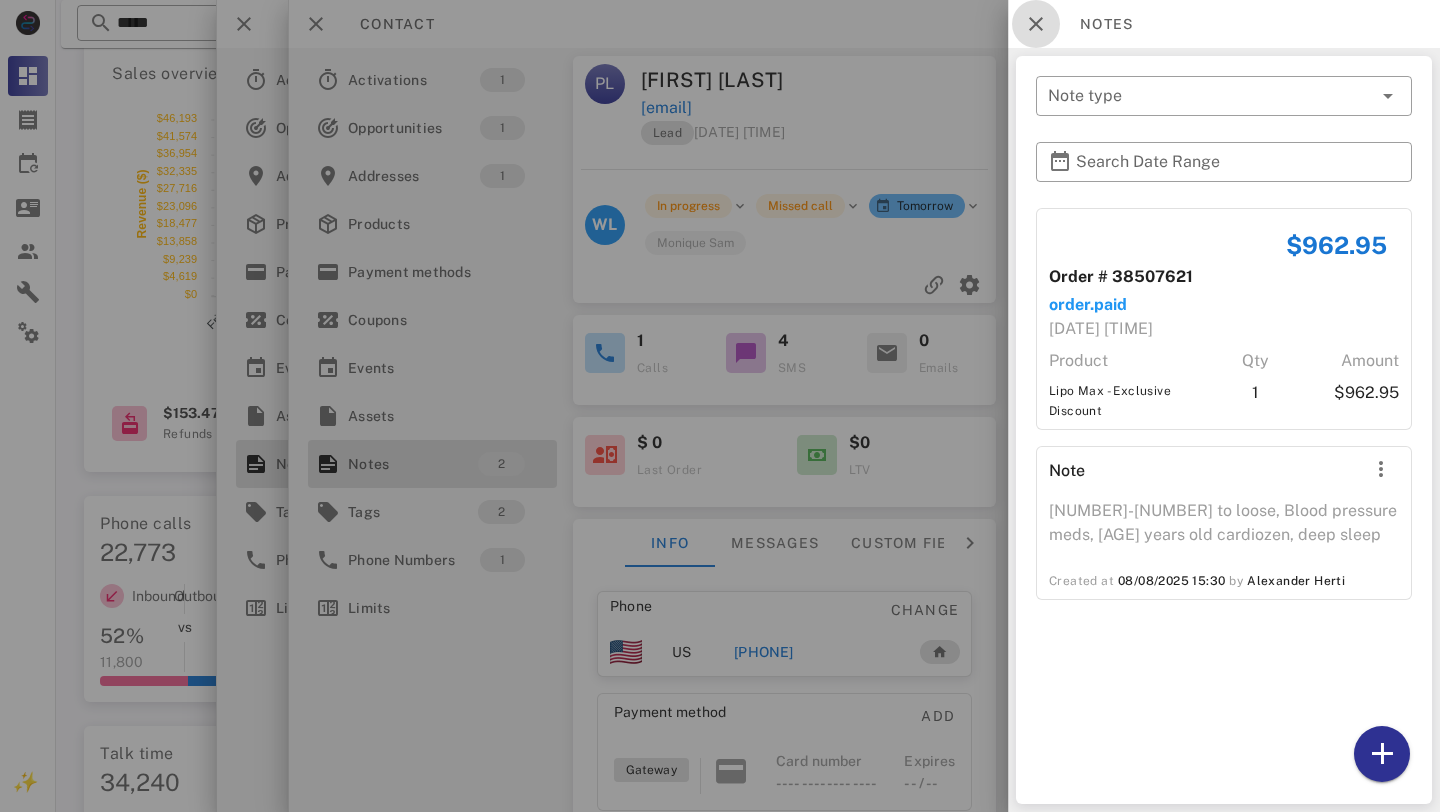 click at bounding box center (1036, 24) 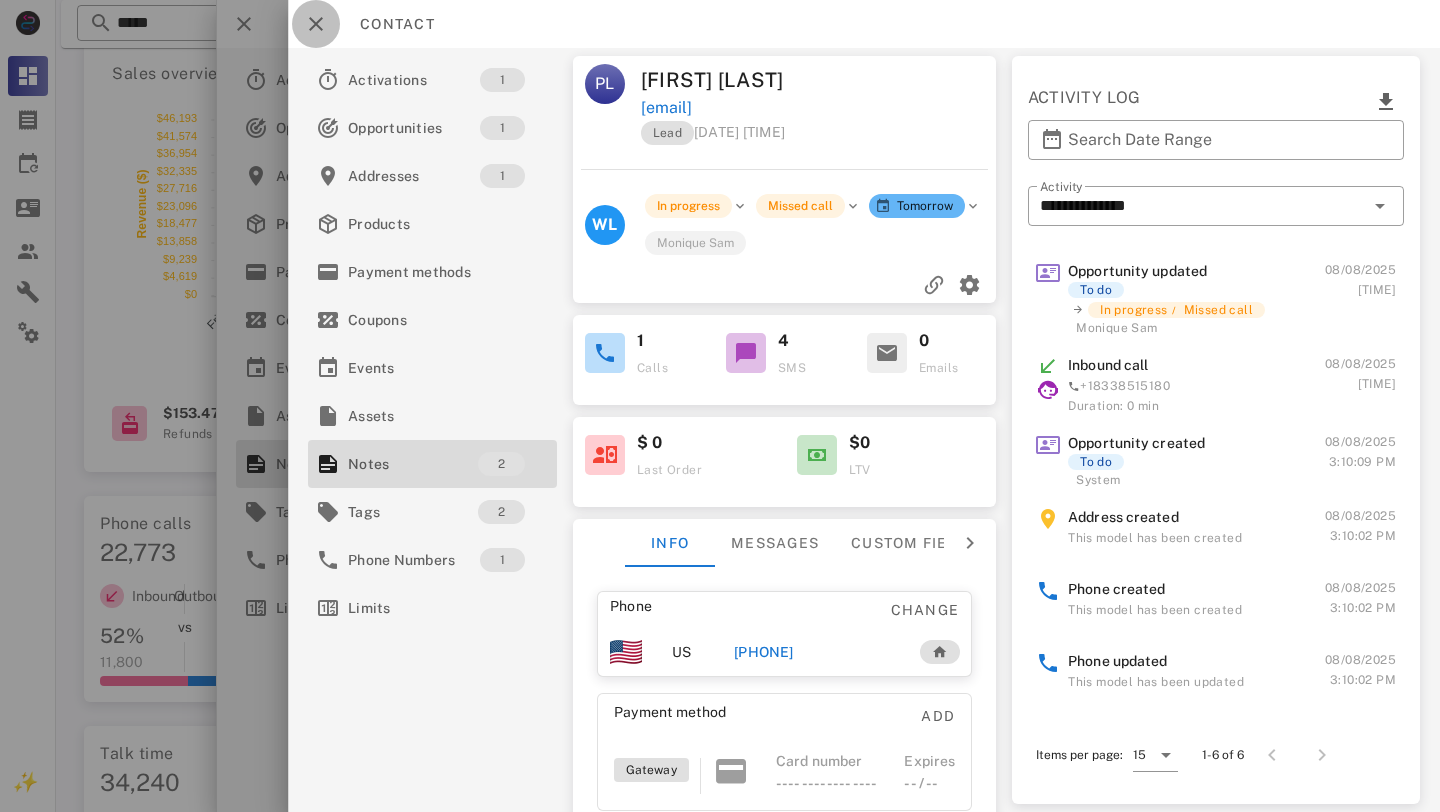 click at bounding box center [316, 24] 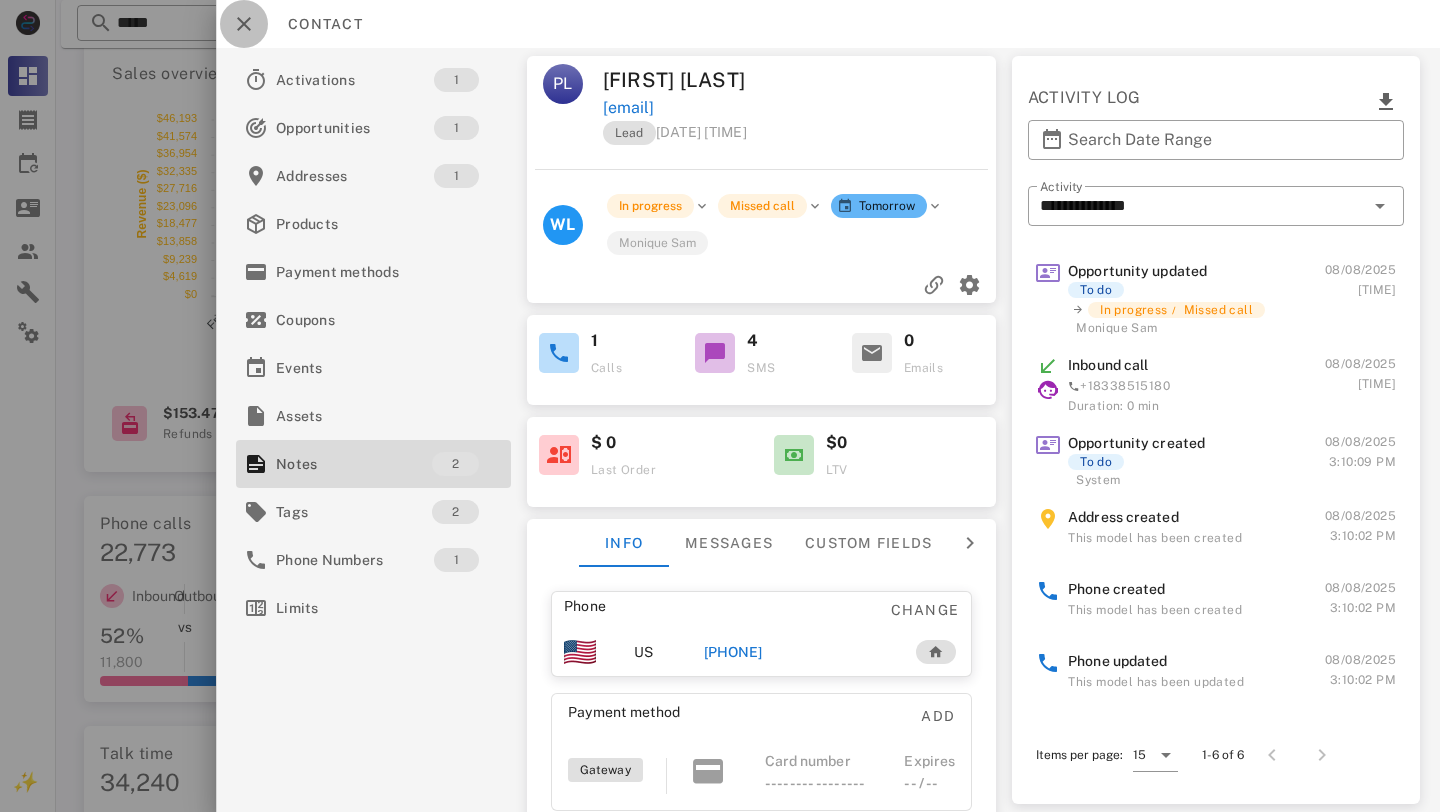 click at bounding box center [244, 24] 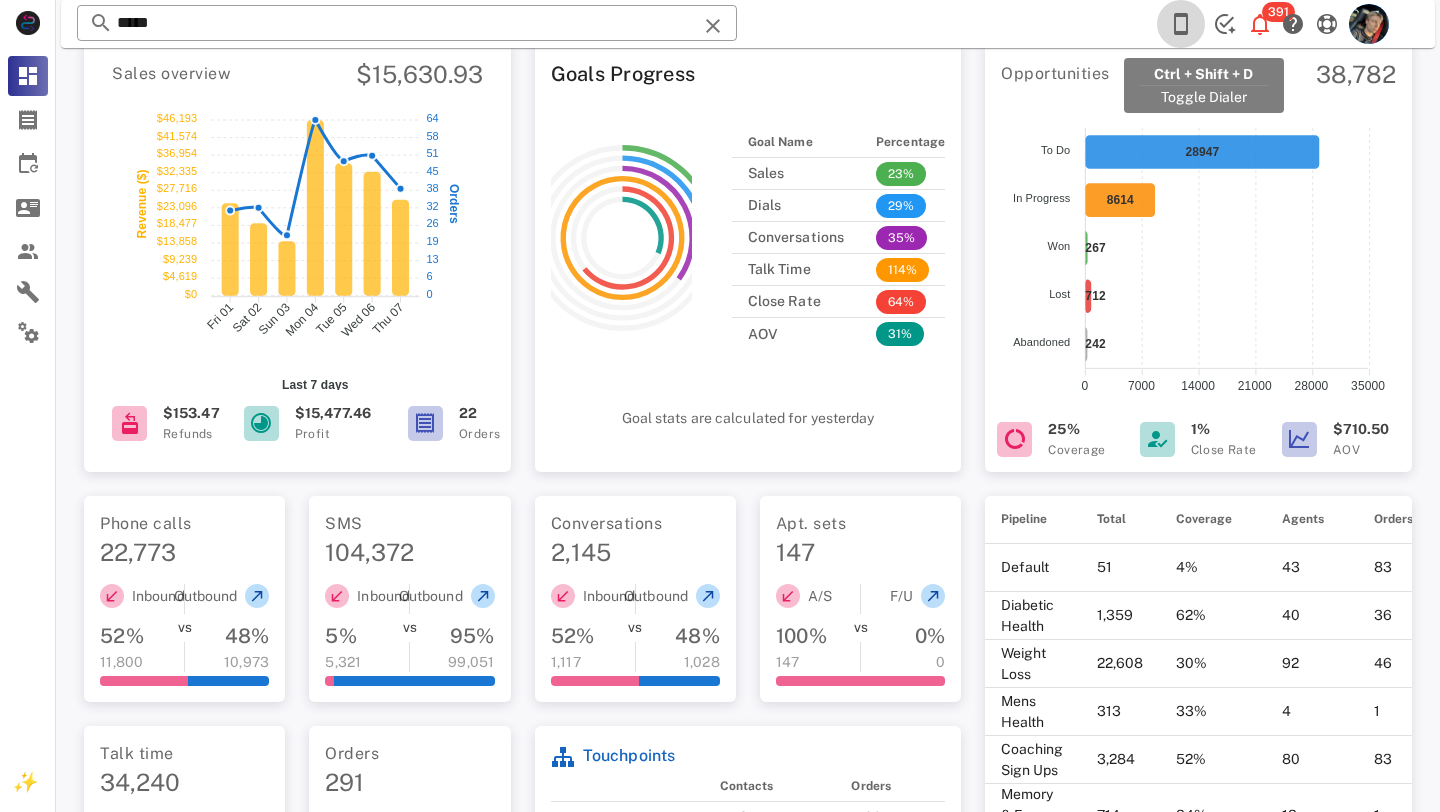 click at bounding box center (1181, 24) 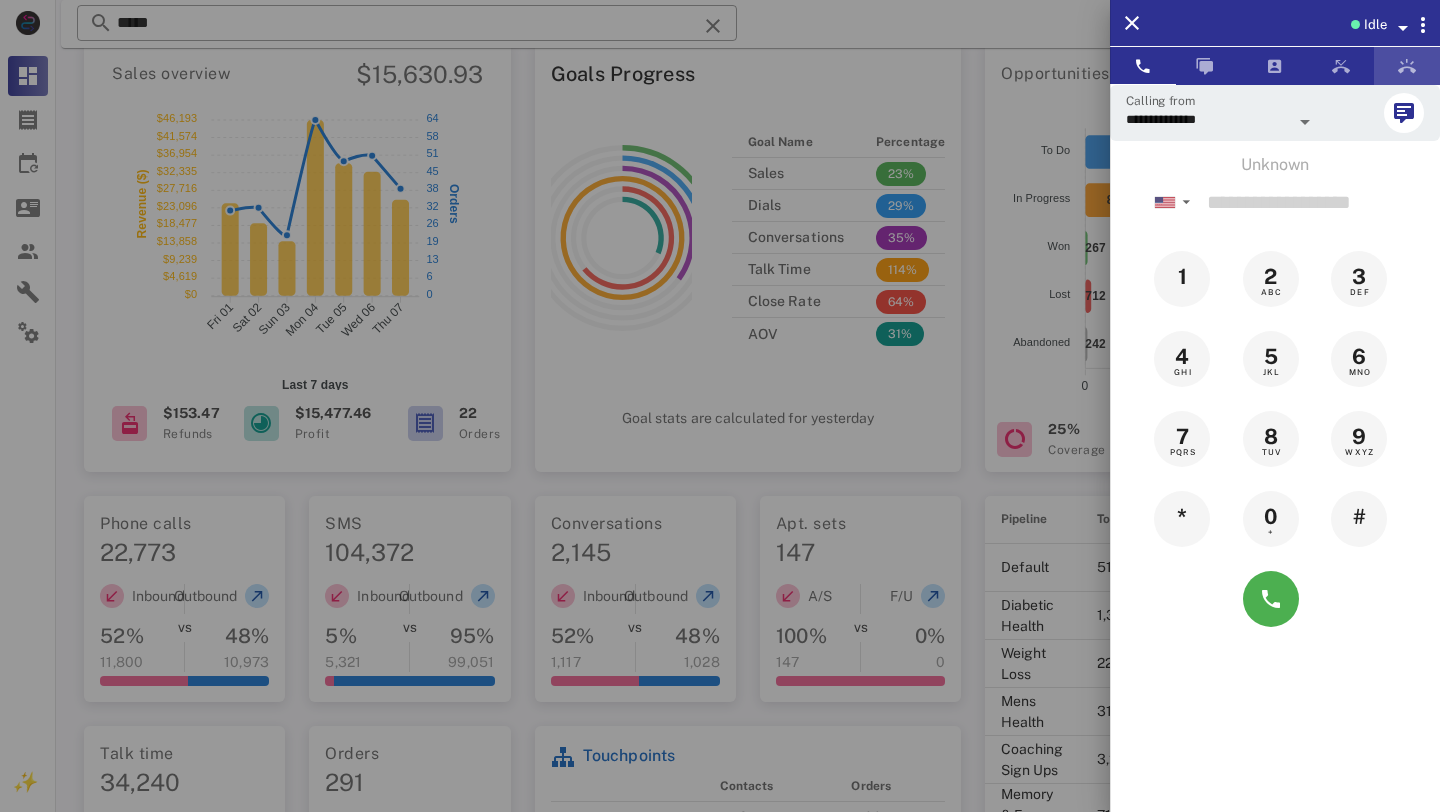 click at bounding box center [1407, 66] 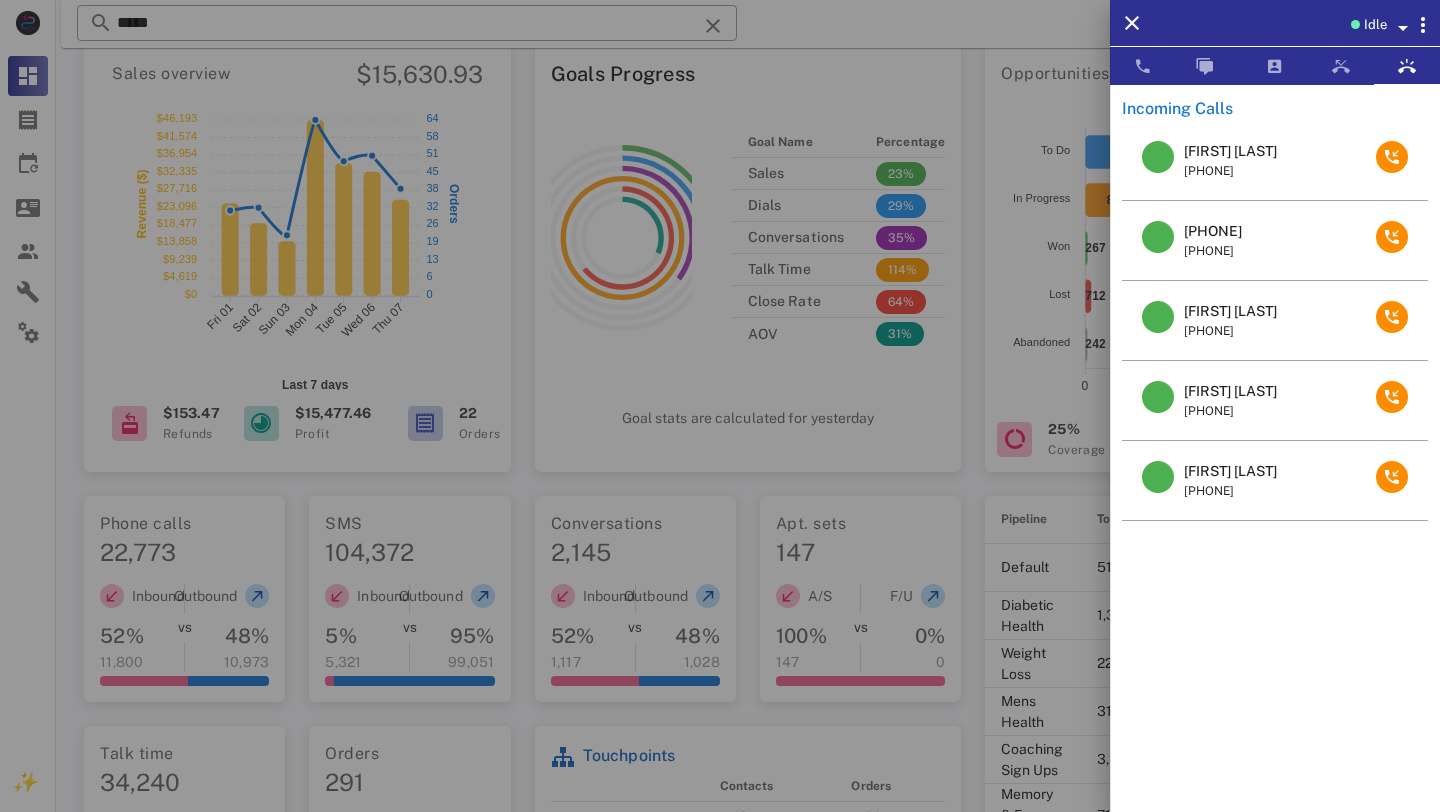 click at bounding box center (1158, 317) 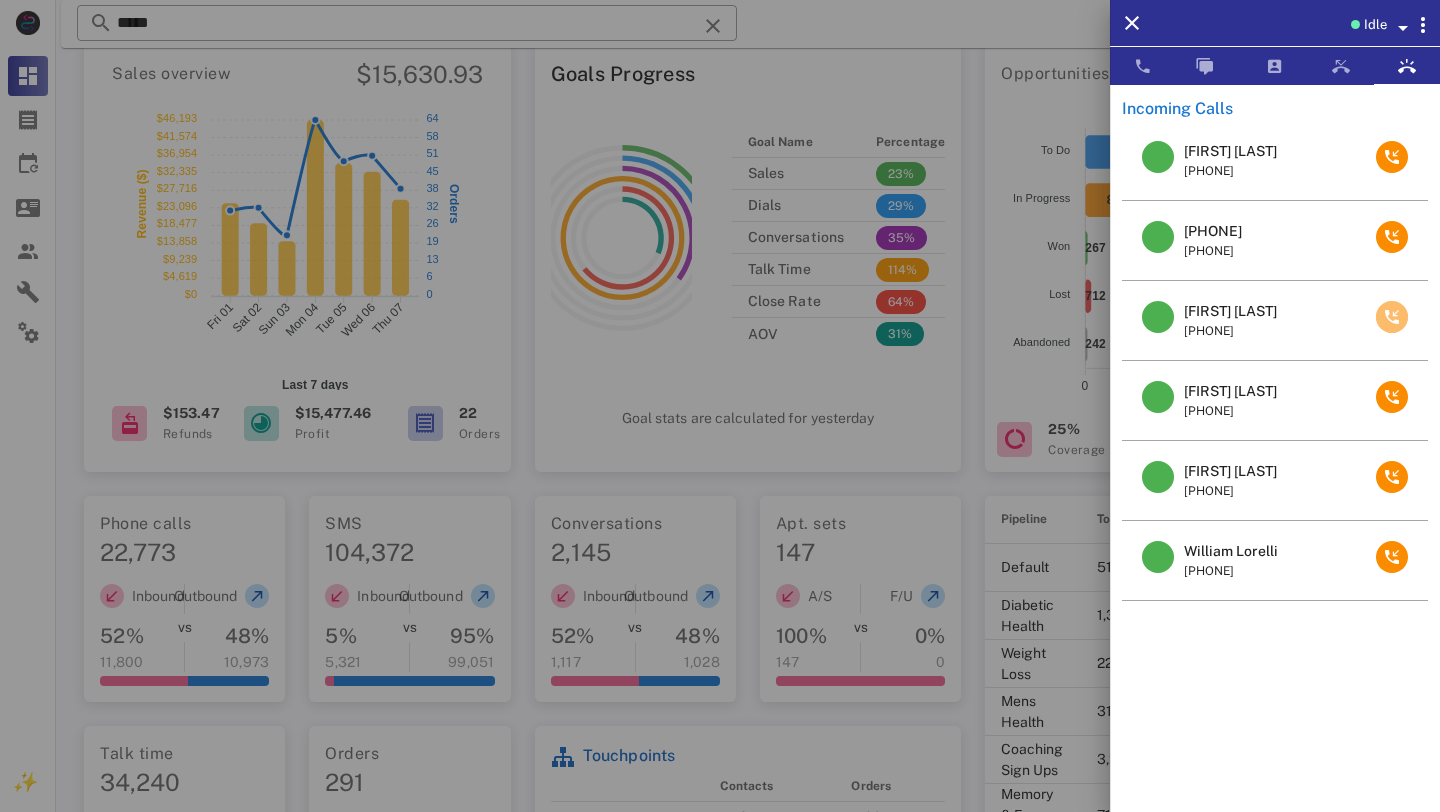 click at bounding box center (1392, 317) 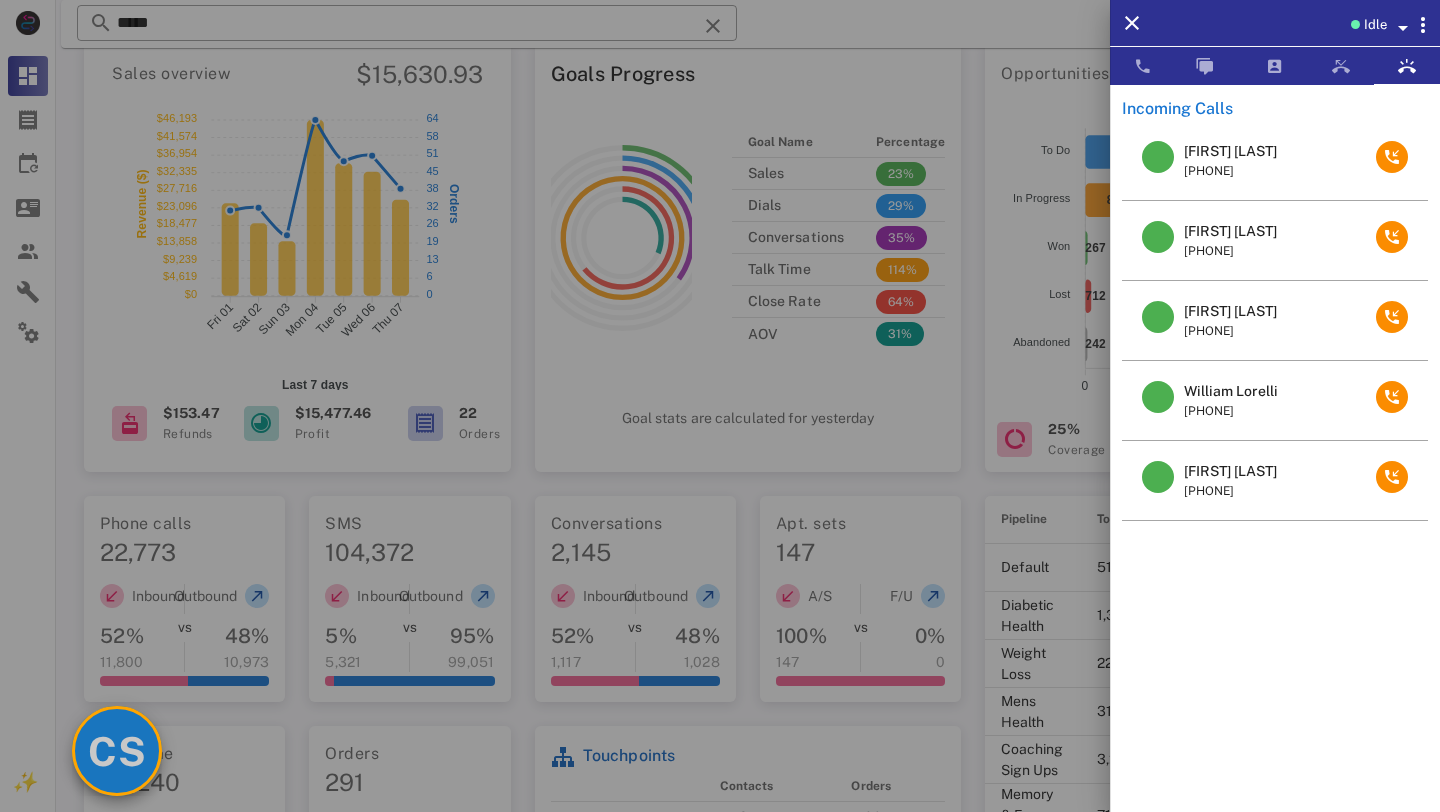 click on "CS" at bounding box center (117, 751) 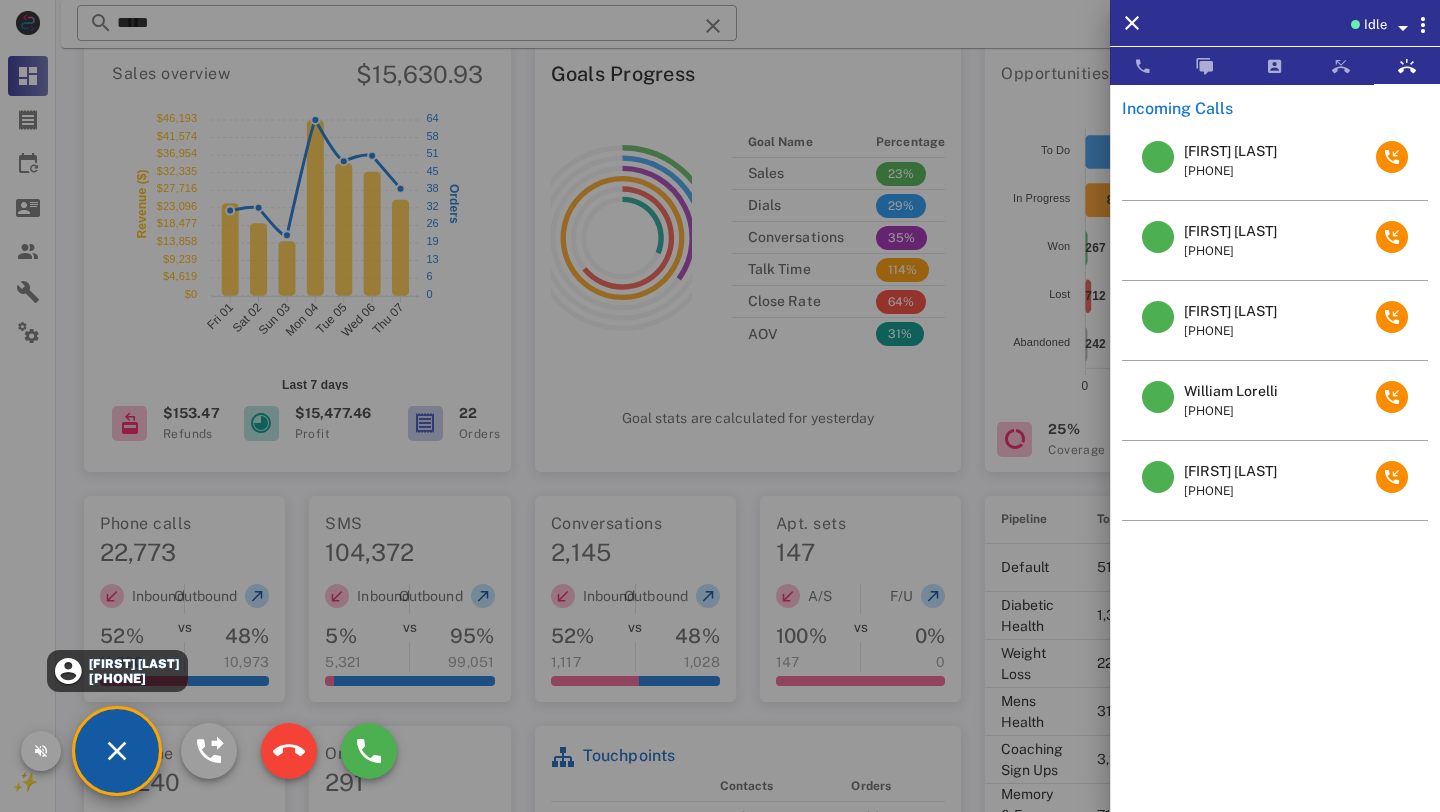 click on "[FIRST] [LAST]" at bounding box center [133, 664] 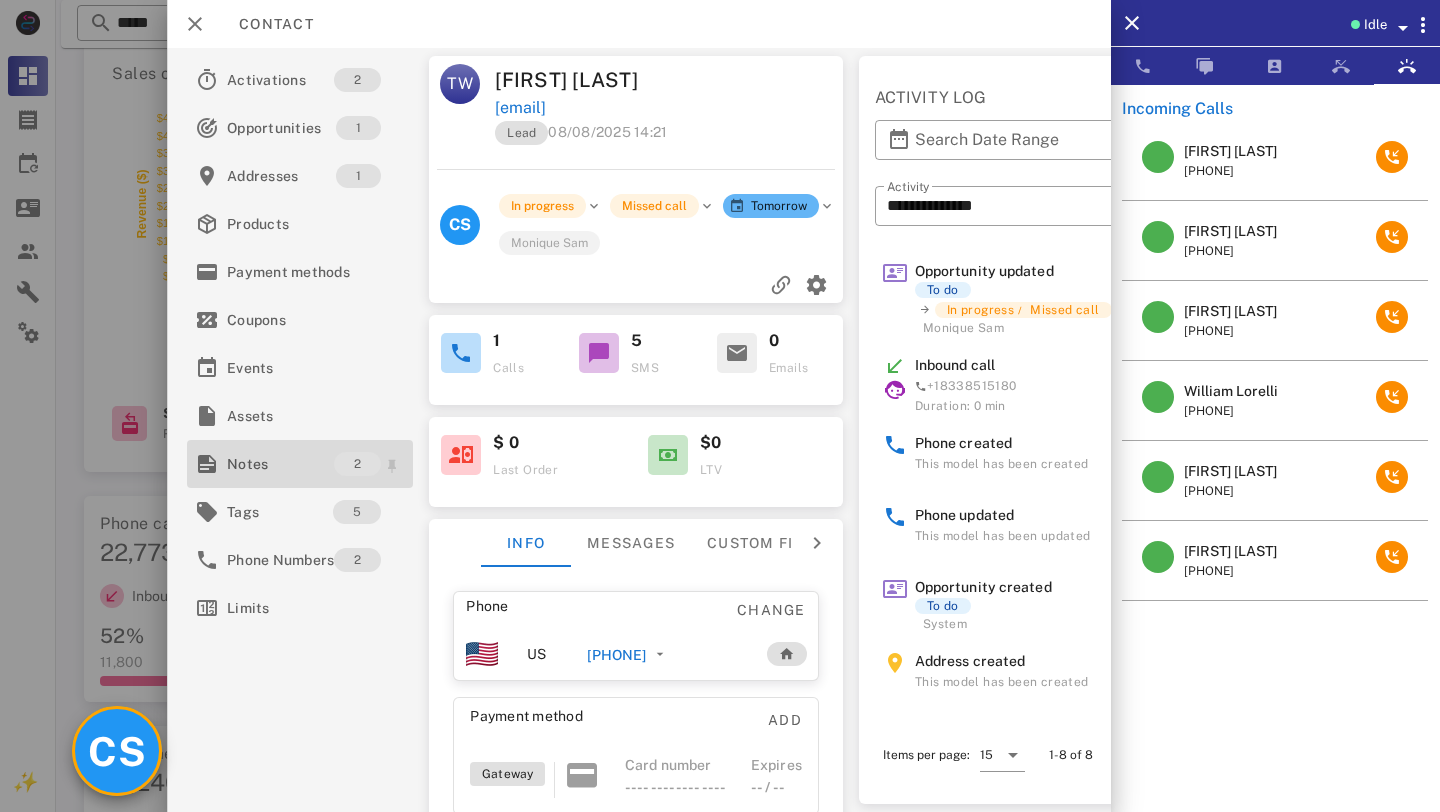 click on "Notes" at bounding box center (280, 464) 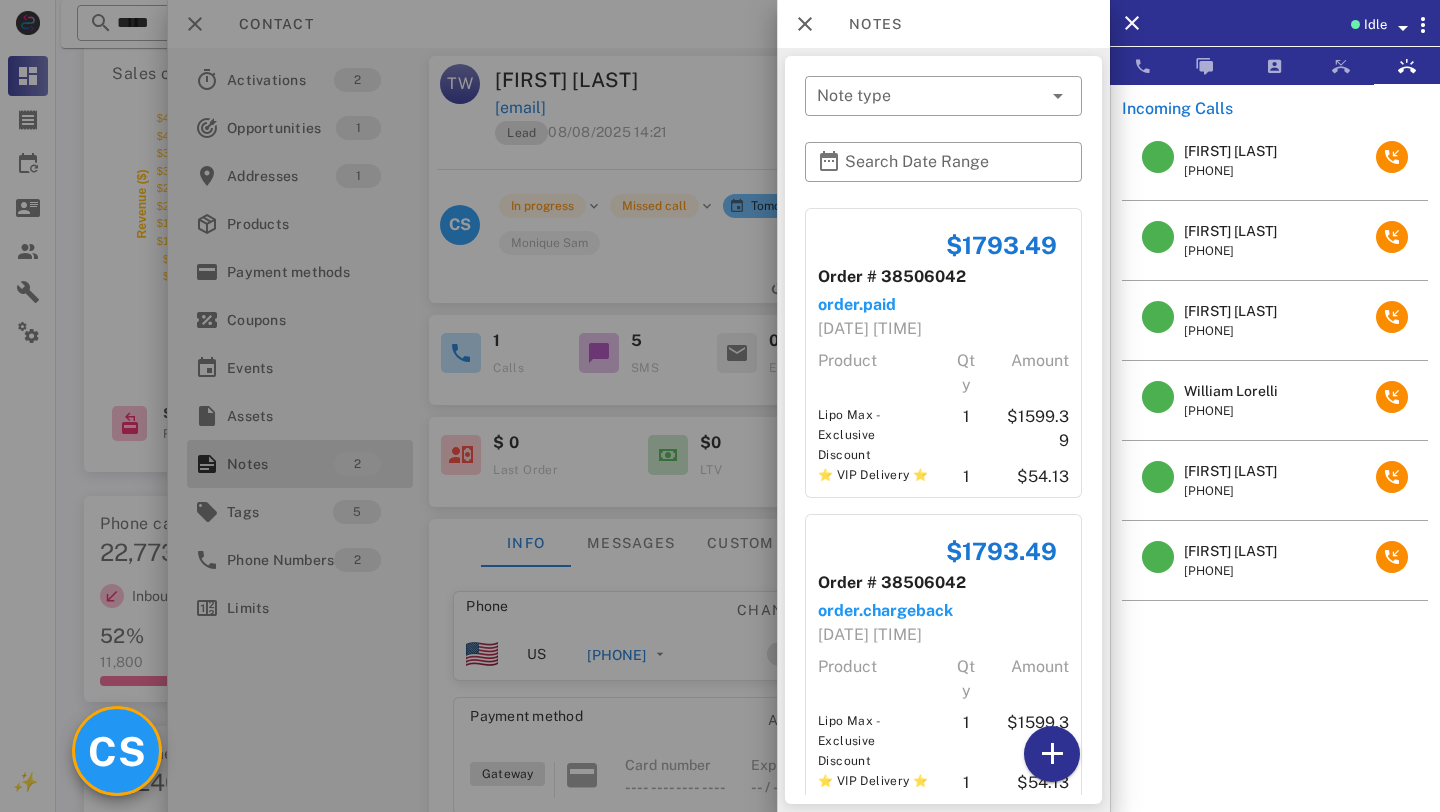 scroll, scrollTop: 13, scrollLeft: 0, axis: vertical 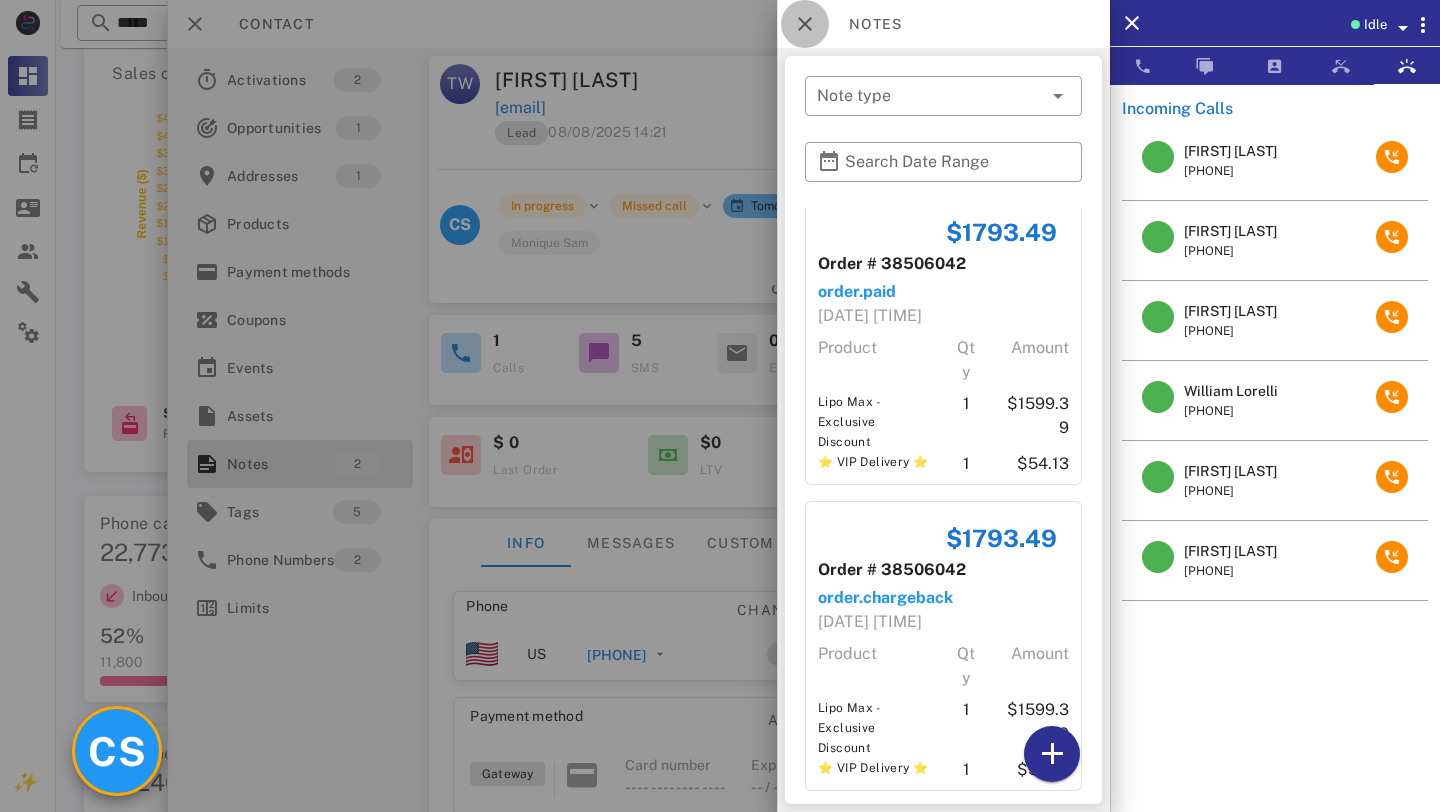 click at bounding box center (805, 24) 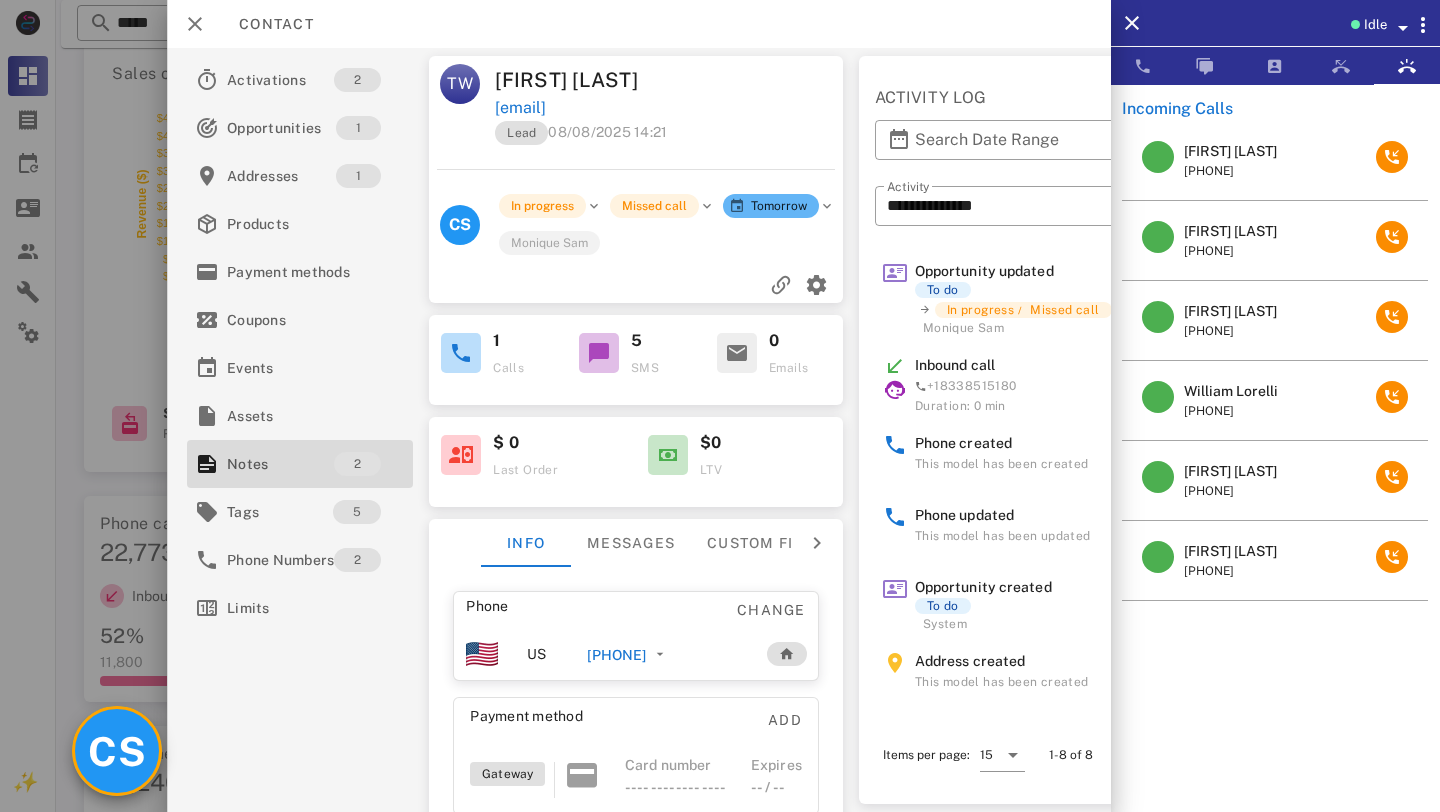 scroll, scrollTop: 194, scrollLeft: 0, axis: vertical 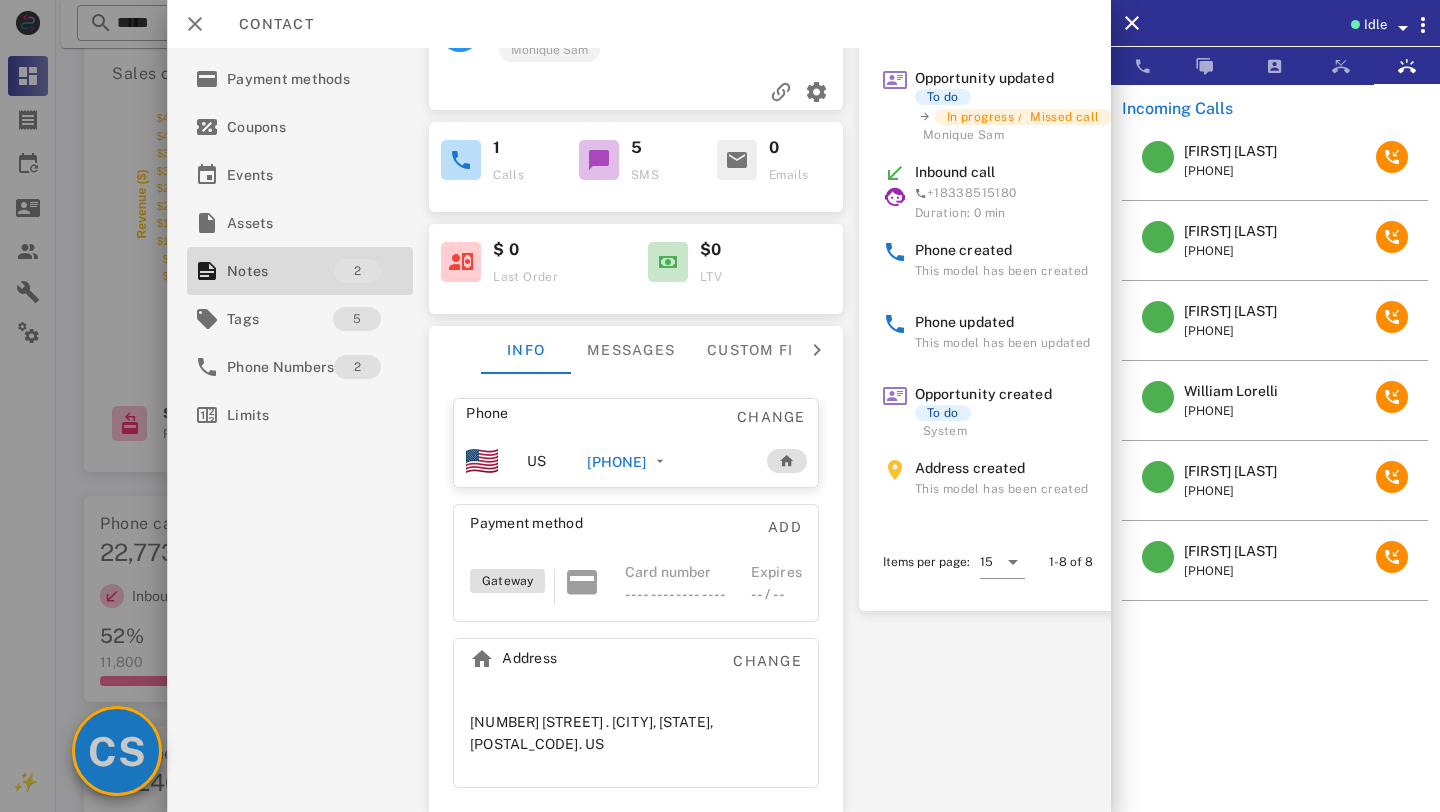 click on "CS" at bounding box center (117, 751) 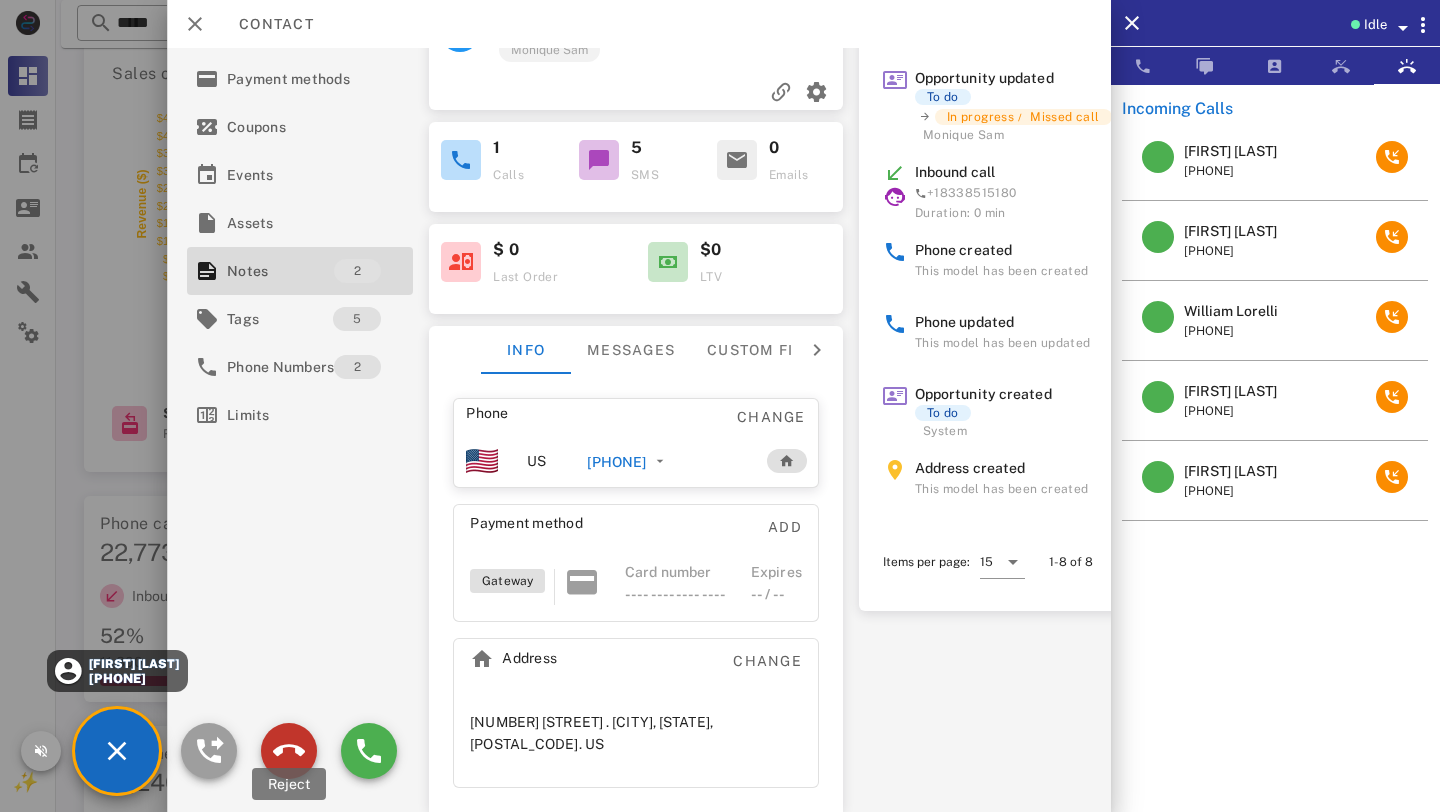 click at bounding box center (289, 751) 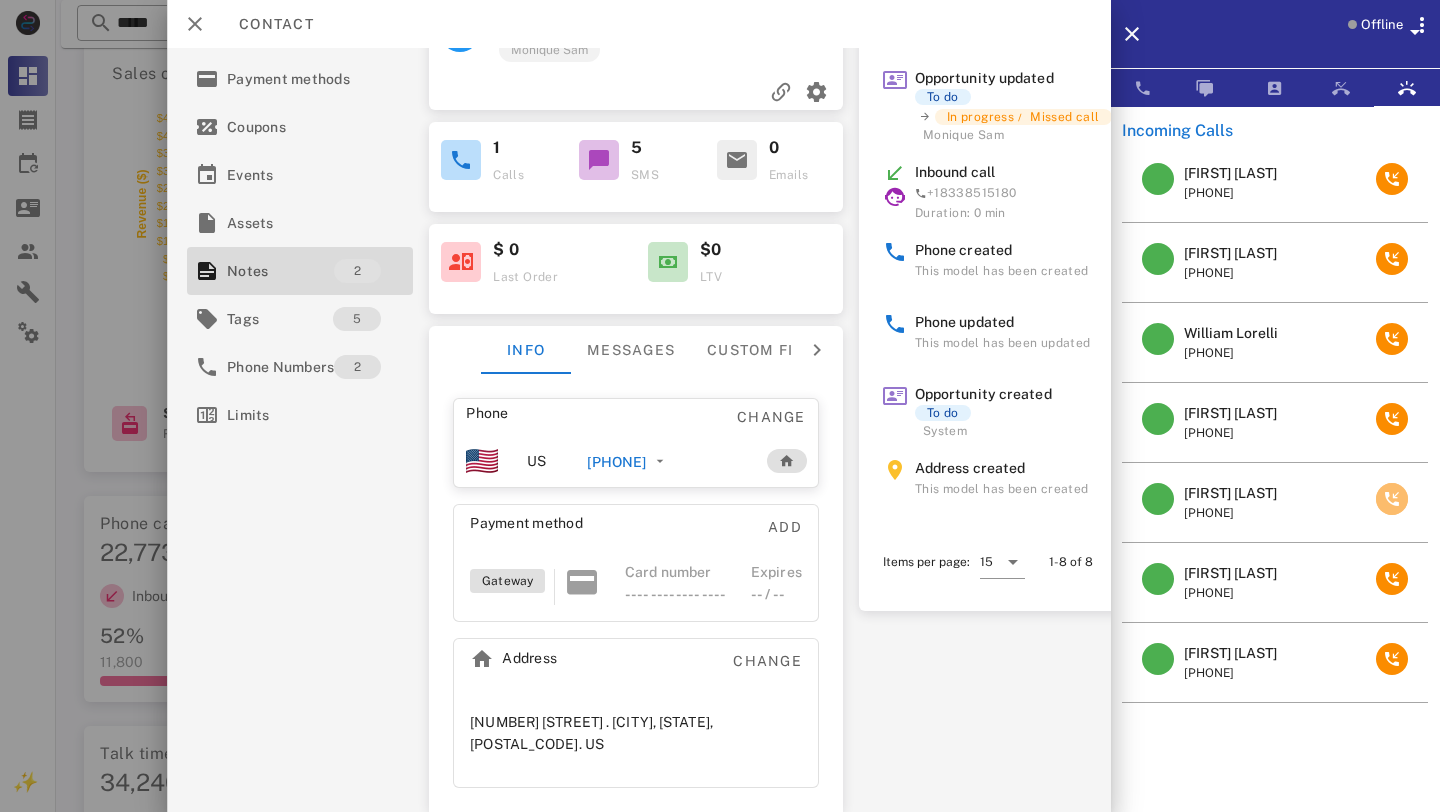 click at bounding box center [1392, 499] 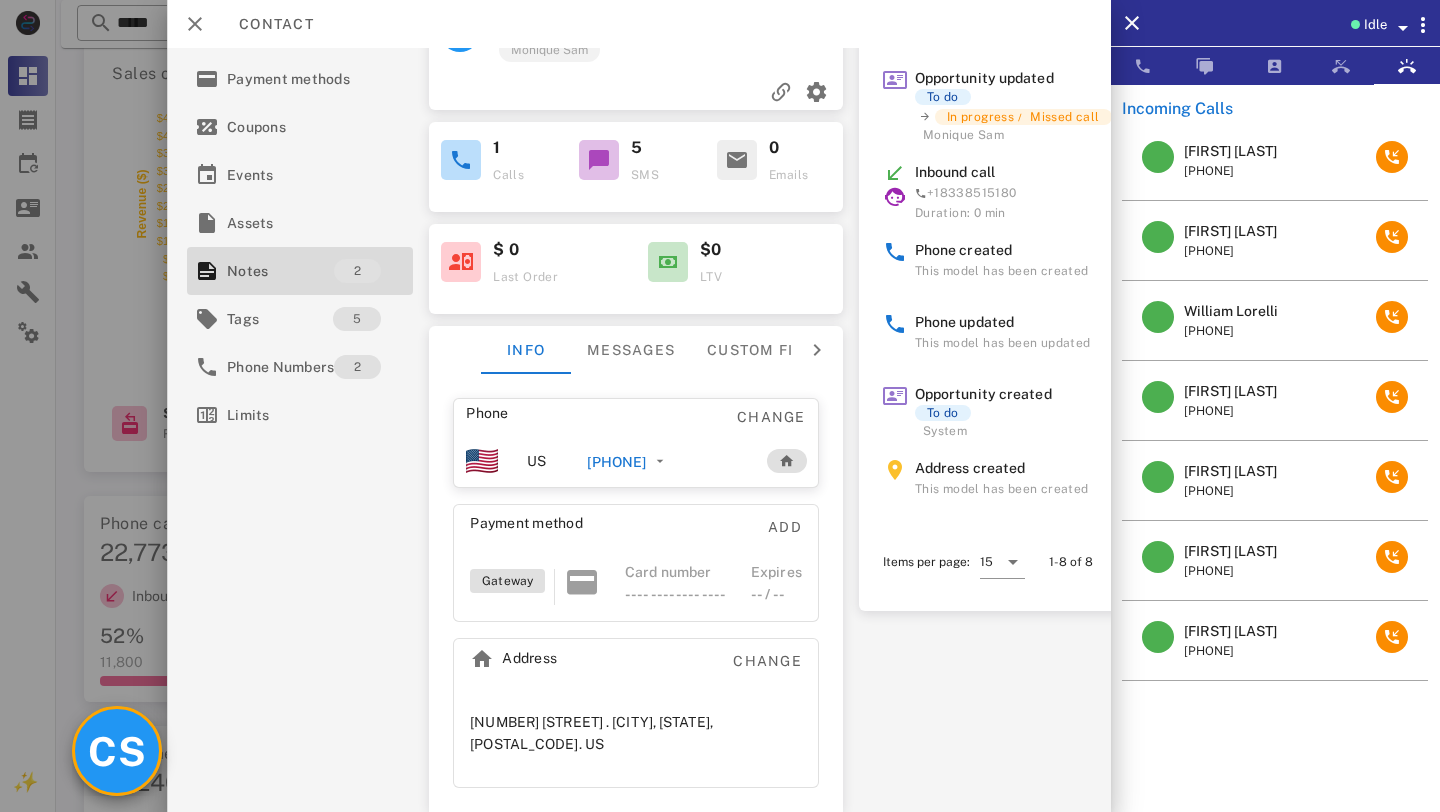 click on "CS" at bounding box center (117, 751) 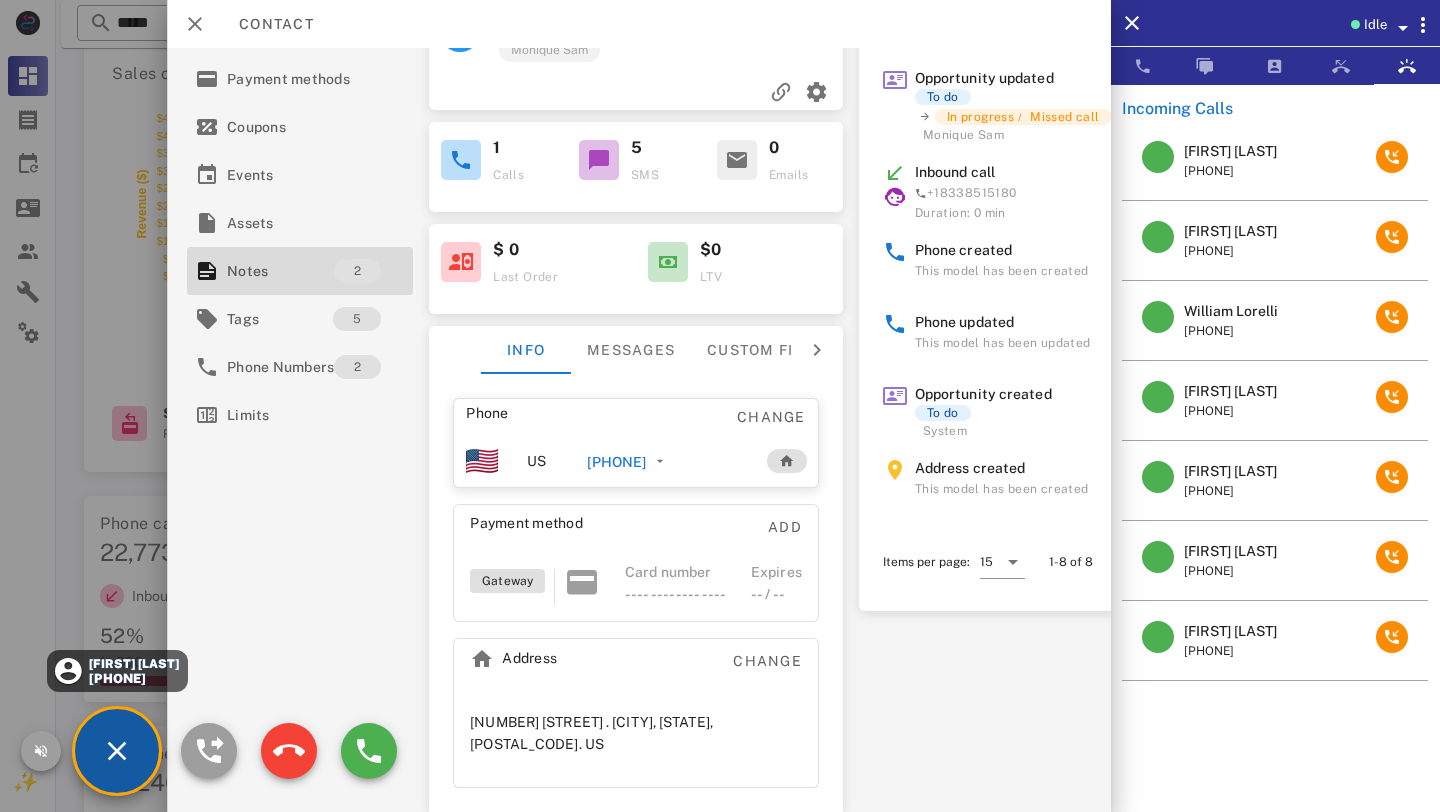 click on "[FIRST] [LAST]" at bounding box center (133, 664) 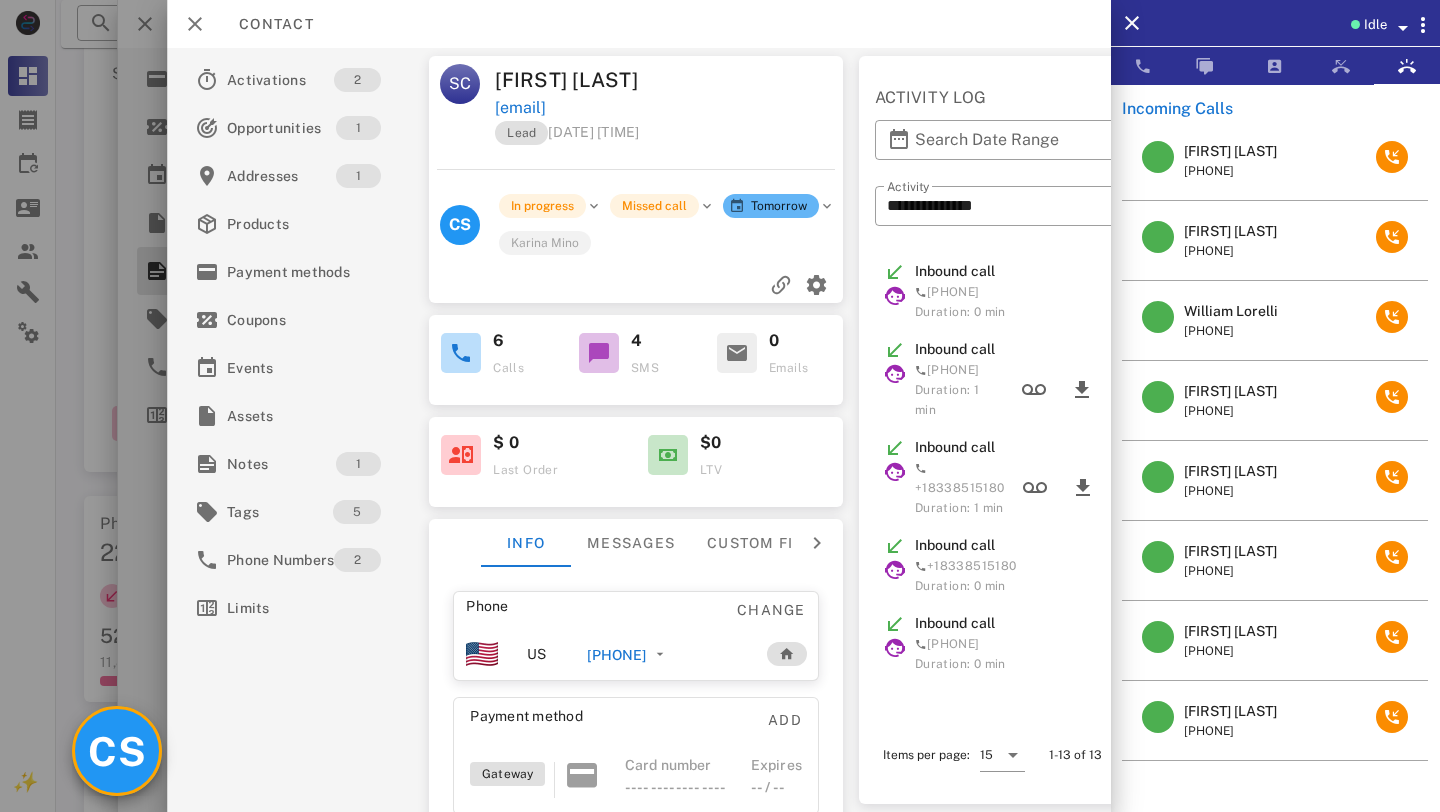 scroll, scrollTop: 0, scrollLeft: 86, axis: horizontal 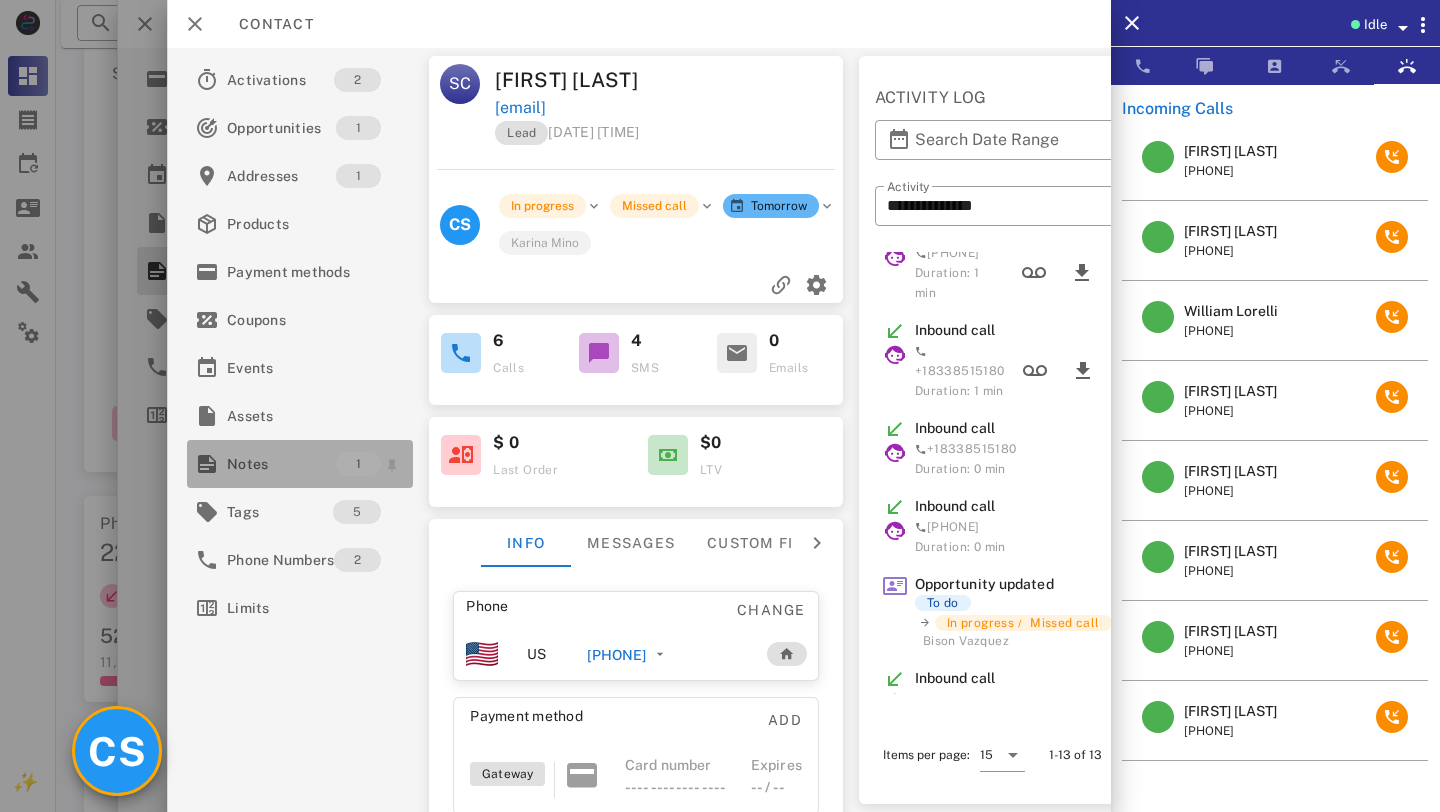 click on "Notes" at bounding box center (281, 464) 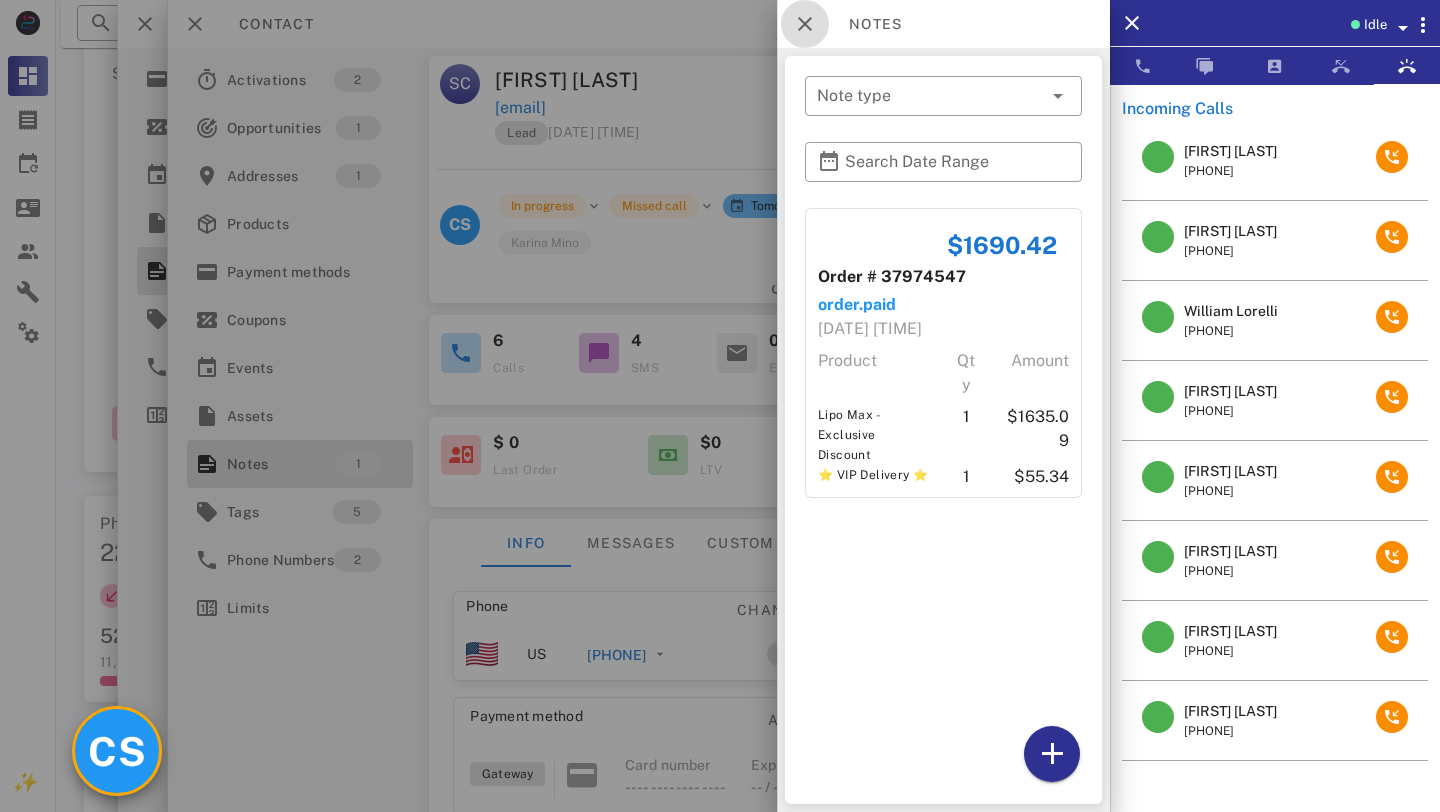 click at bounding box center (805, 24) 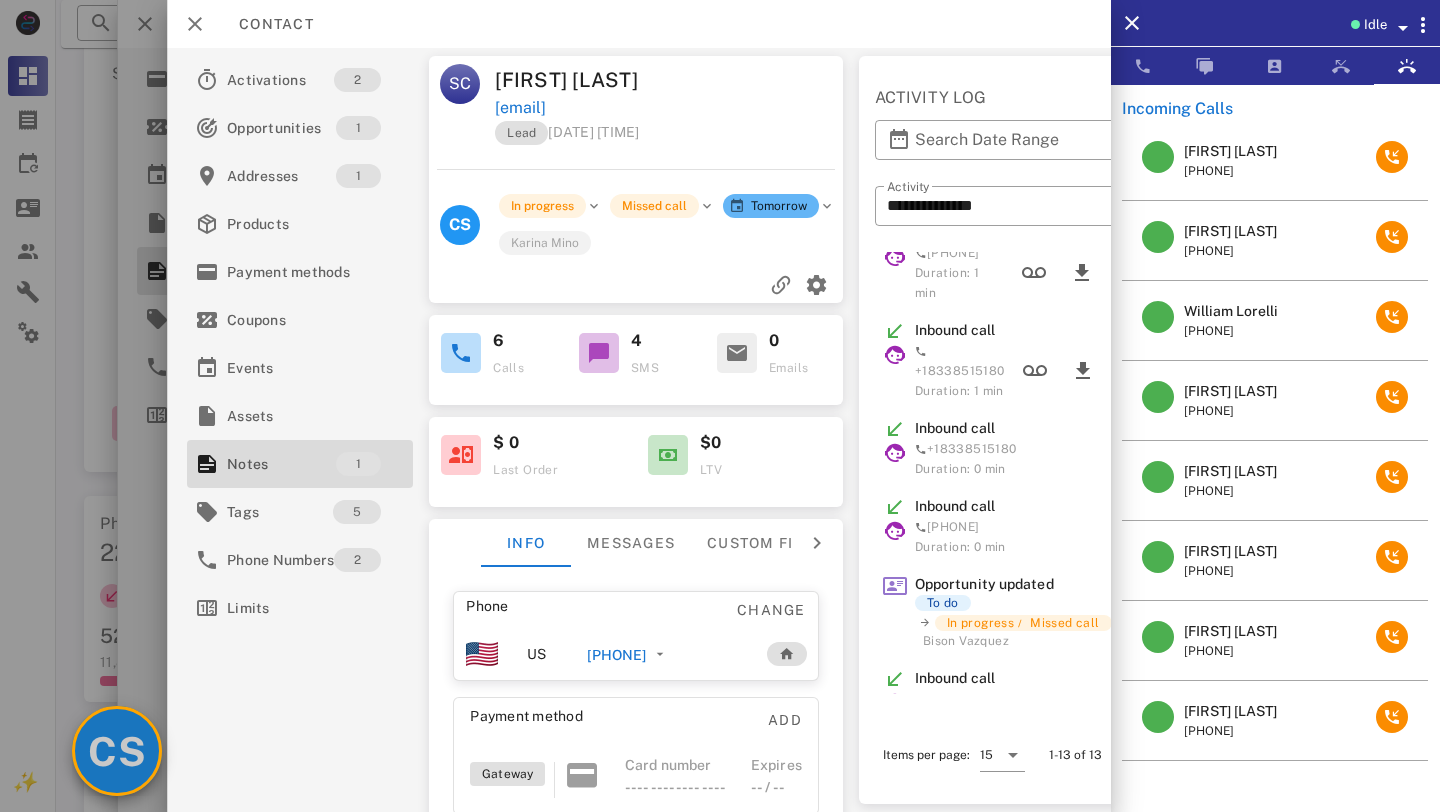 click on "CS" at bounding box center [117, 751] 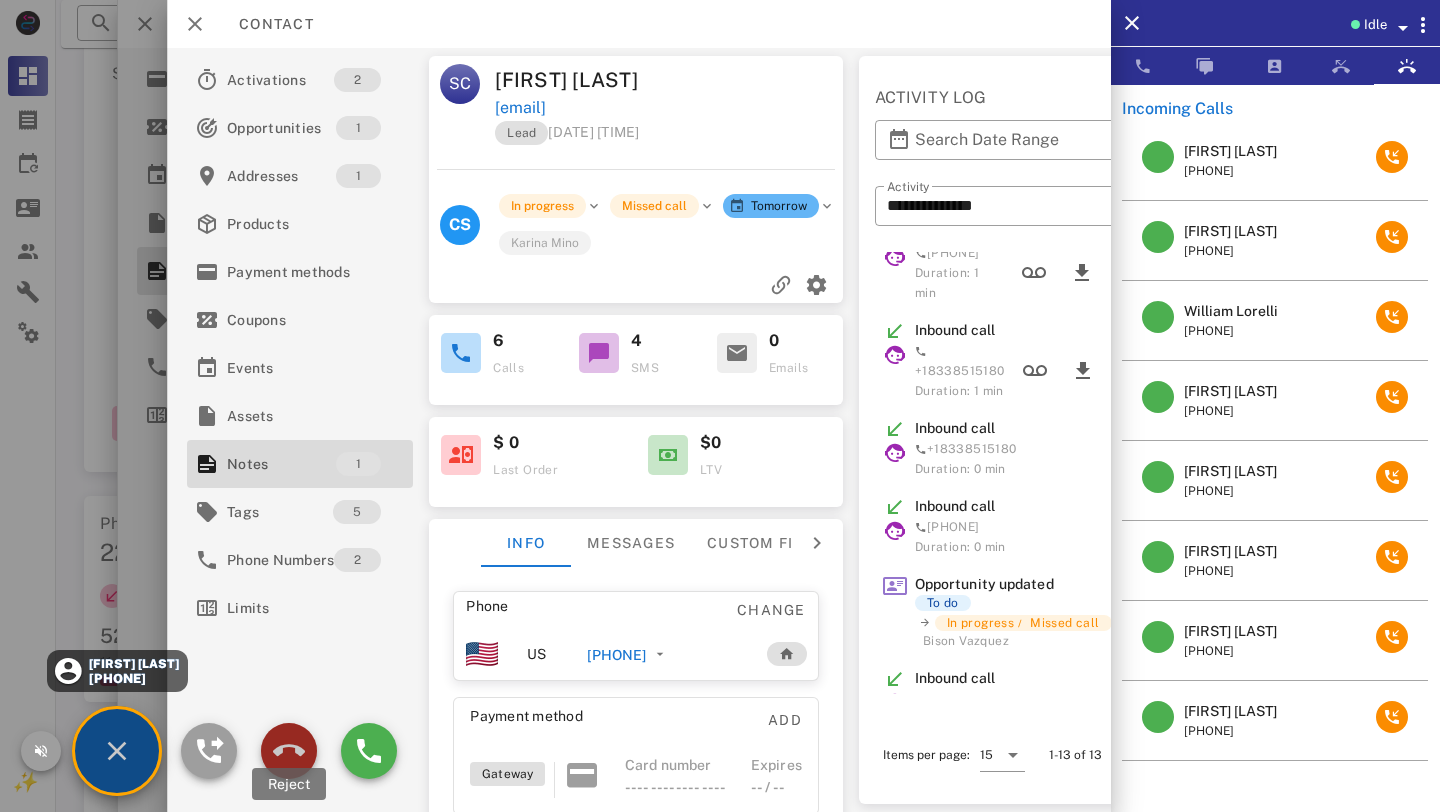 click at bounding box center [289, 751] 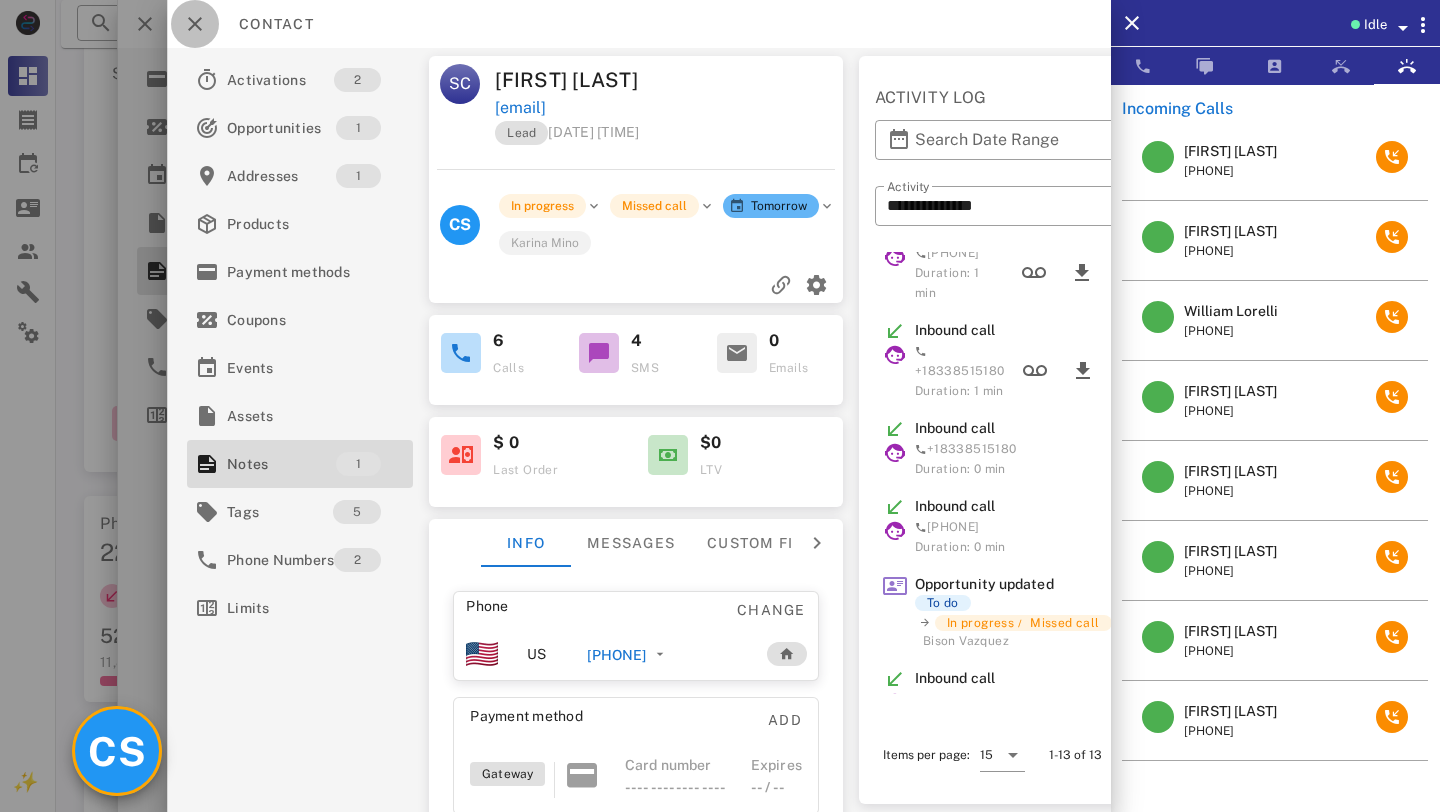 click at bounding box center [195, 24] 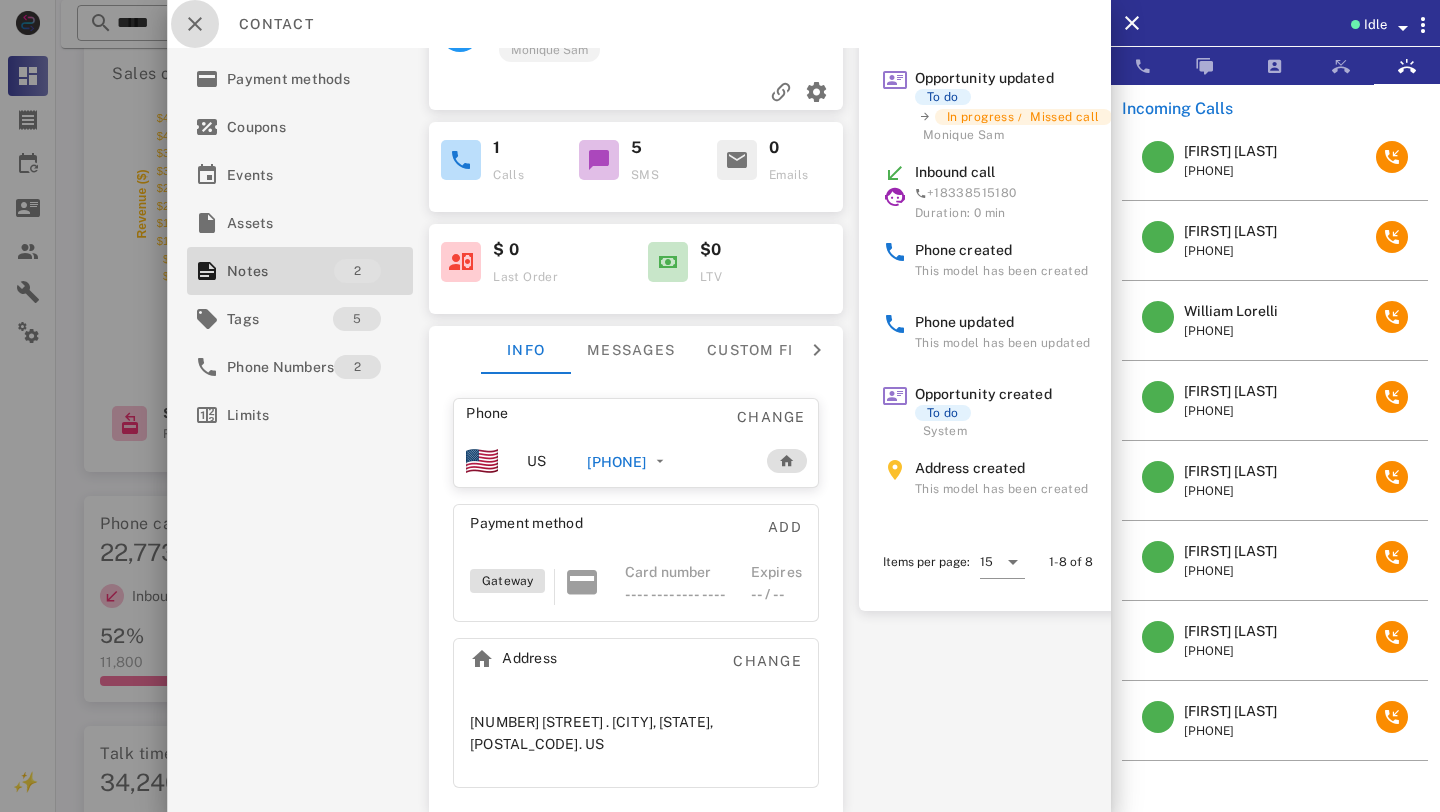 click at bounding box center [195, 24] 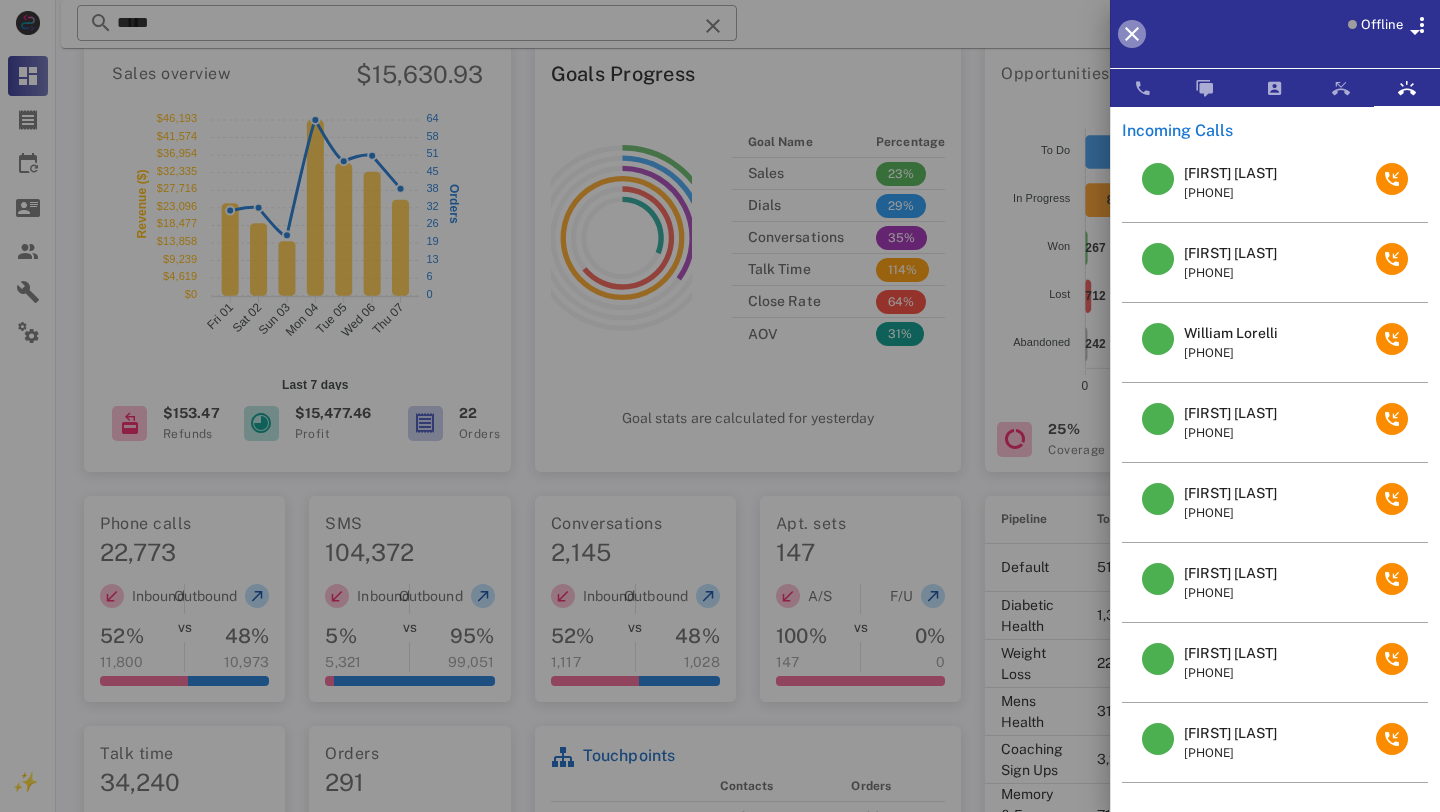 click at bounding box center (1132, 34) 